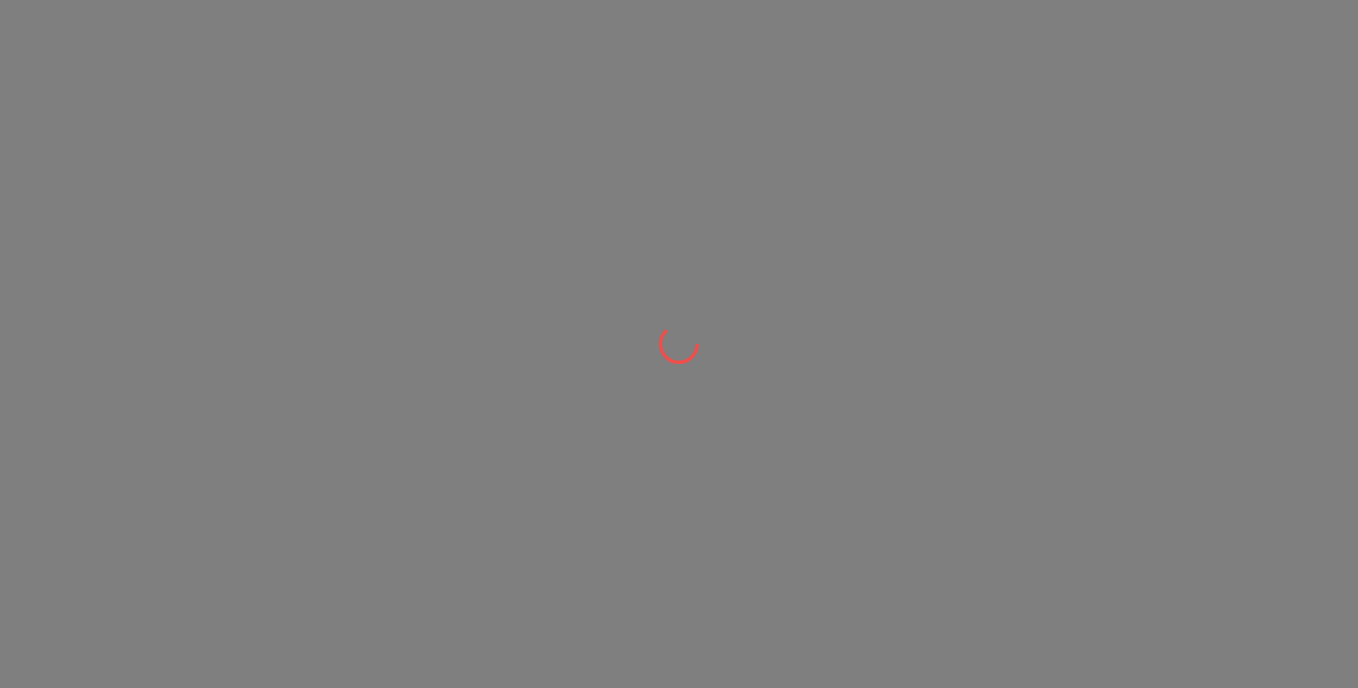 scroll, scrollTop: 0, scrollLeft: 0, axis: both 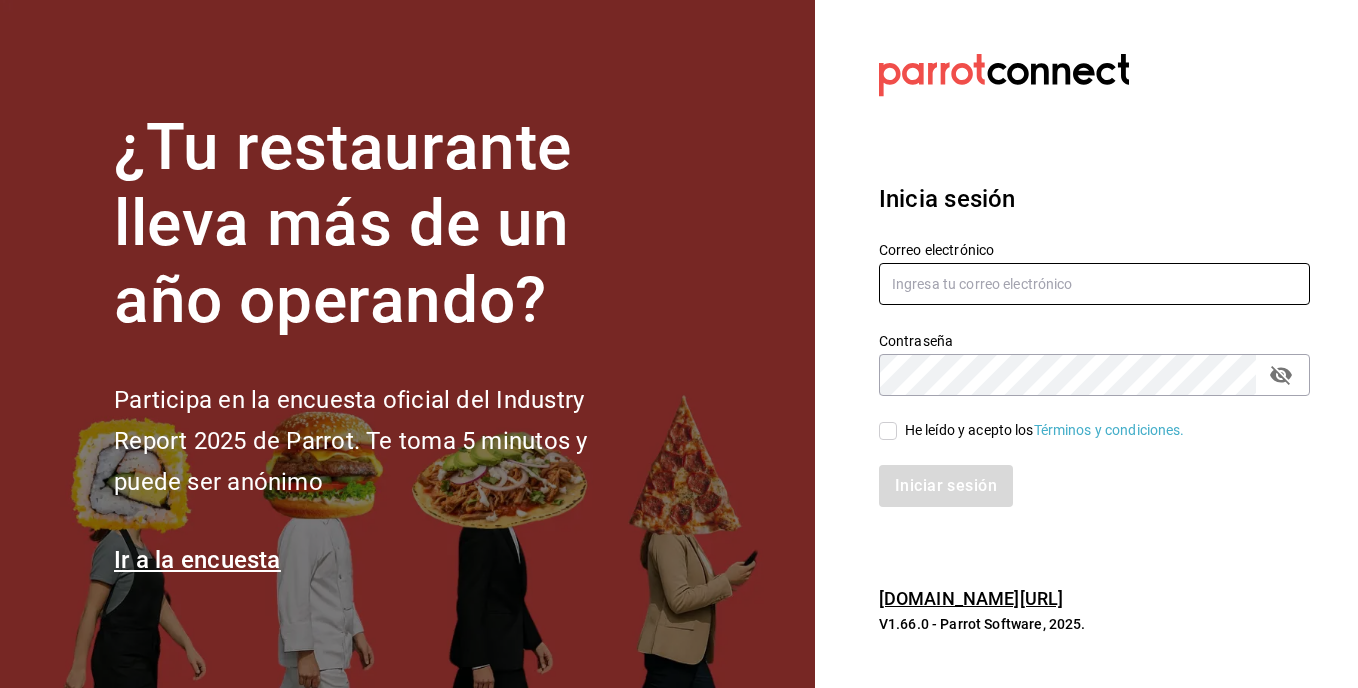 type on "[EMAIL_ADDRESS][DOMAIN_NAME]" 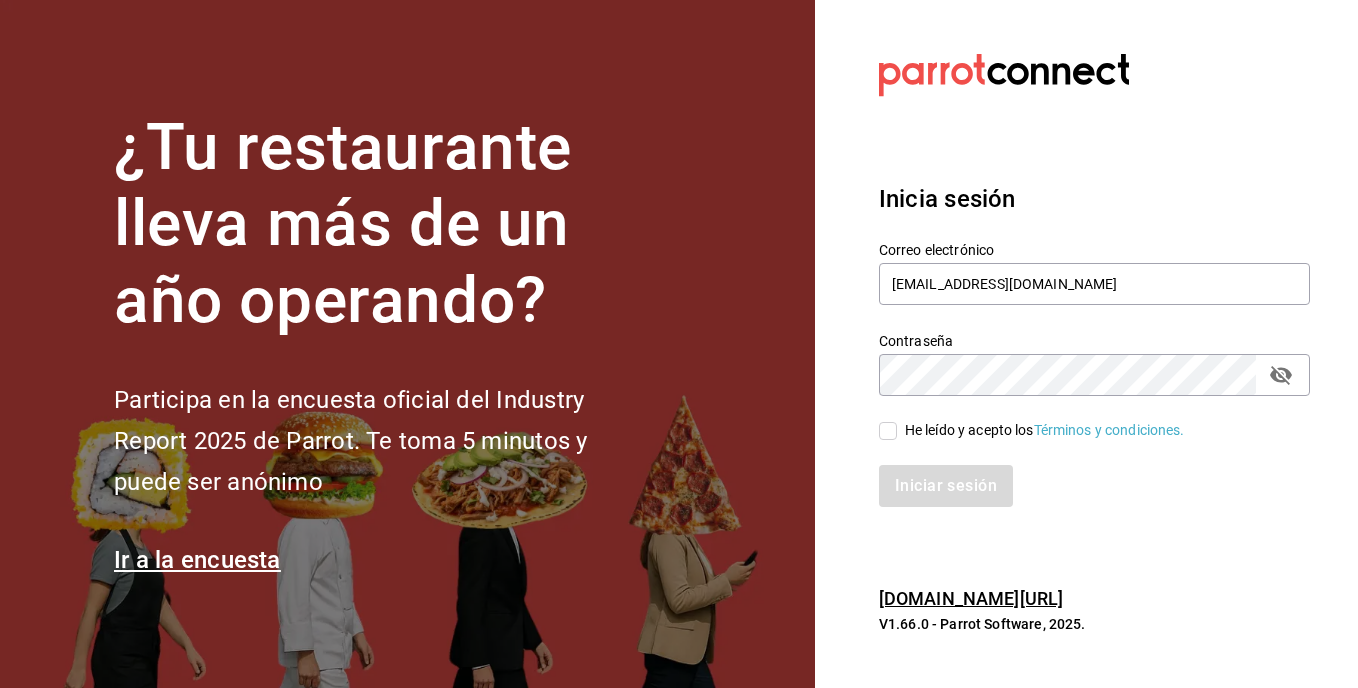 click on "He leído y acepto los  Términos y condiciones." at bounding box center (888, 431) 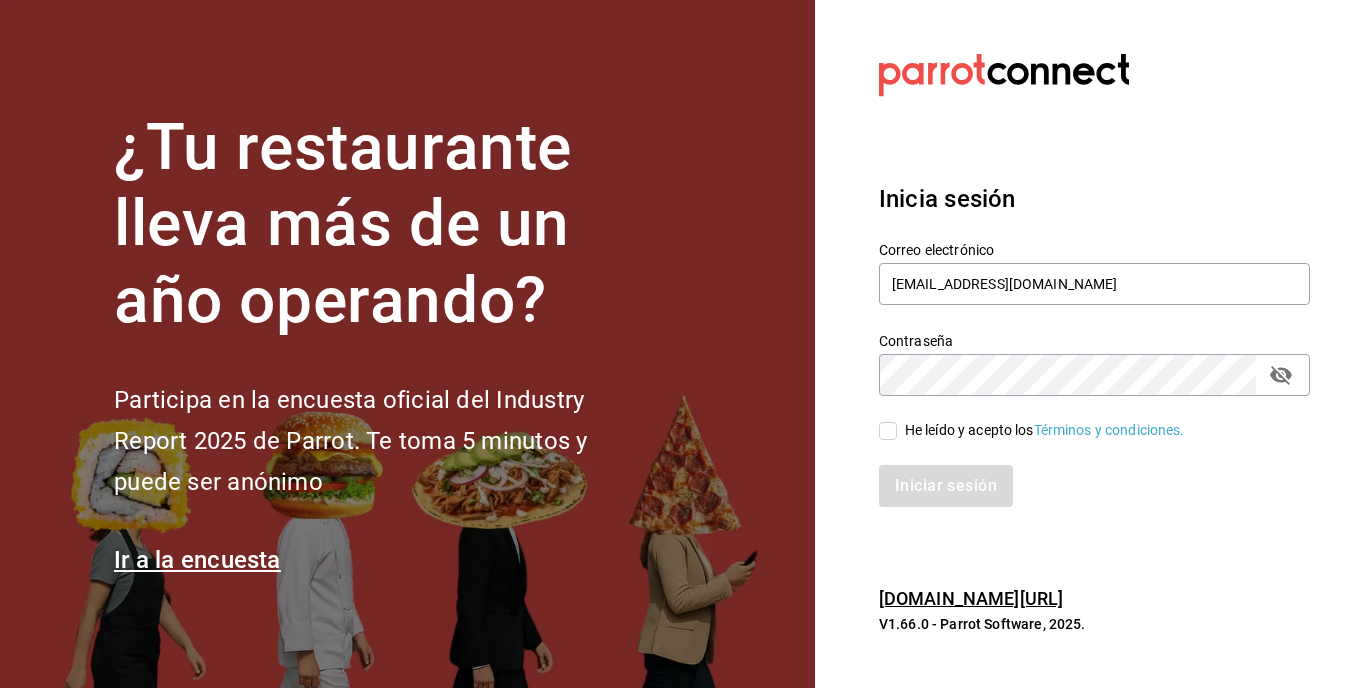 checkbox on "true" 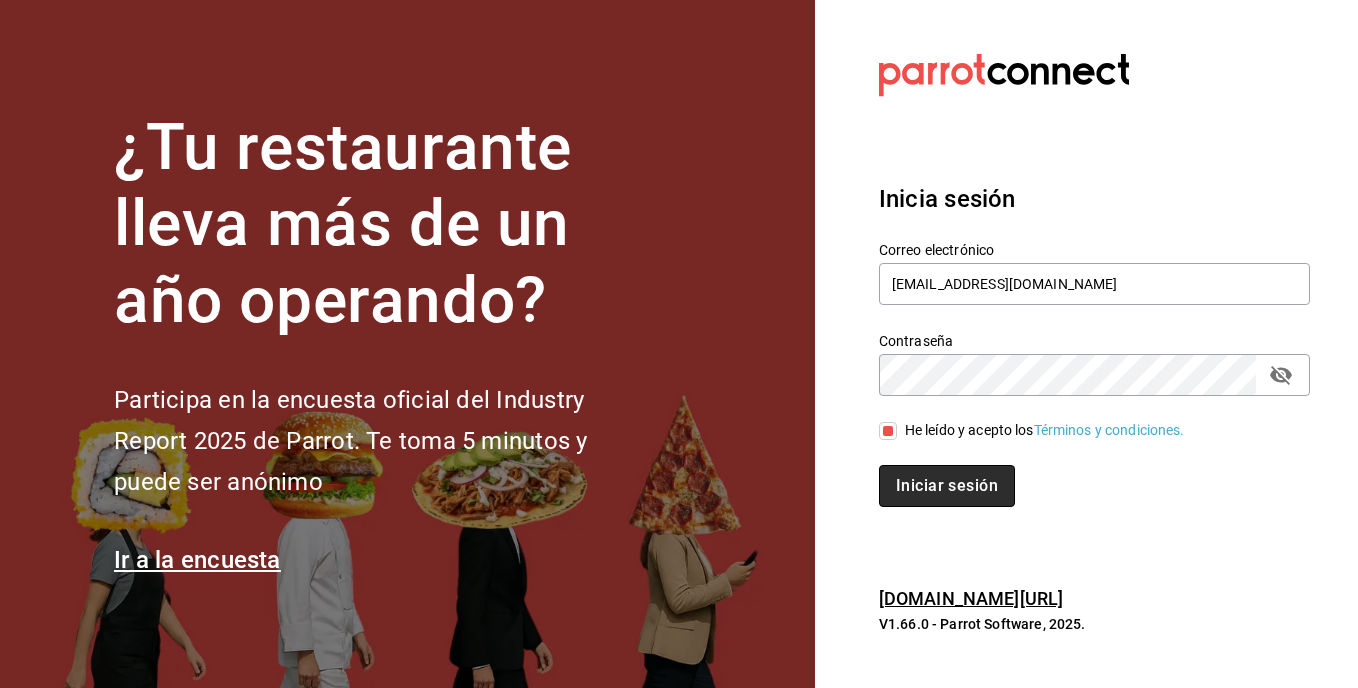 click on "Iniciar sesión" at bounding box center [947, 486] 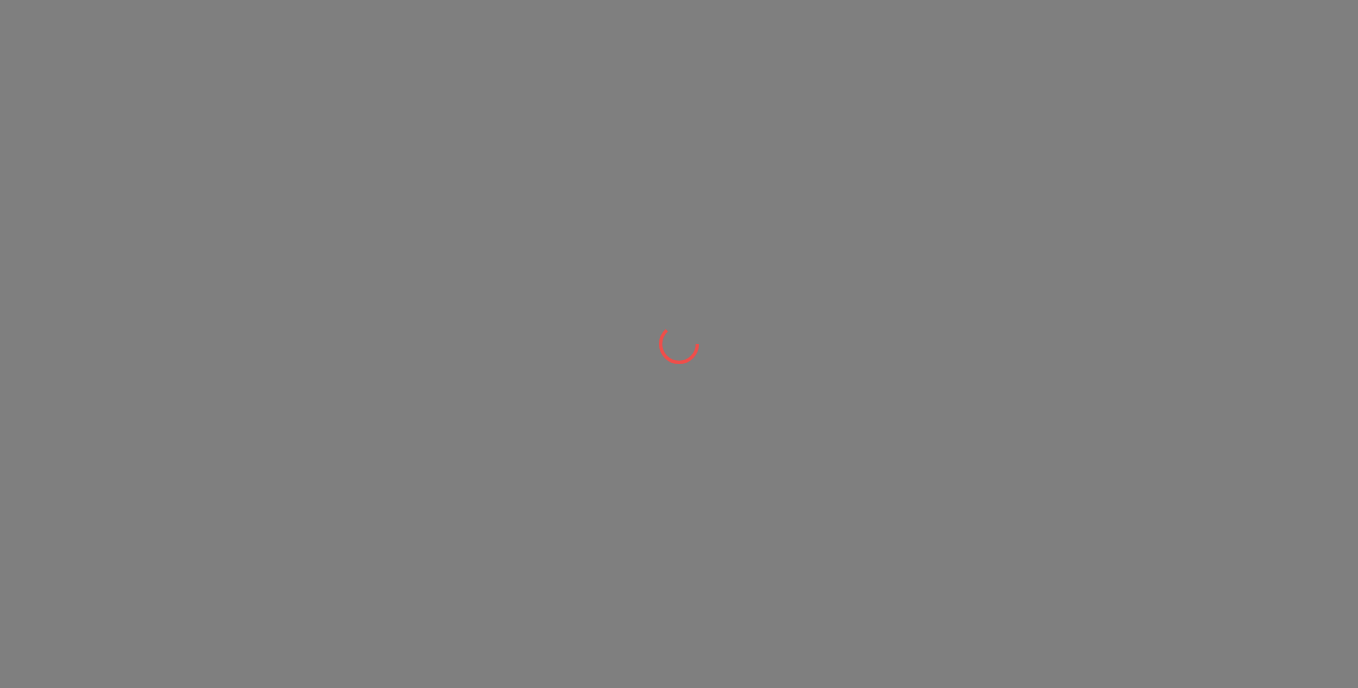 scroll, scrollTop: 0, scrollLeft: 0, axis: both 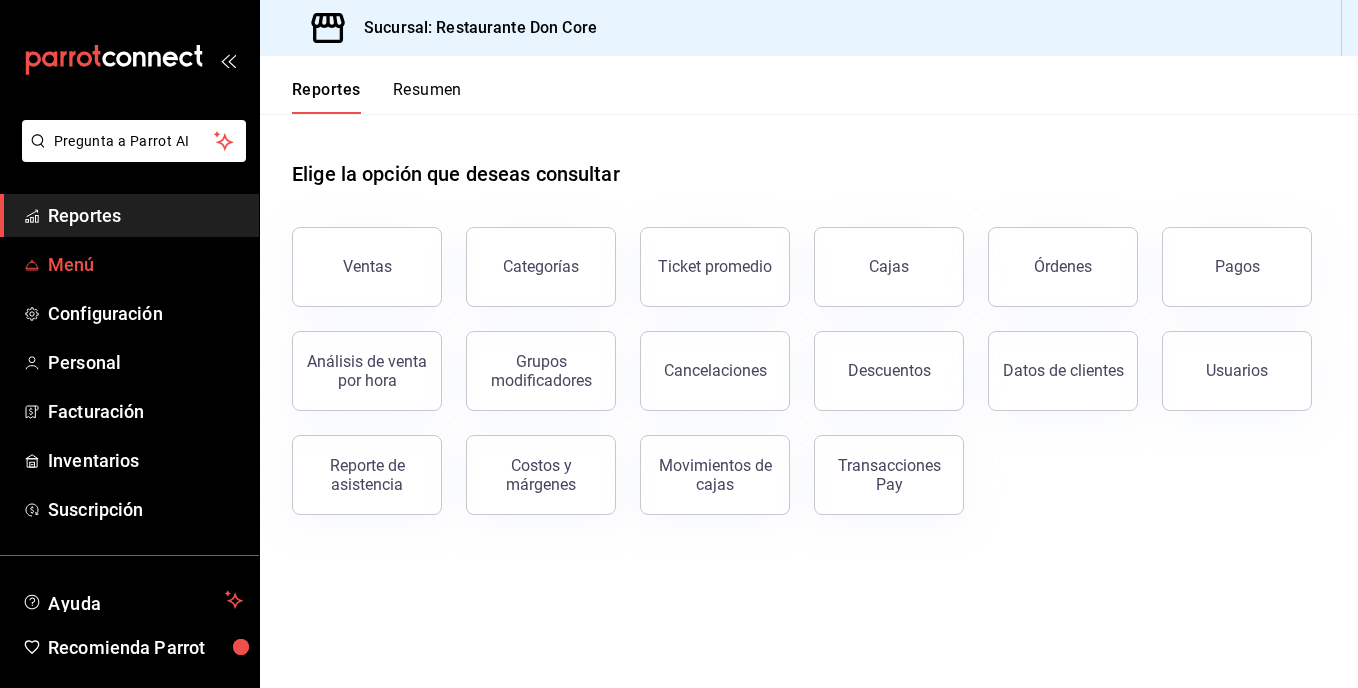 click on "Menú" at bounding box center [145, 264] 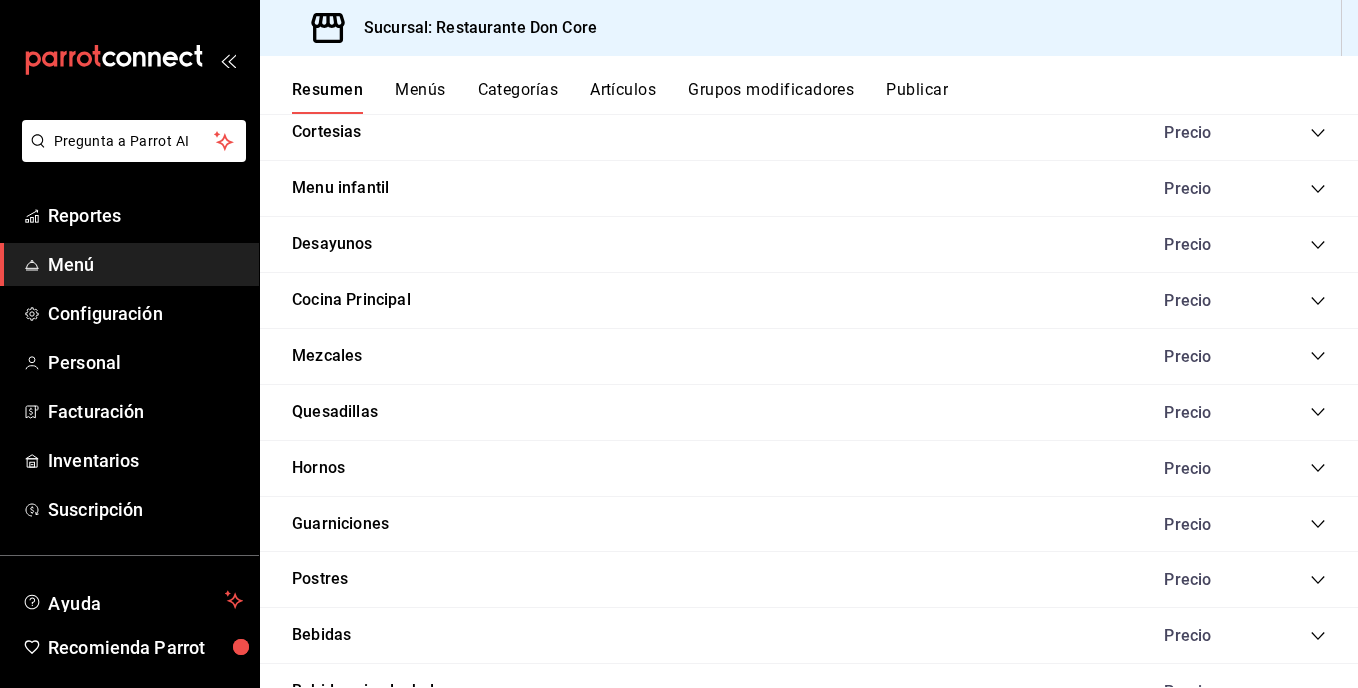 scroll, scrollTop: 1615, scrollLeft: 0, axis: vertical 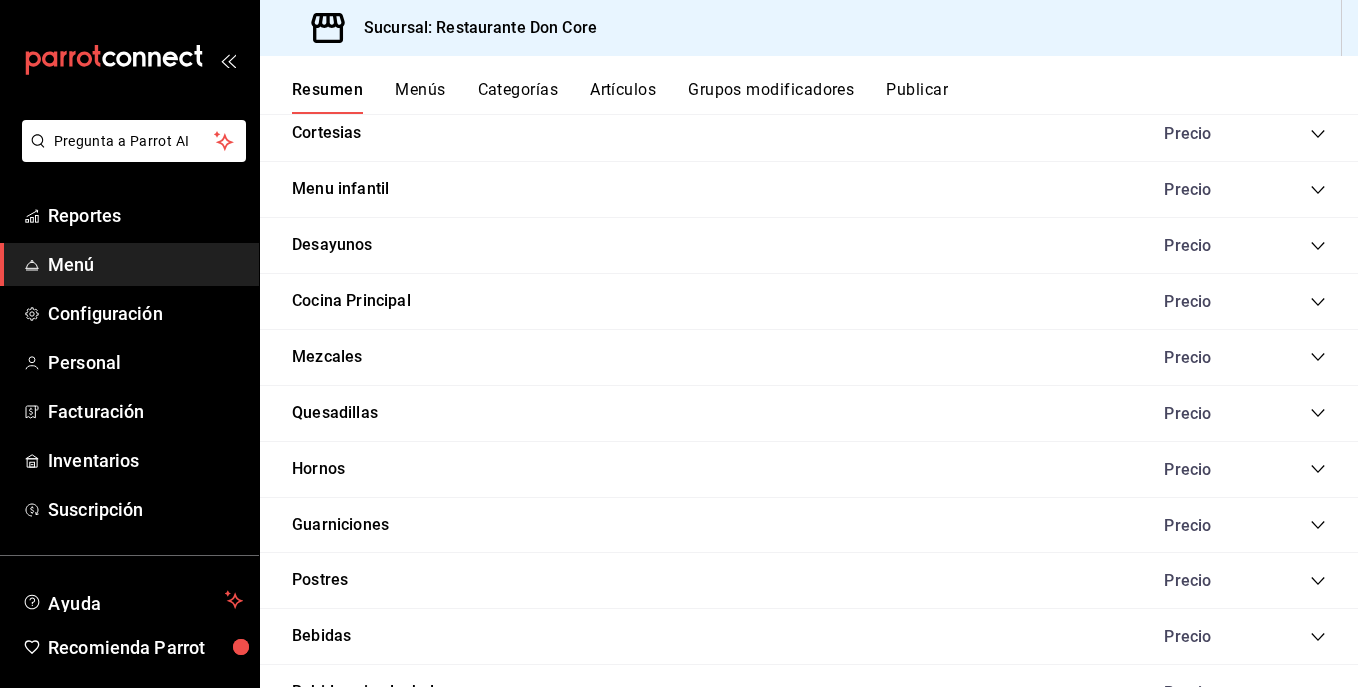 click 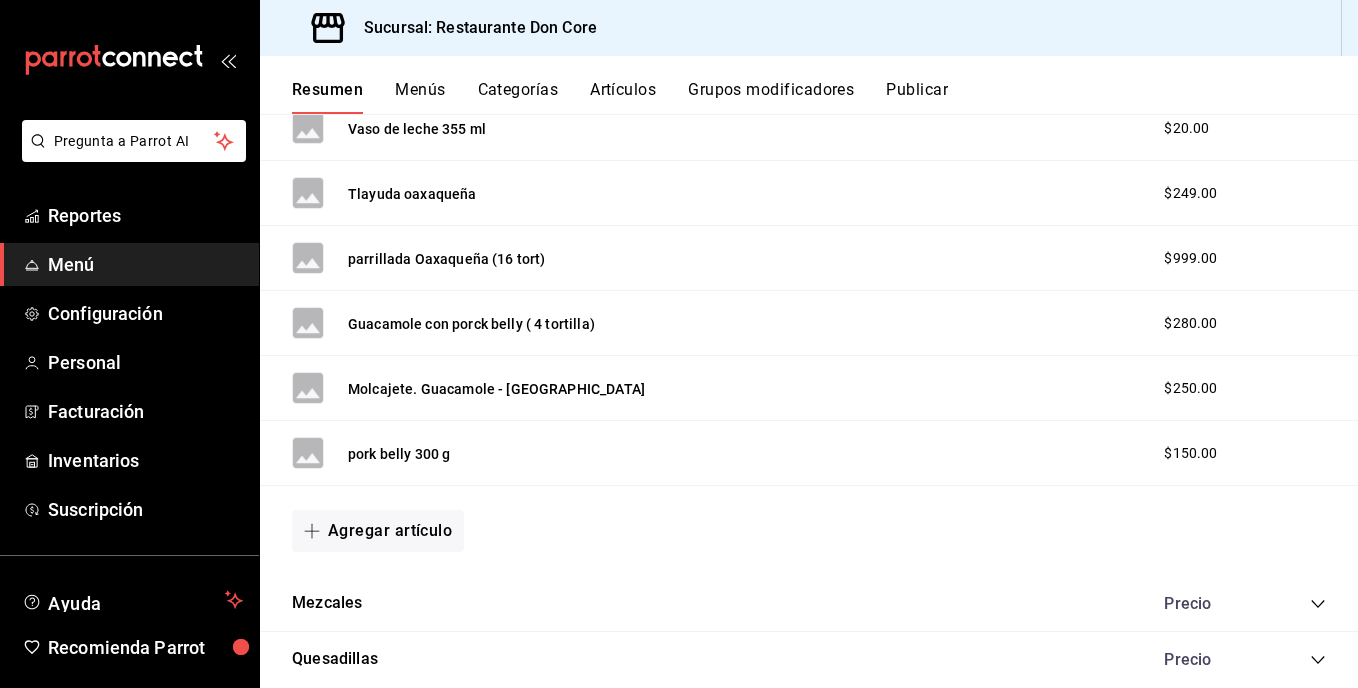scroll, scrollTop: 3320, scrollLeft: 0, axis: vertical 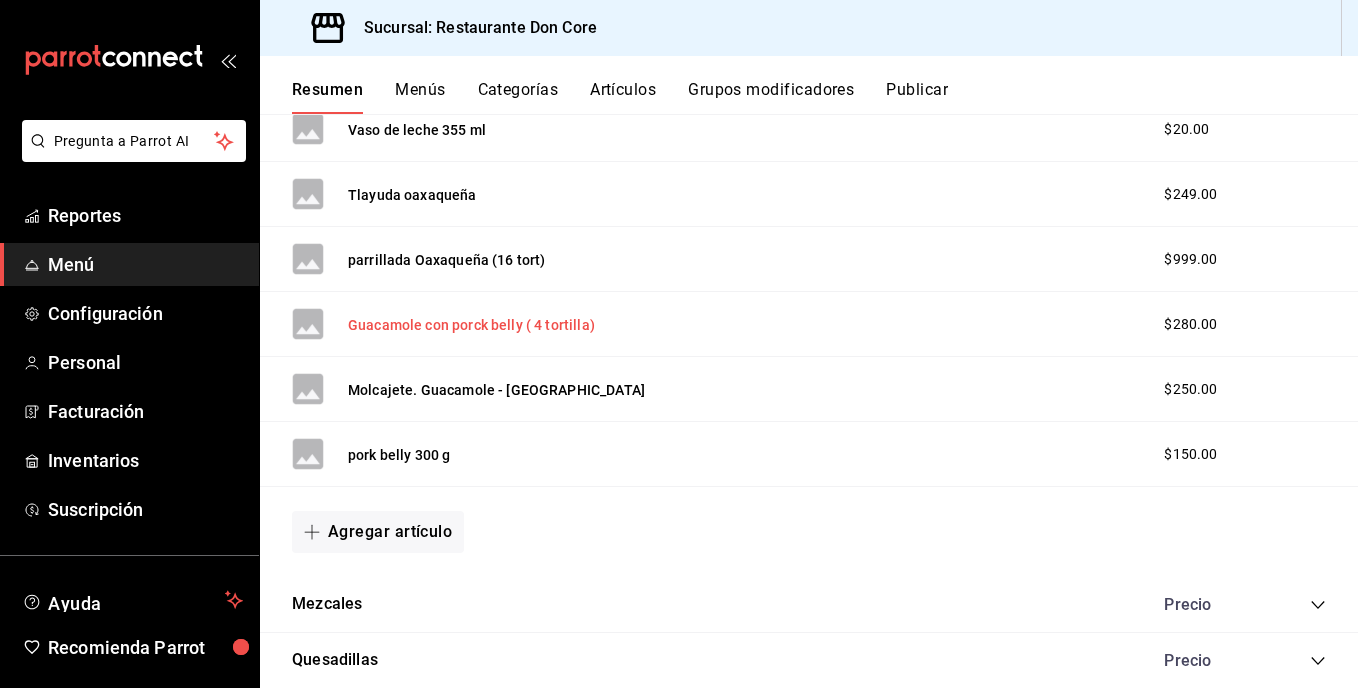 click on "Guacamole con porck belly ( 4 tortilla)" at bounding box center [471, 325] 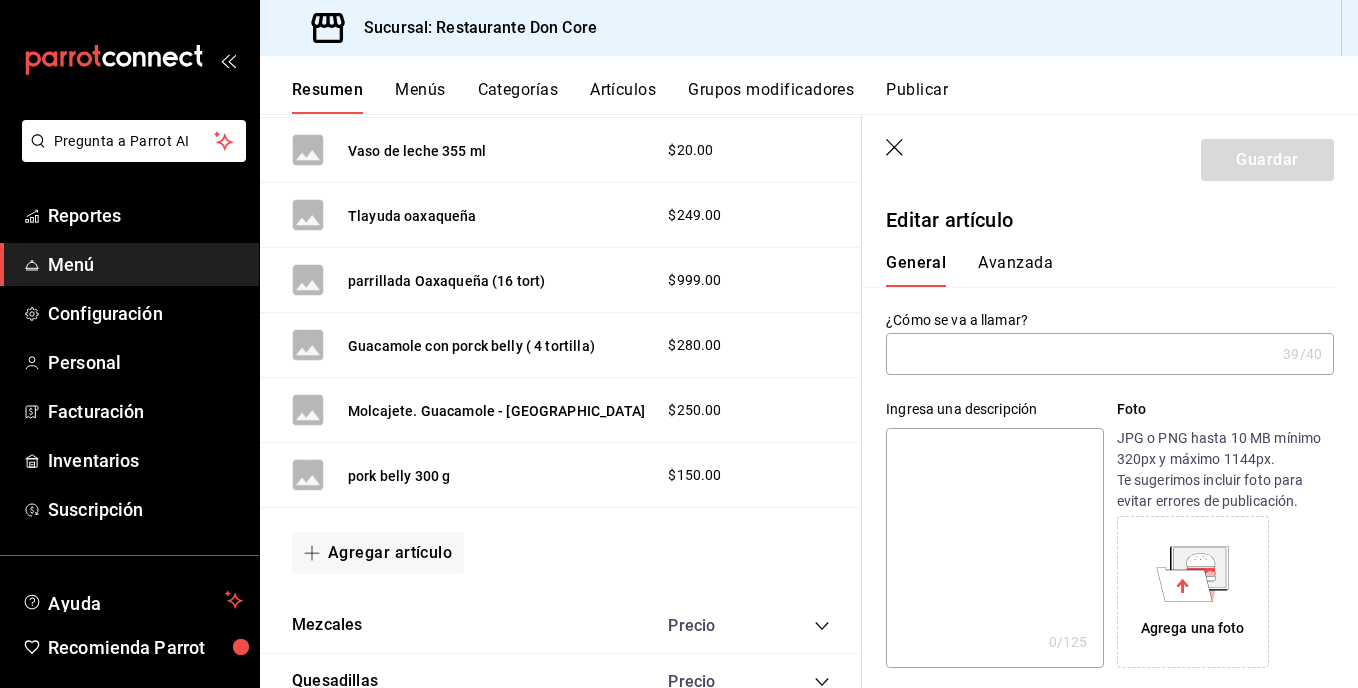 type on "Guacamole con porck belly ( 4 tortilla)" 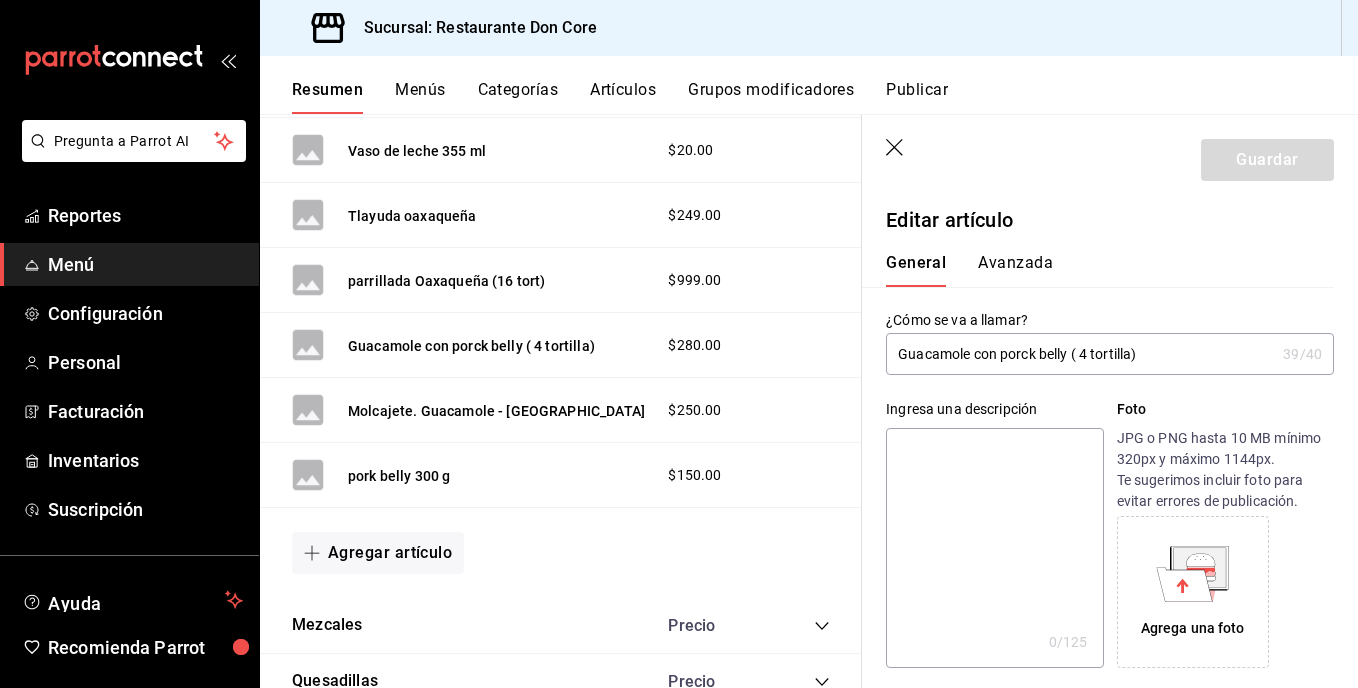 type on "$280.00" 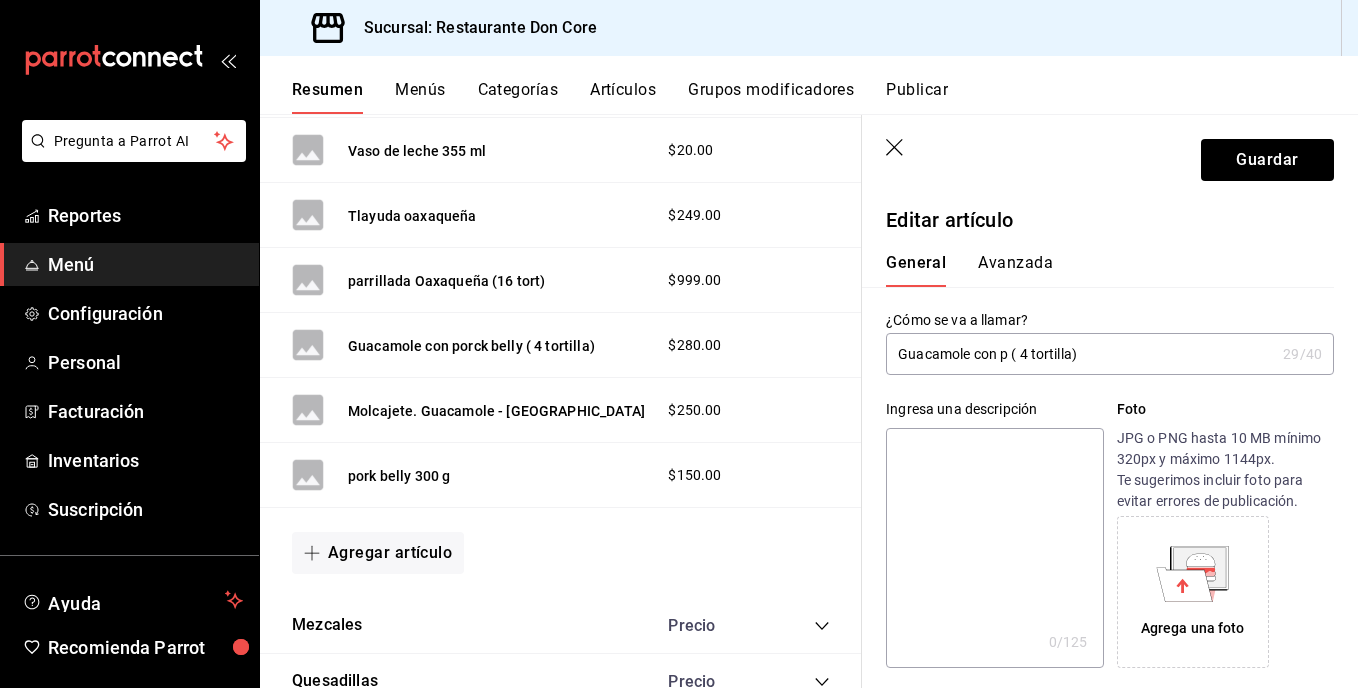 click on "Guacamole con p ( 4 tortilla)" at bounding box center (1080, 354) 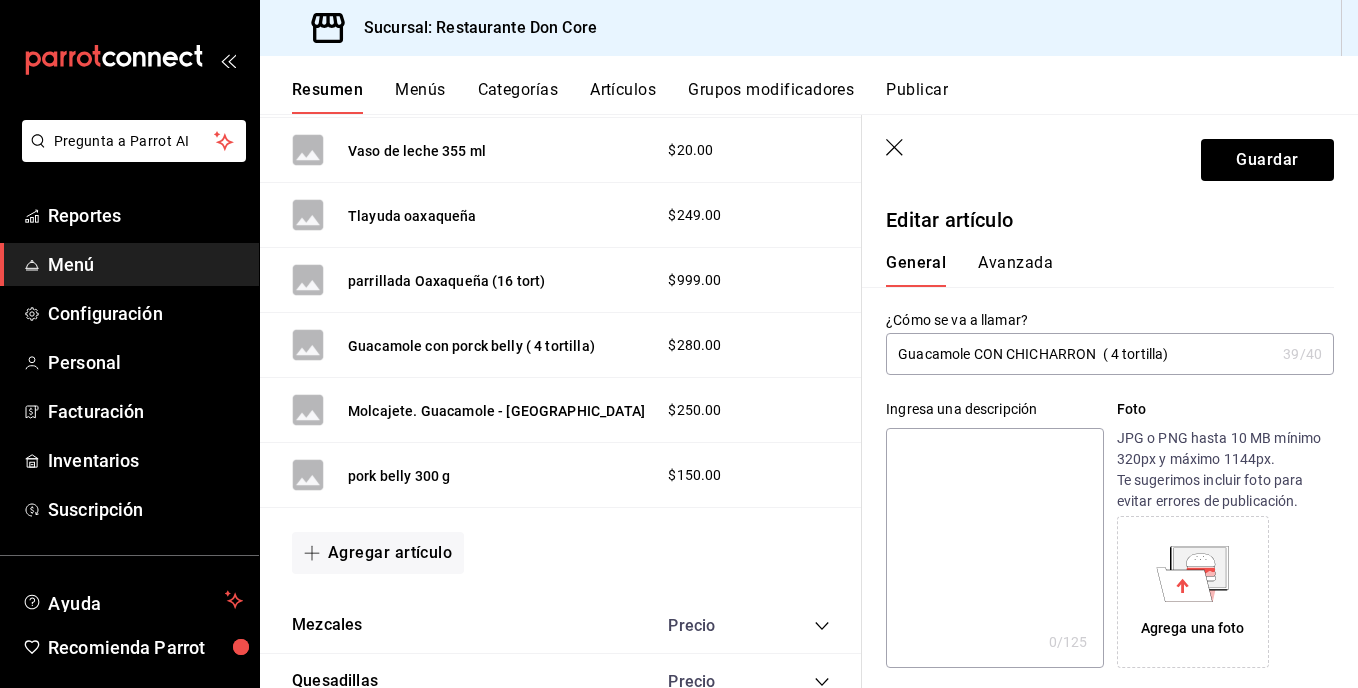 click on "Guacamole CON CHICHARRON  ( 4 tortilla)" at bounding box center [1080, 354] 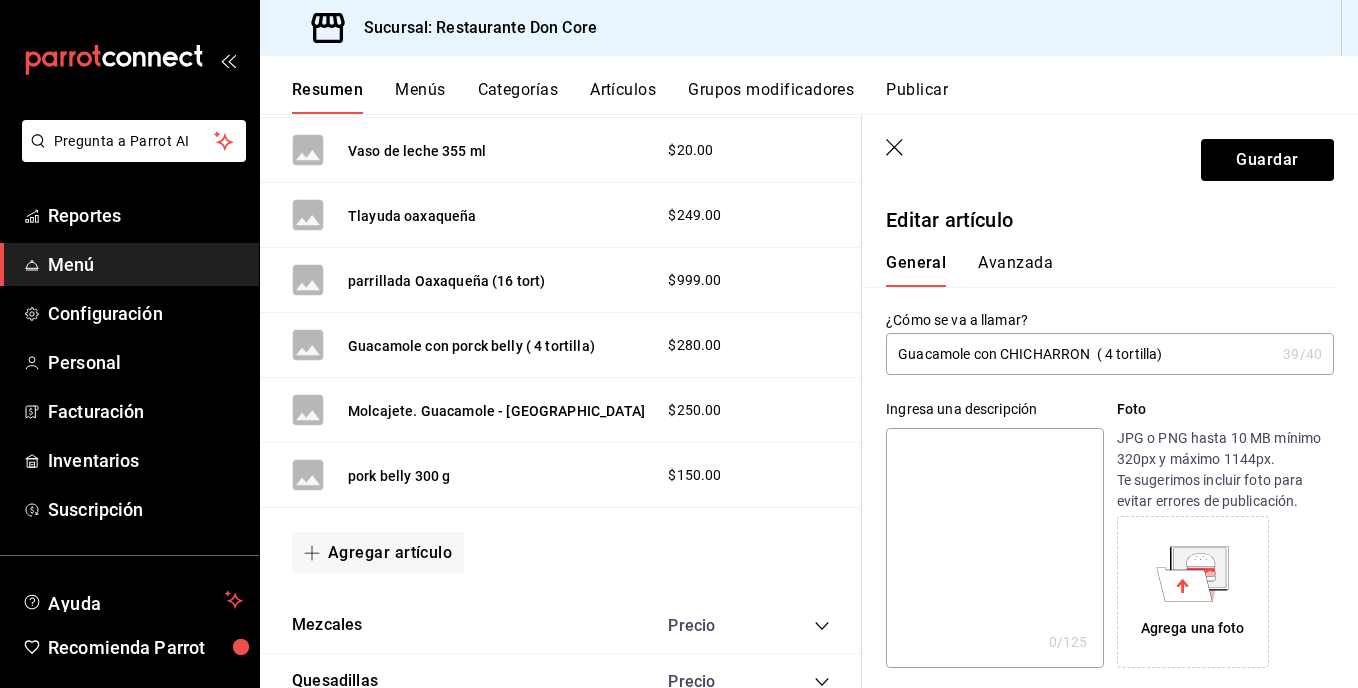 click on "Guacamole con CHICHARRON  ( 4 tortilla)" at bounding box center (1080, 354) 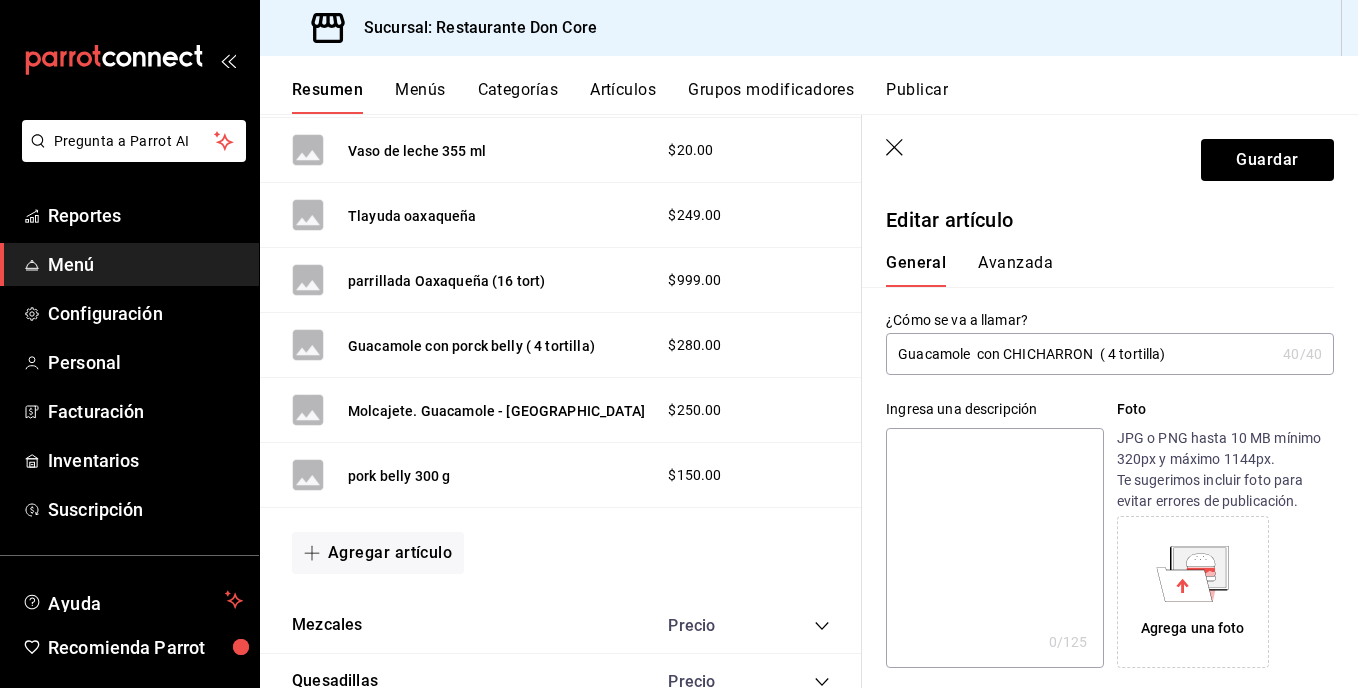 click on "Ingresa una descripción x 0 /125 ​ Foto JPG o PNG hasta 10 MB mínimo 320px y máximo 1144px. Te sugerimos incluir foto para evitar errores de publicación. Agrega una foto" at bounding box center [1098, 521] 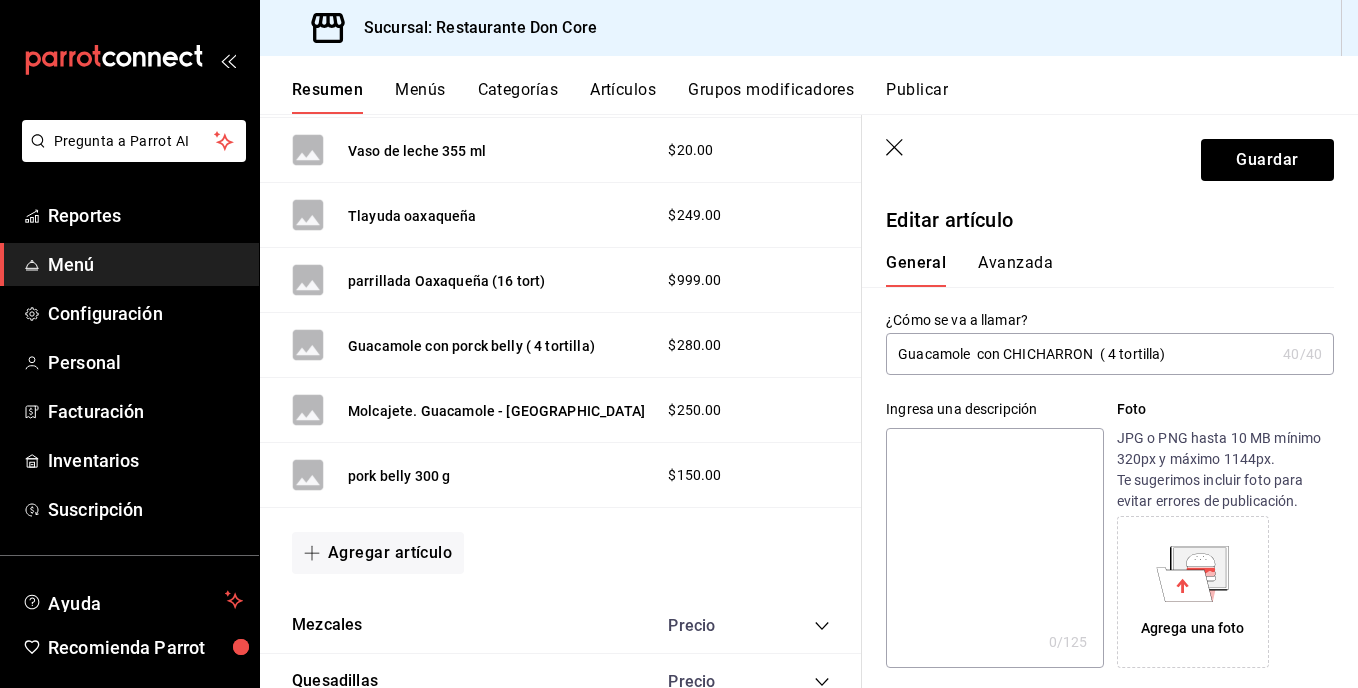 click on "Guacamole  con CHICHARRON  ( 4 tortilla)" at bounding box center [1080, 354] 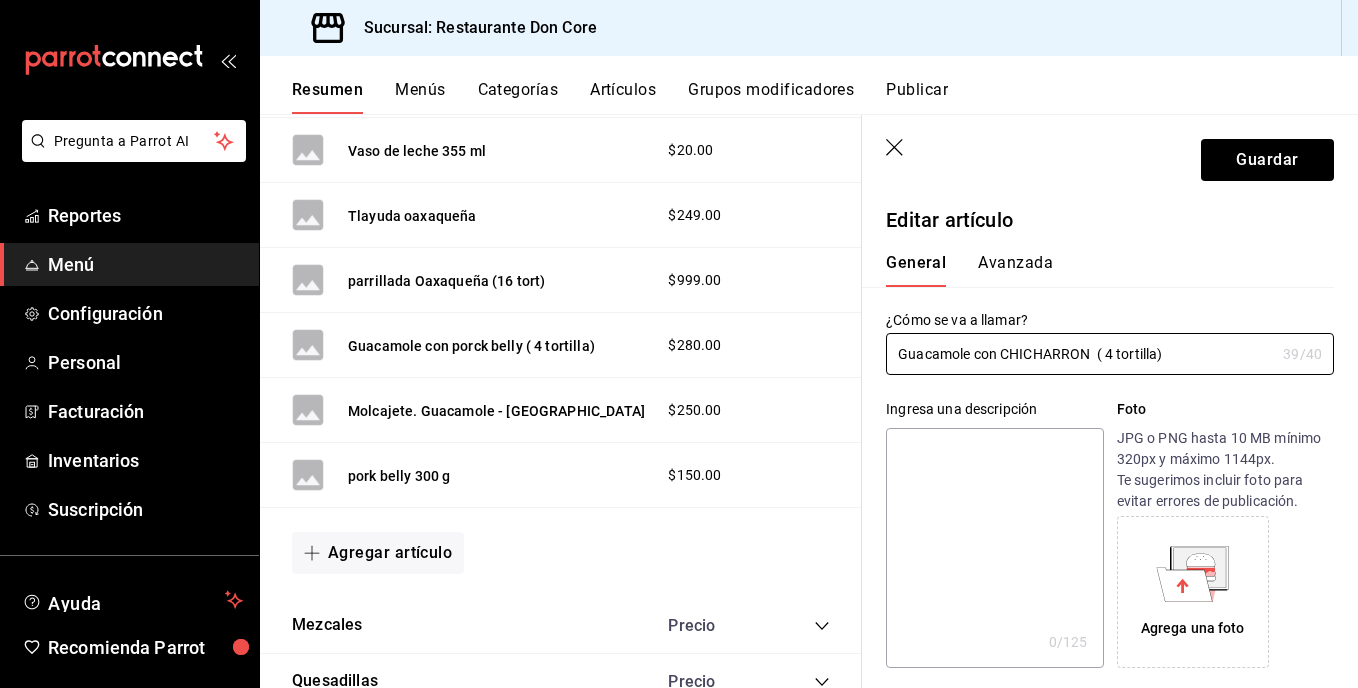 type on "Guacamole con CHICHARRON  ( 4 tortilla)" 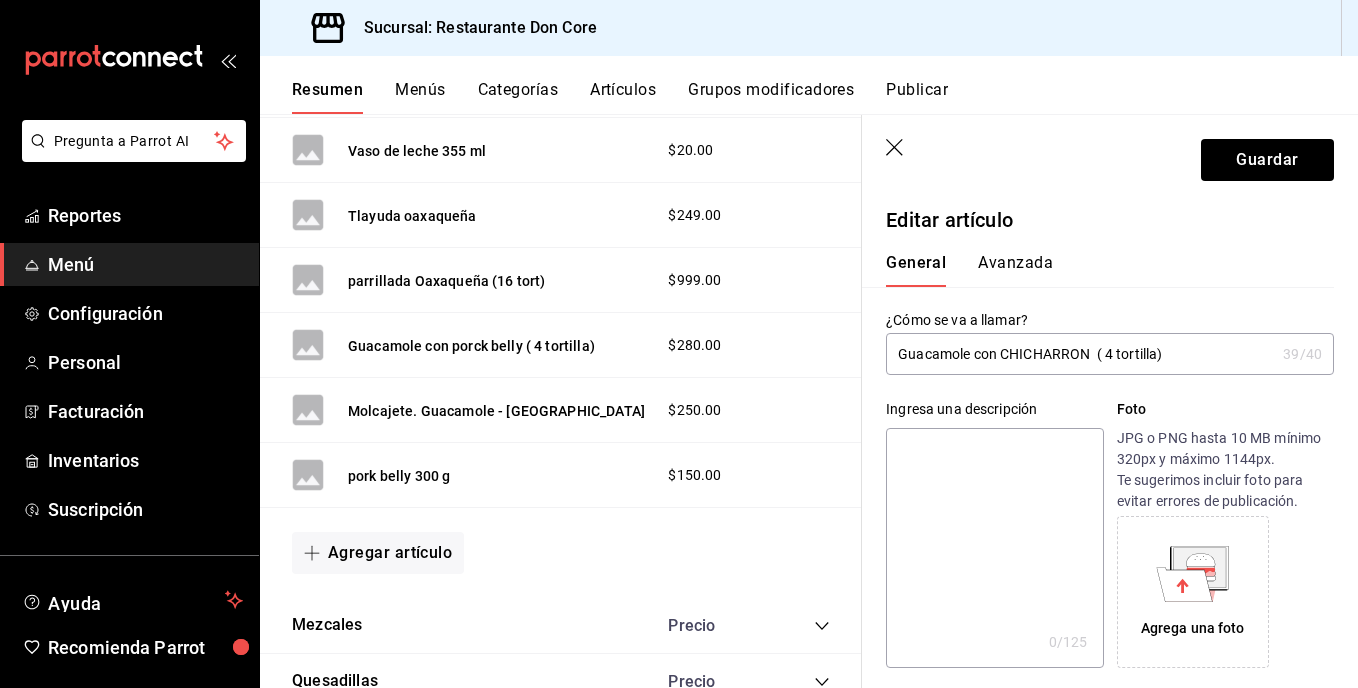click on "Ingresa una descripción" at bounding box center [994, 409] 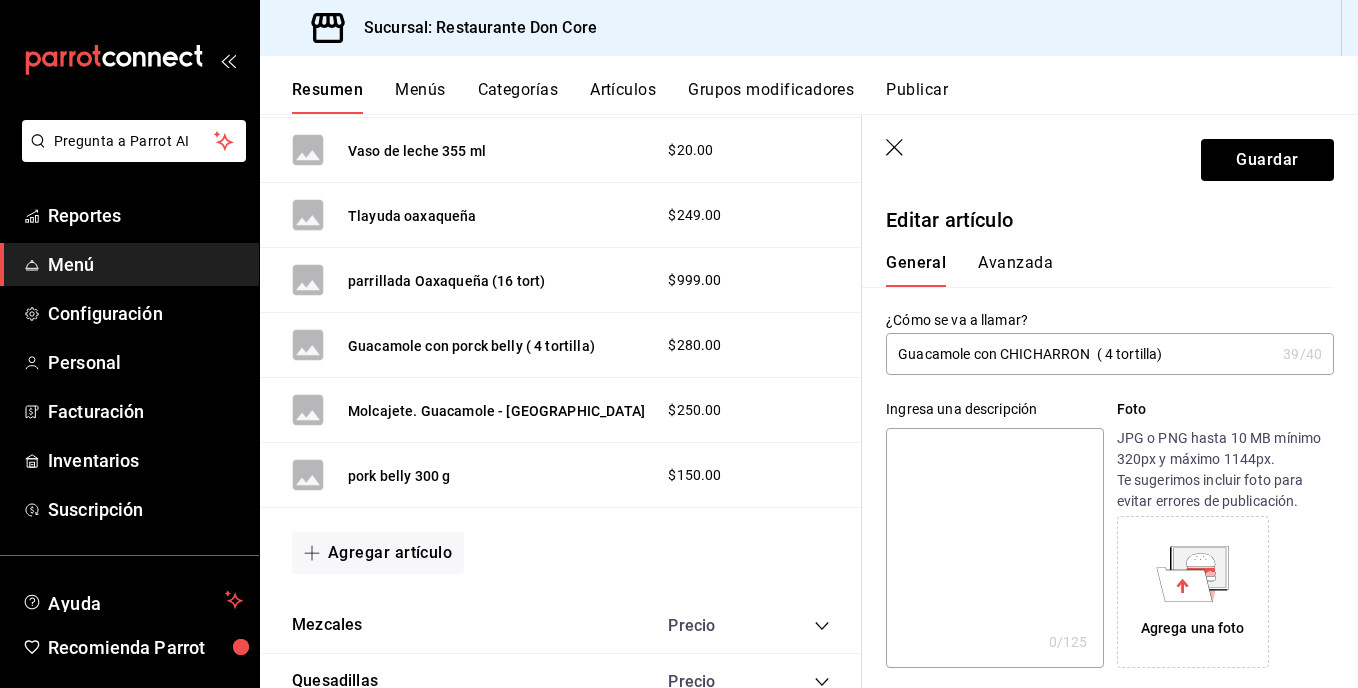 click on "Ingresa una descripción x 0 /125 ​ Foto JPG o PNG hasta 10 MB mínimo 320px y máximo 1144px. Te sugerimos incluir foto para evitar errores de publicación. Agrega una foto" at bounding box center (1098, 521) 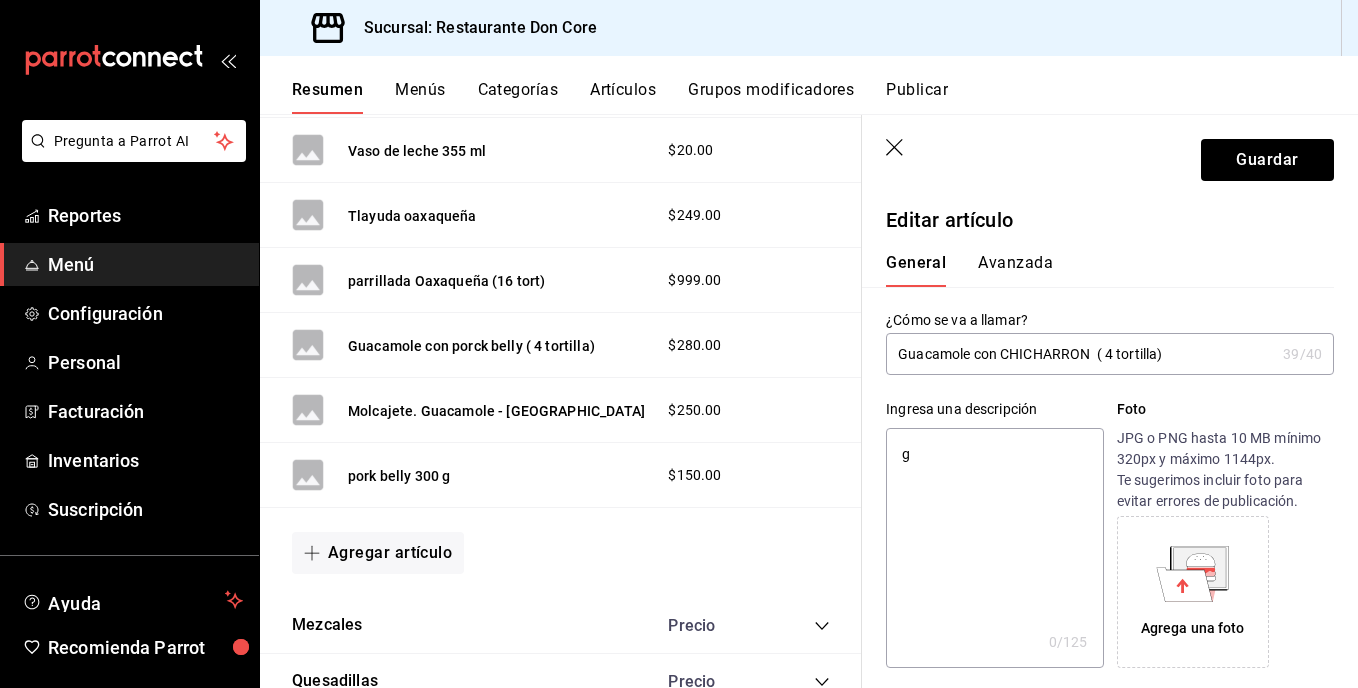 type on "x" 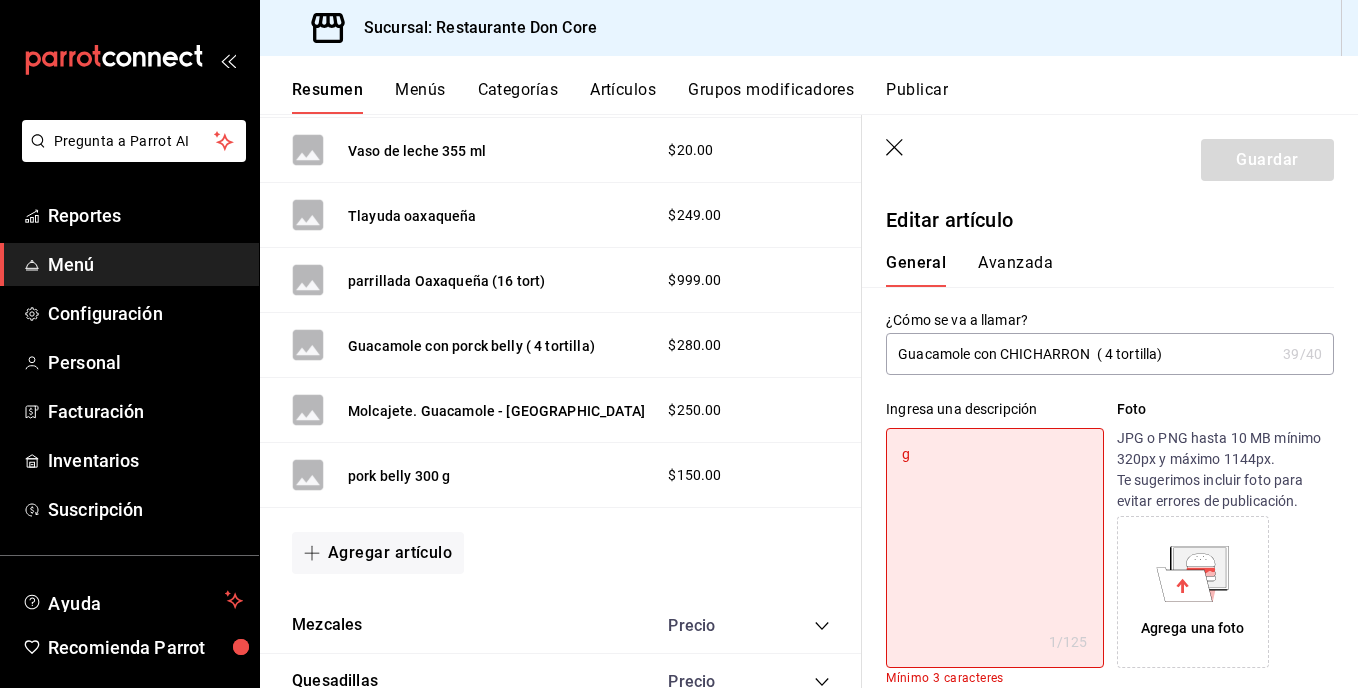 type on "gu" 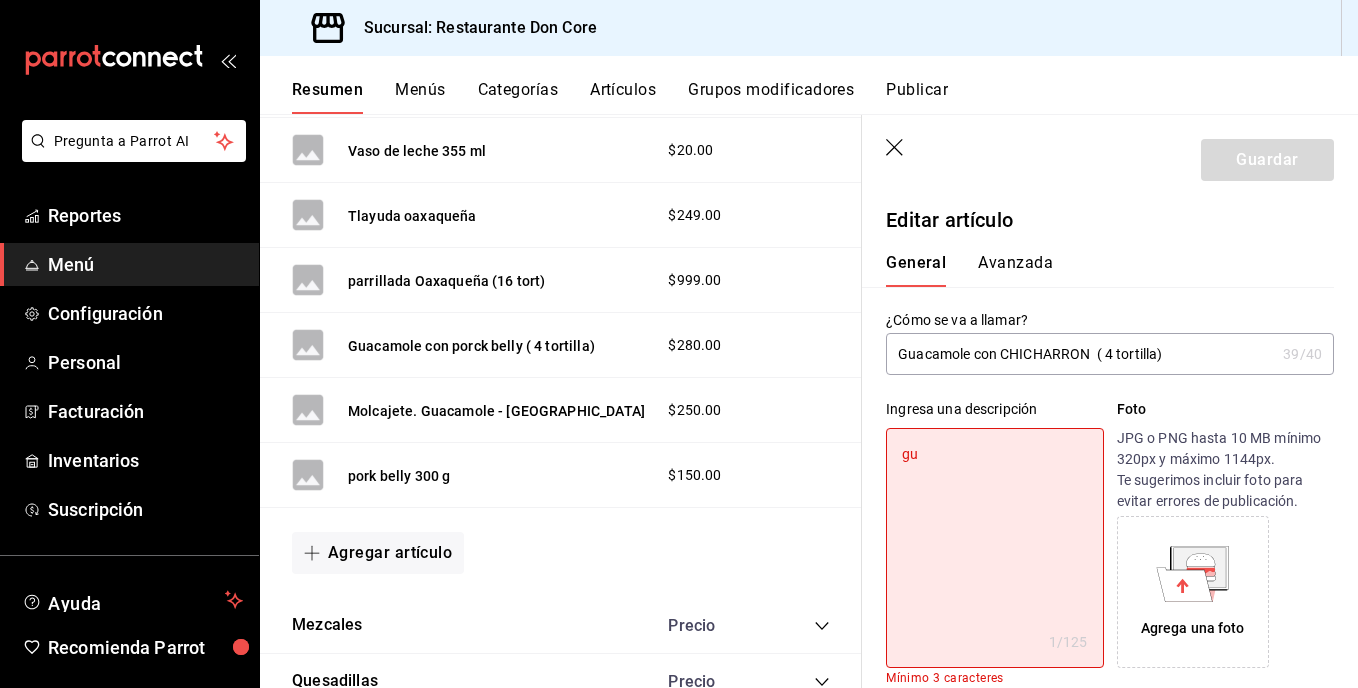 type on "x" 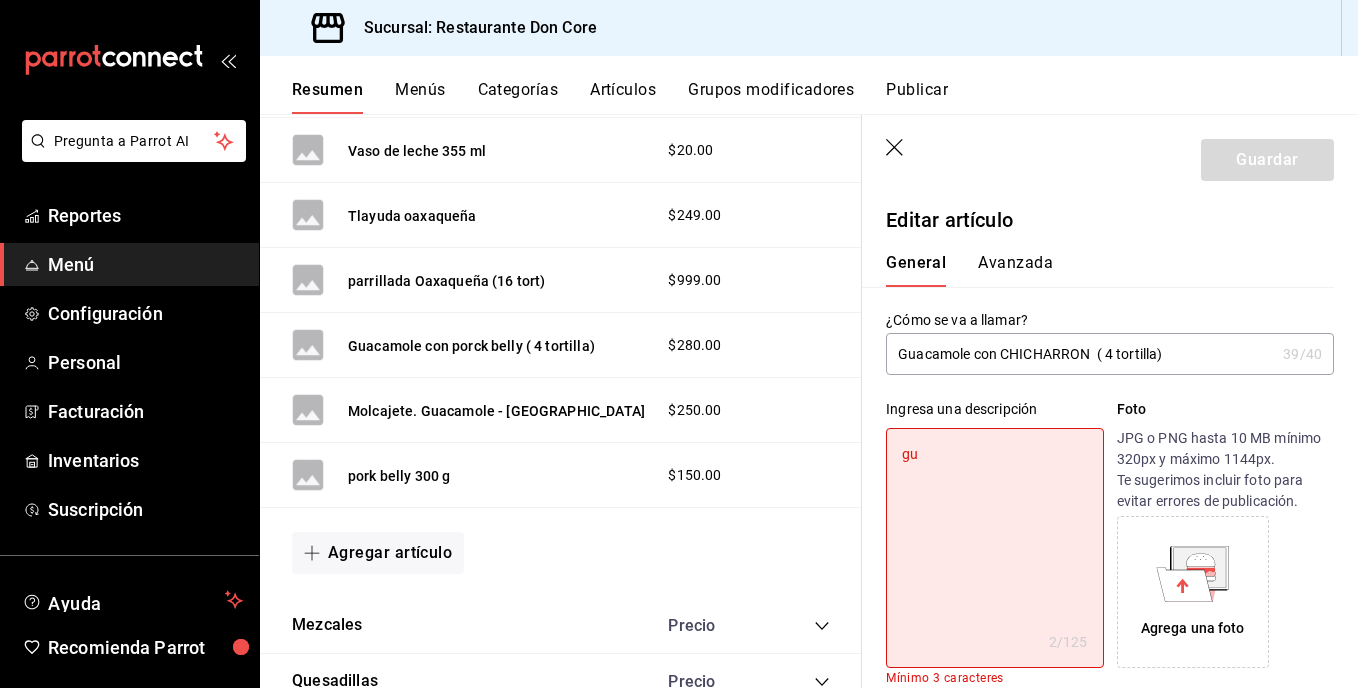 type on "gua" 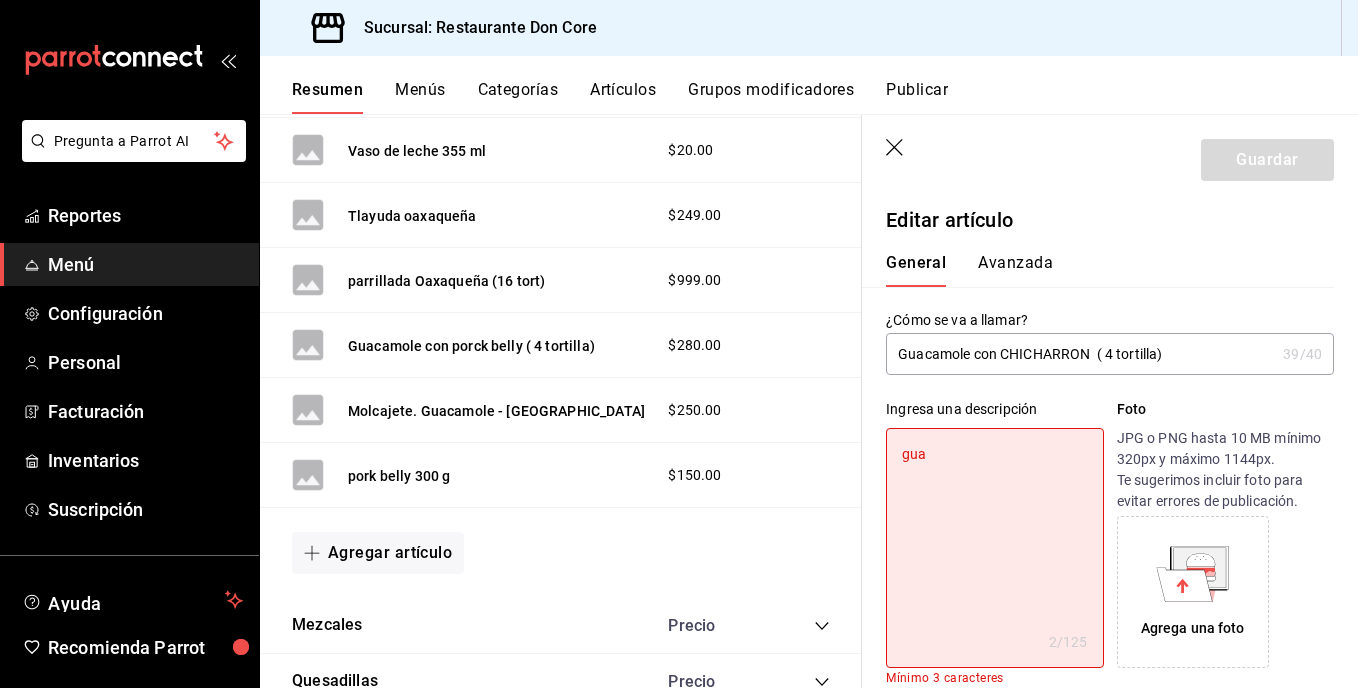 type on "x" 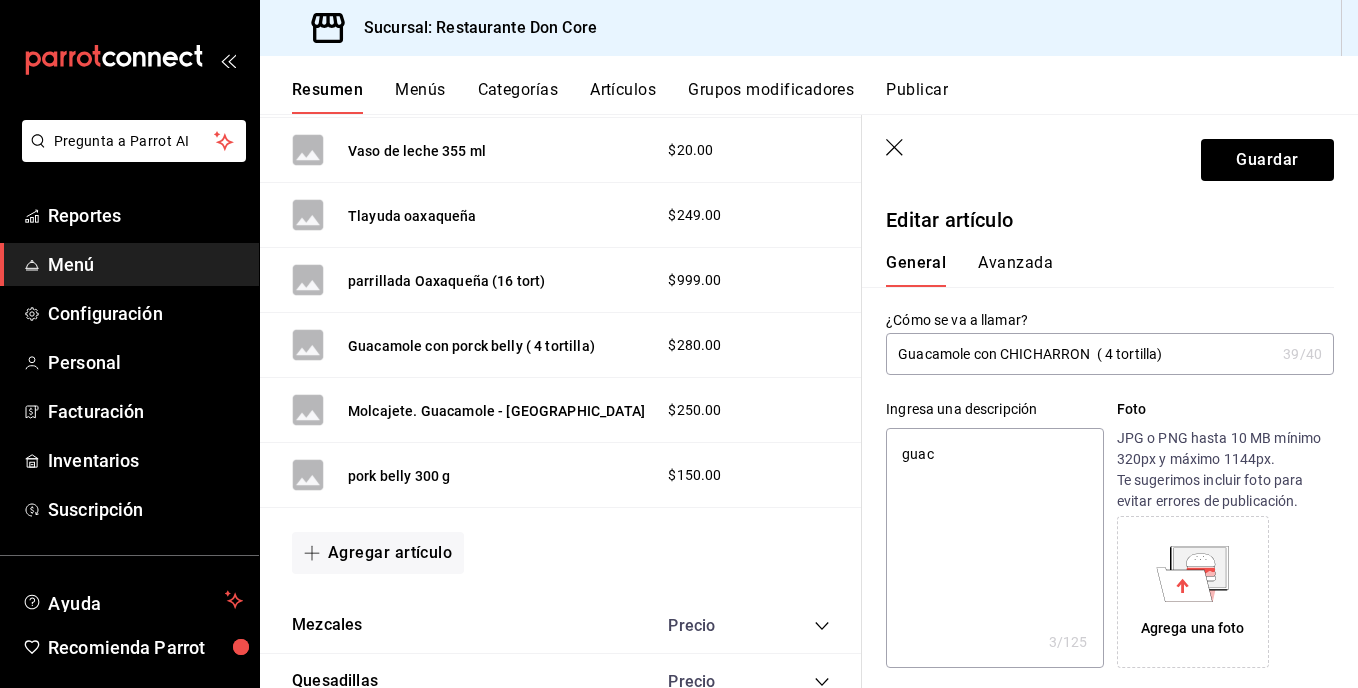 type on "guaca" 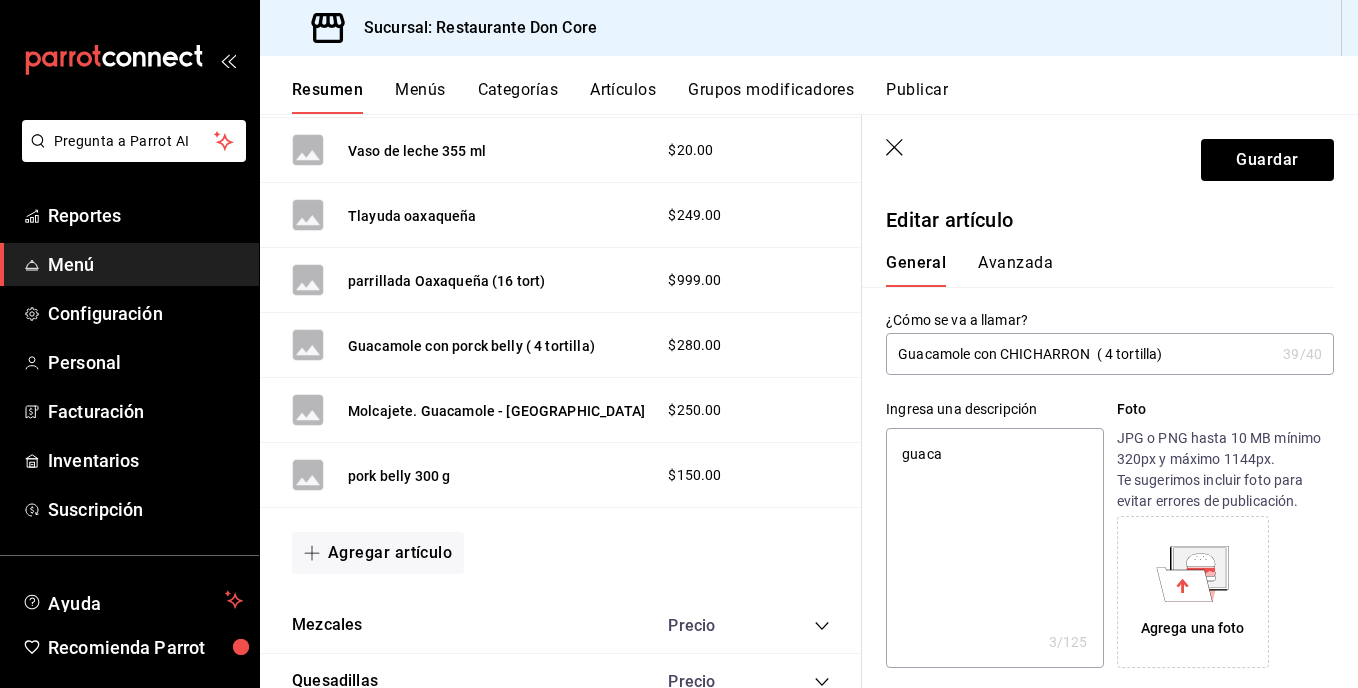type on "x" 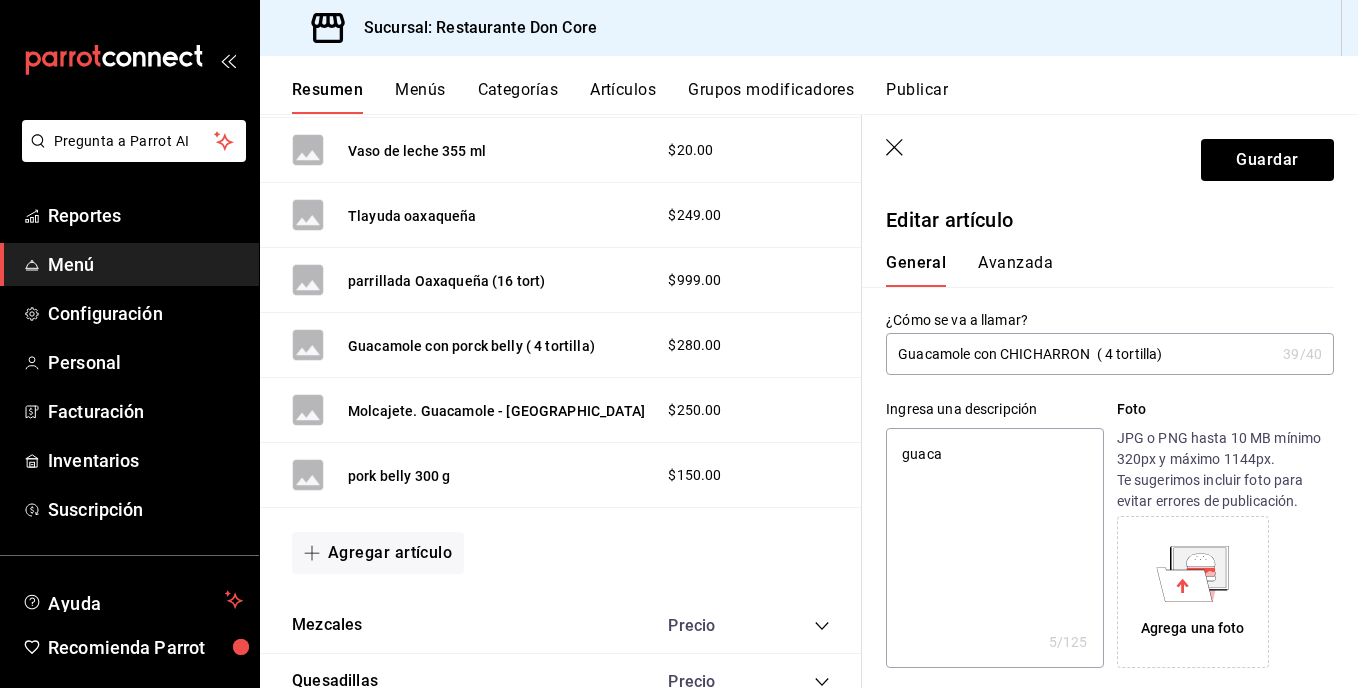 type on "guacam" 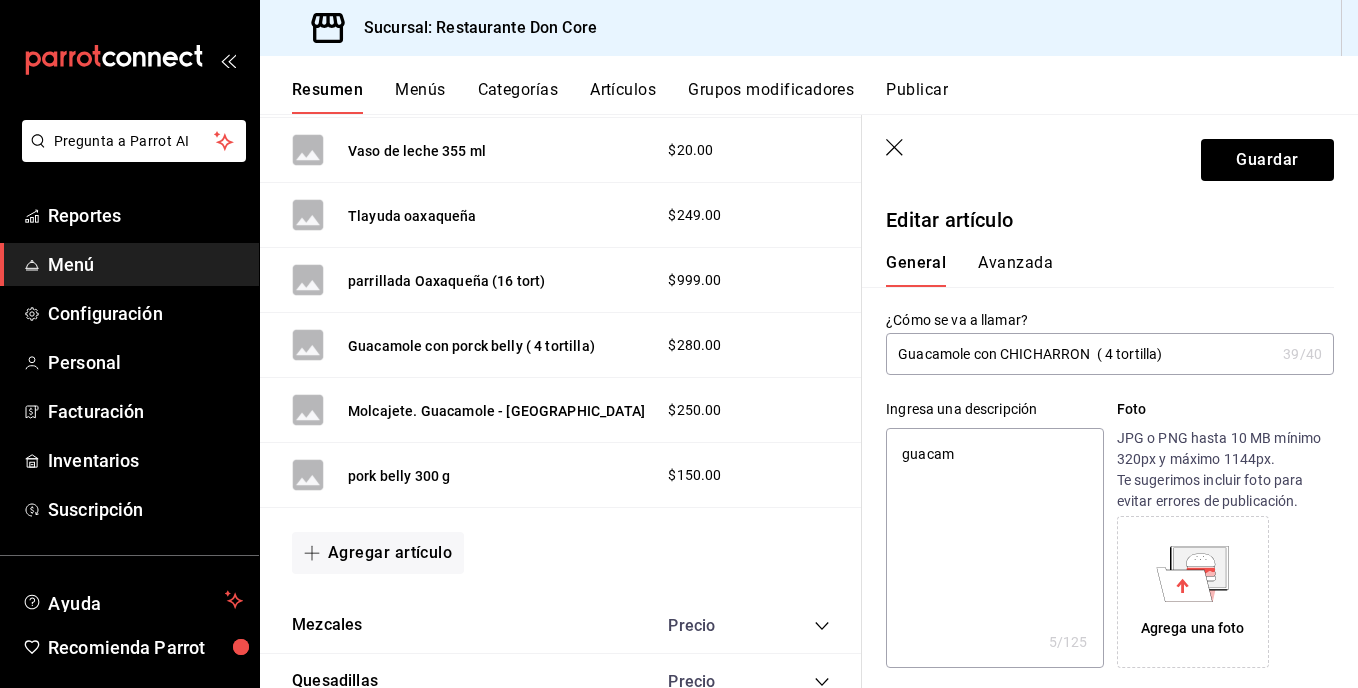 type on "x" 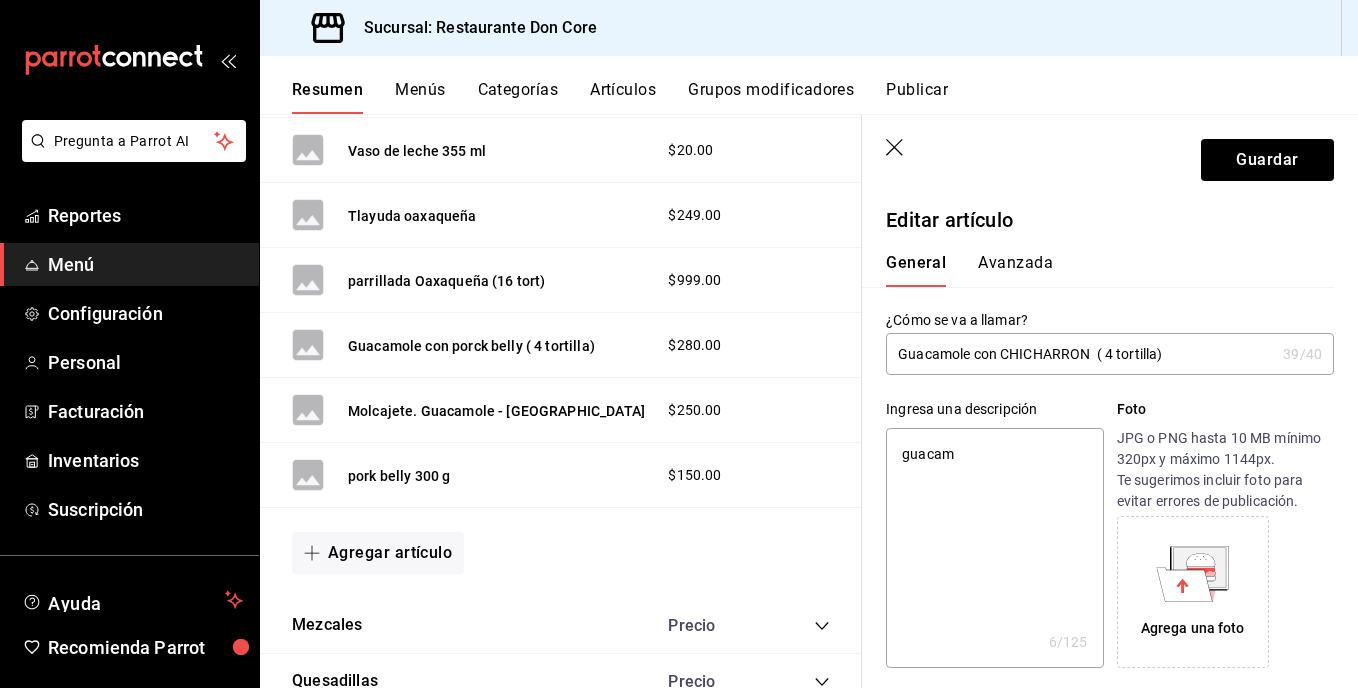 type on "guacamo" 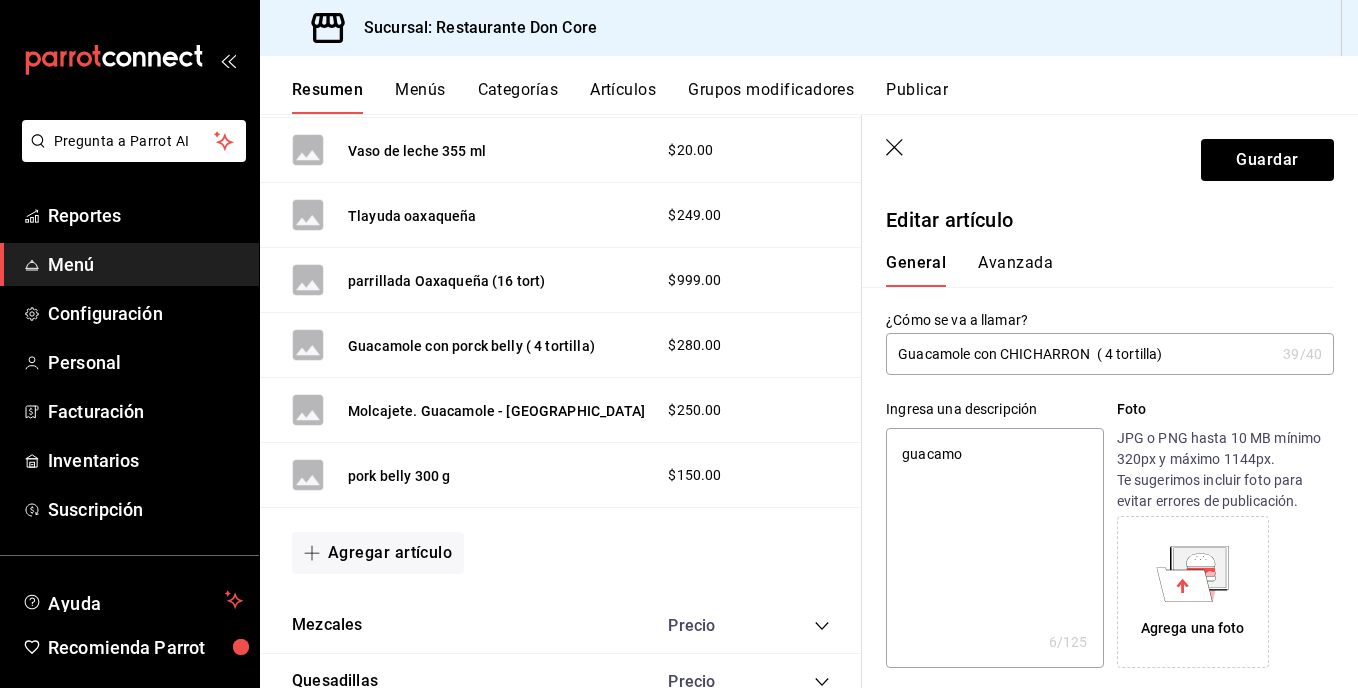 type on "x" 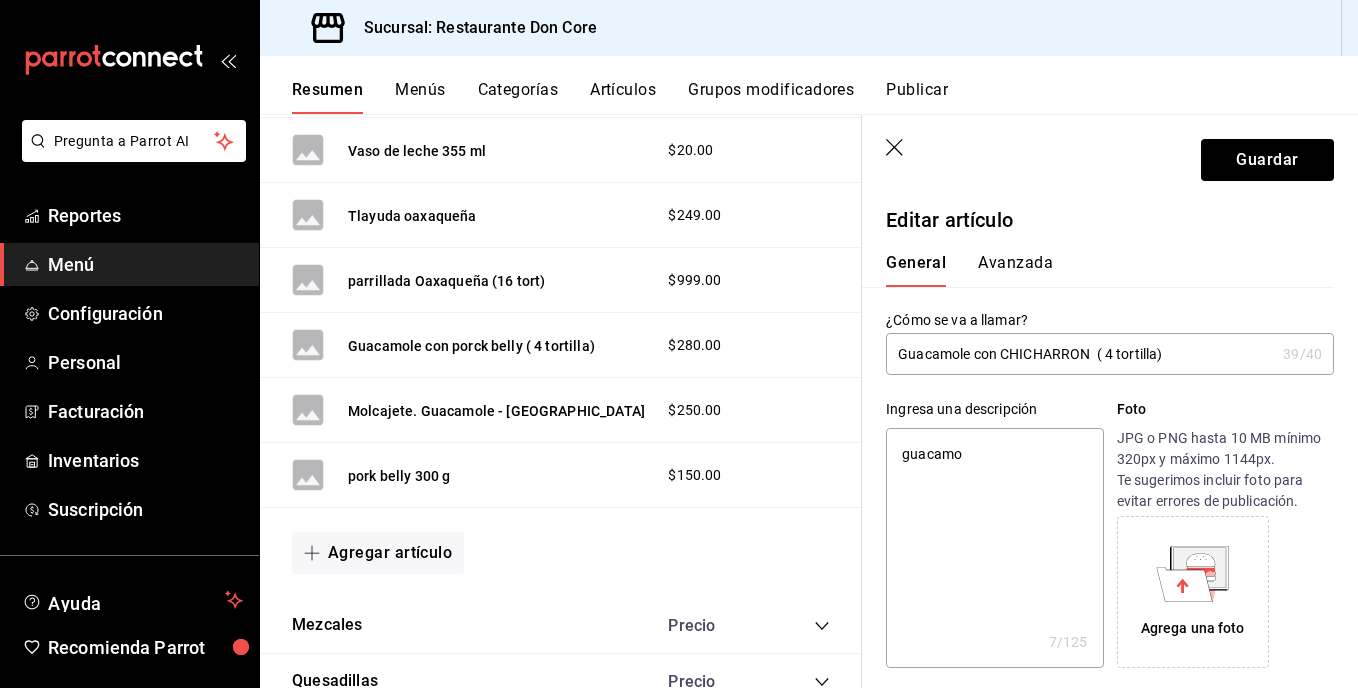 type on "guacamol" 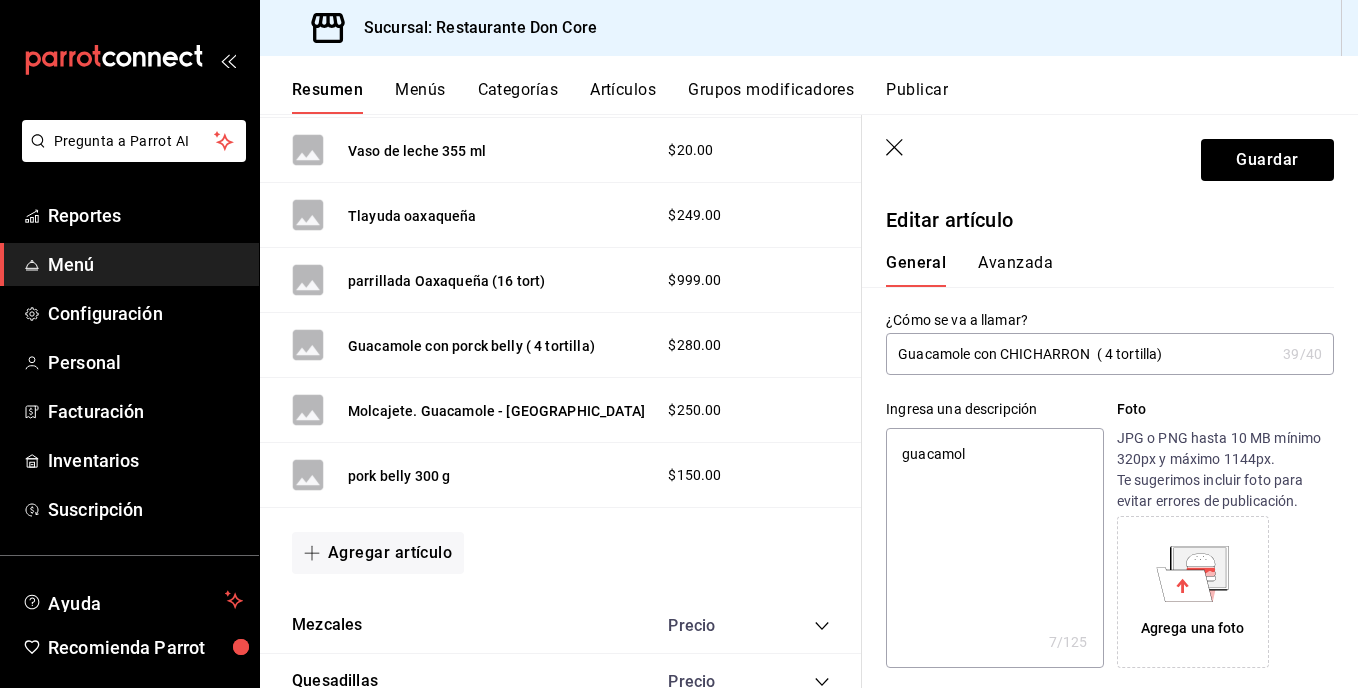 type on "x" 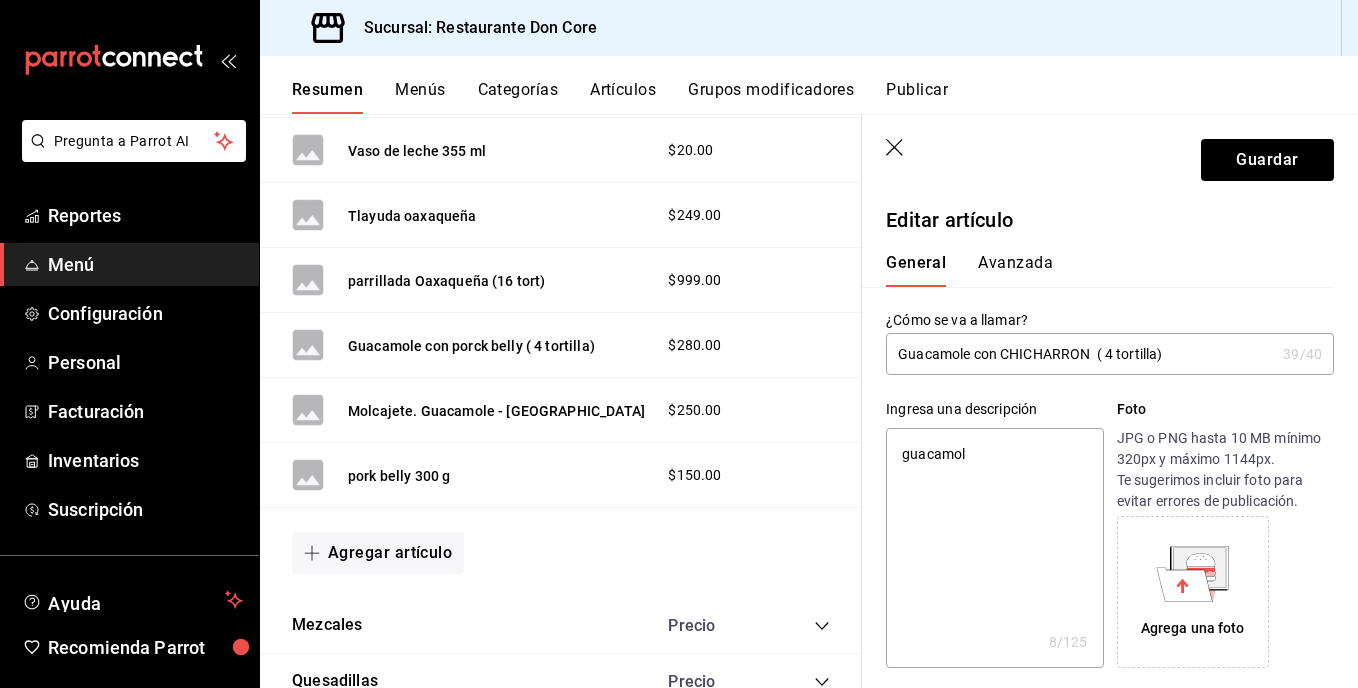 type on "guacamole" 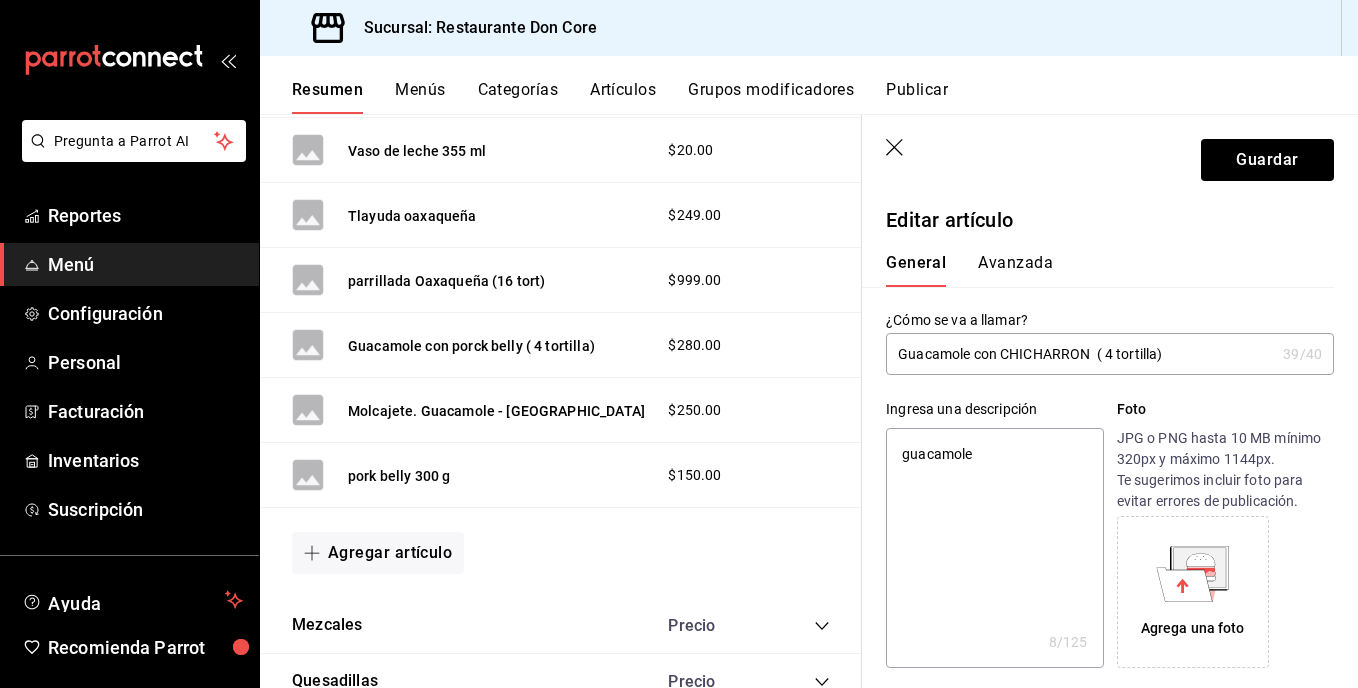 type on "x" 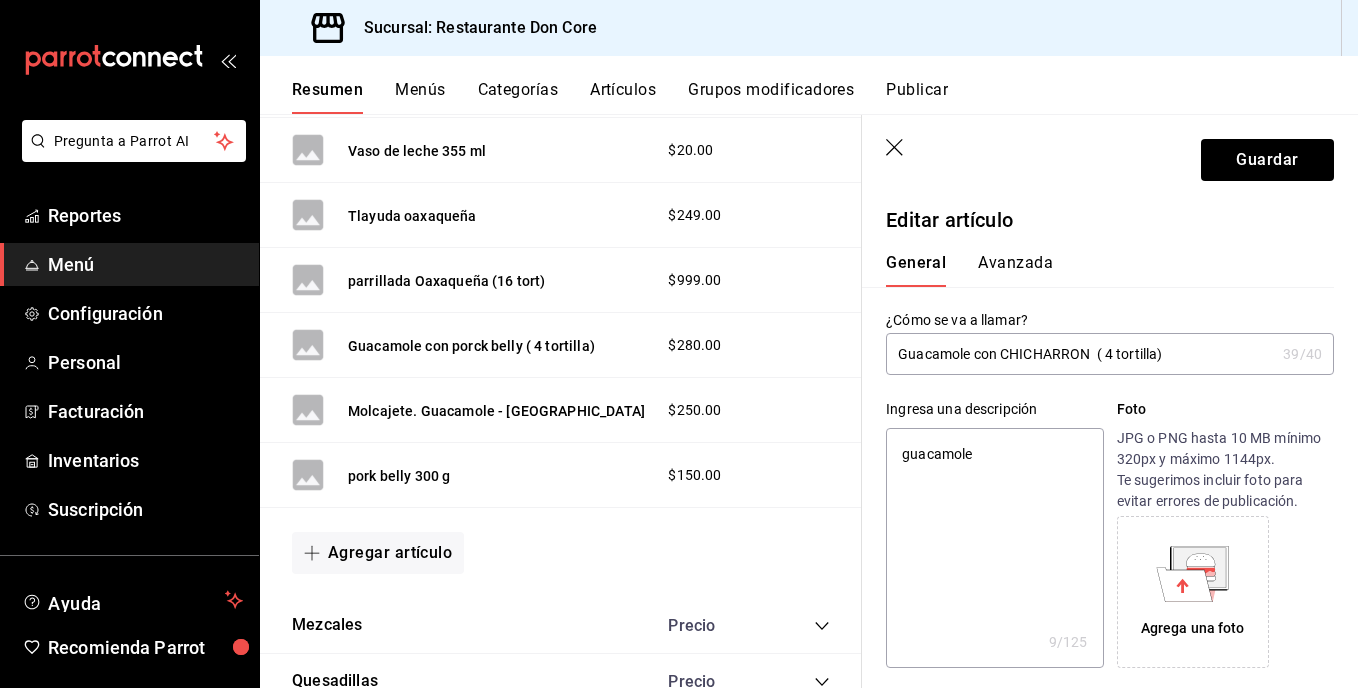 type on "guacamole" 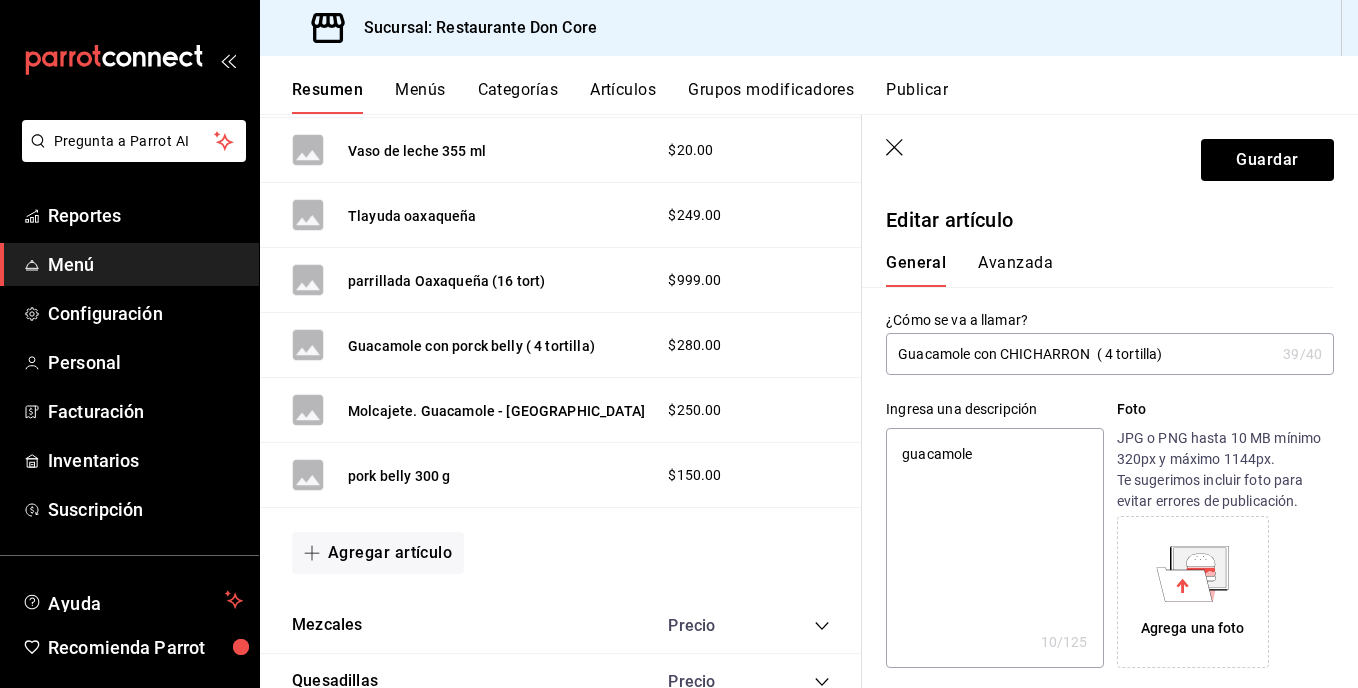 type on "guacamole" 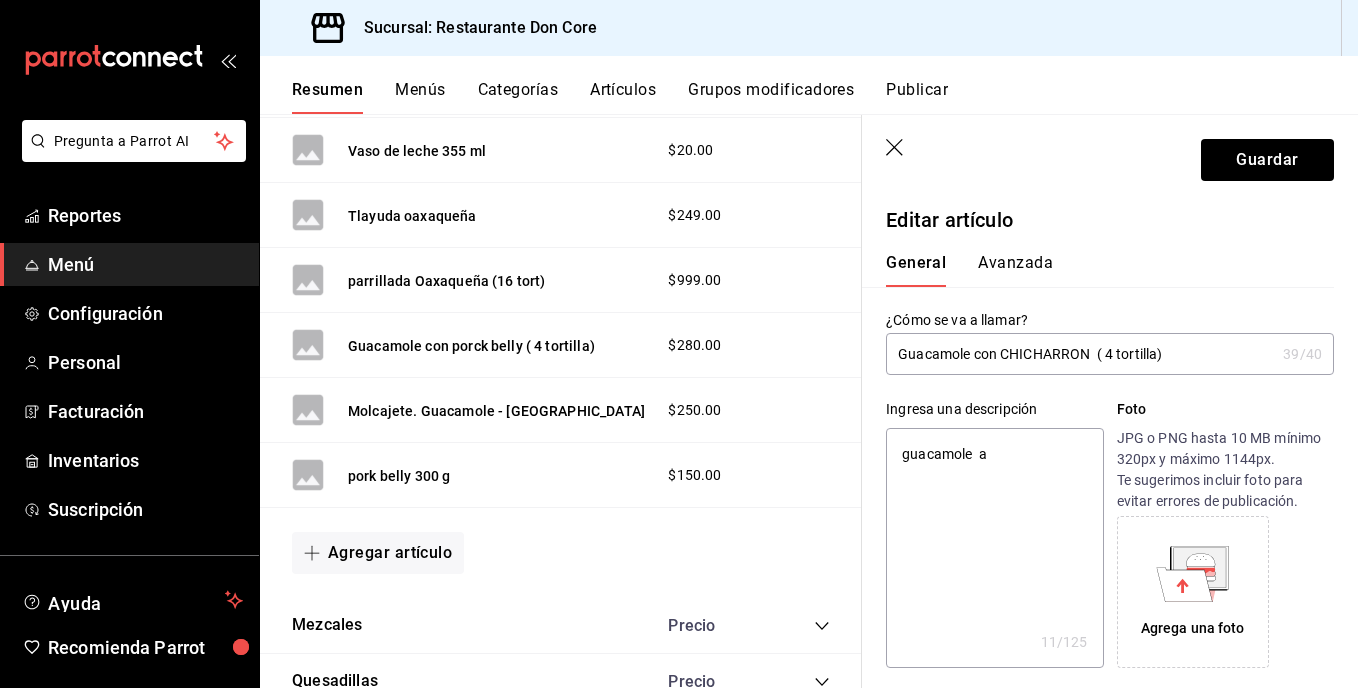 type on "guacamole  al" 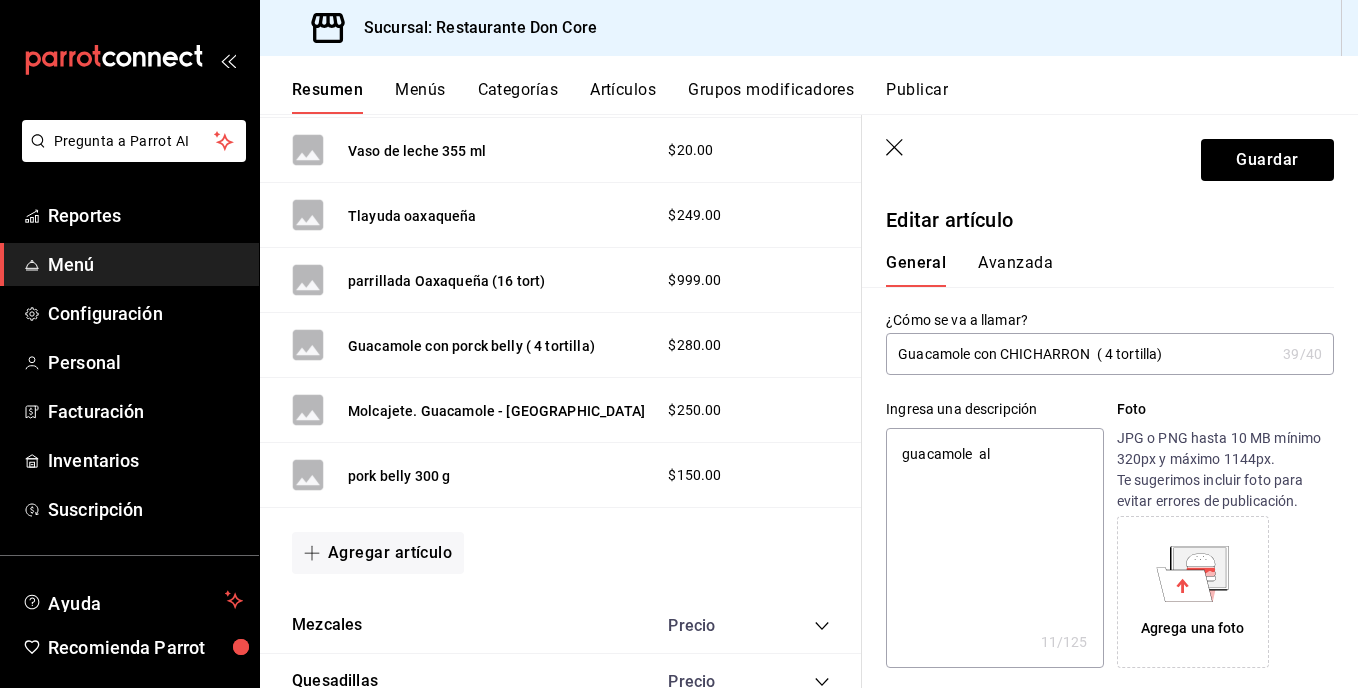 type on "x" 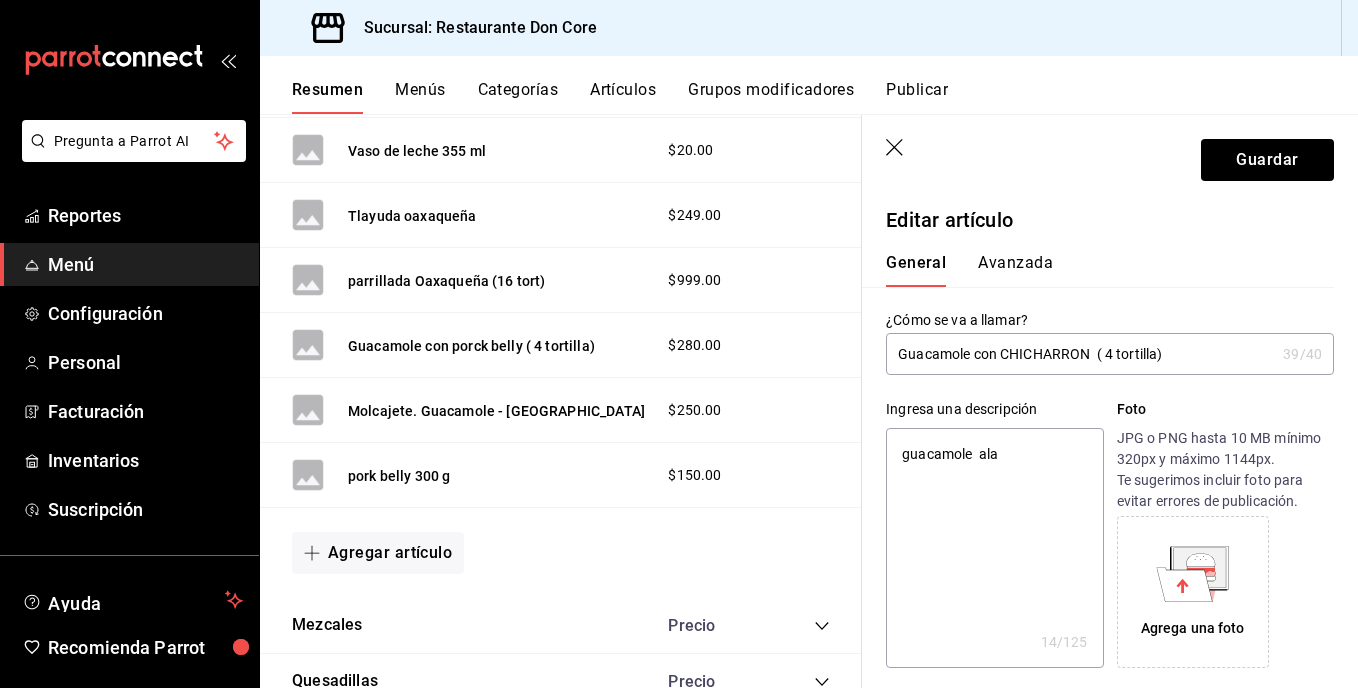 type on "x" 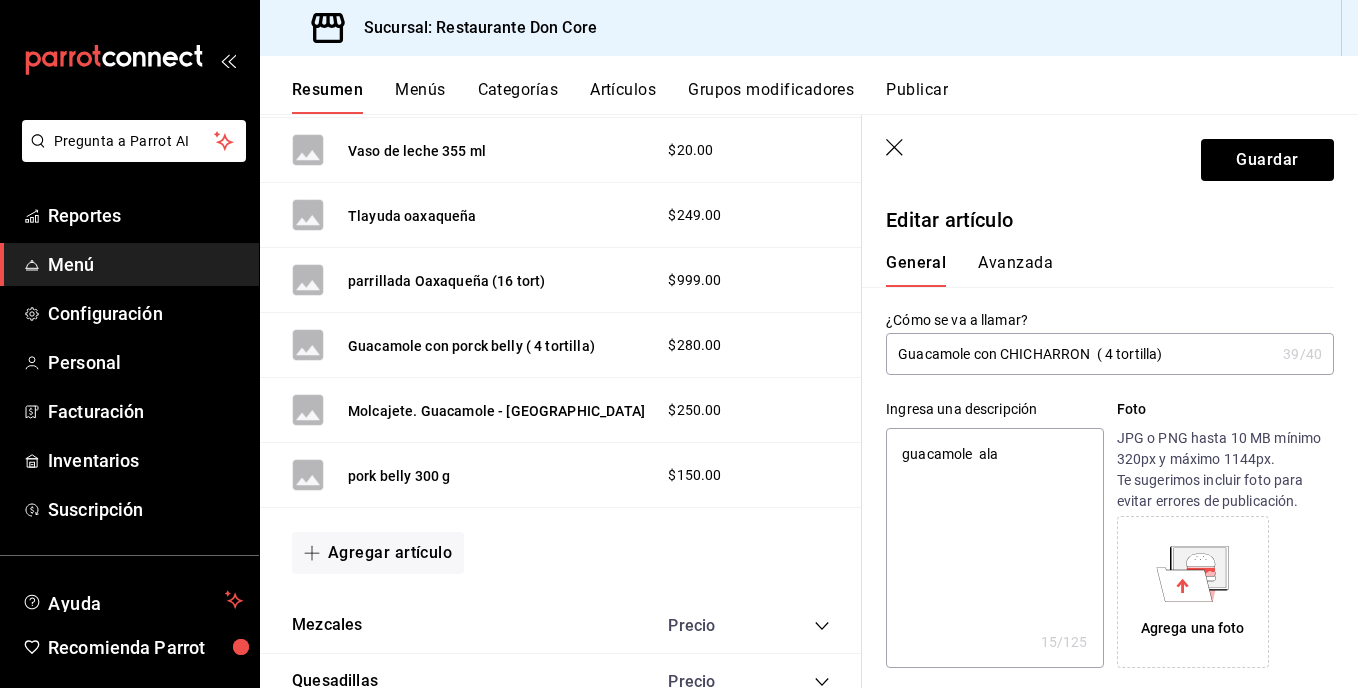 type on "guacamole  ala m" 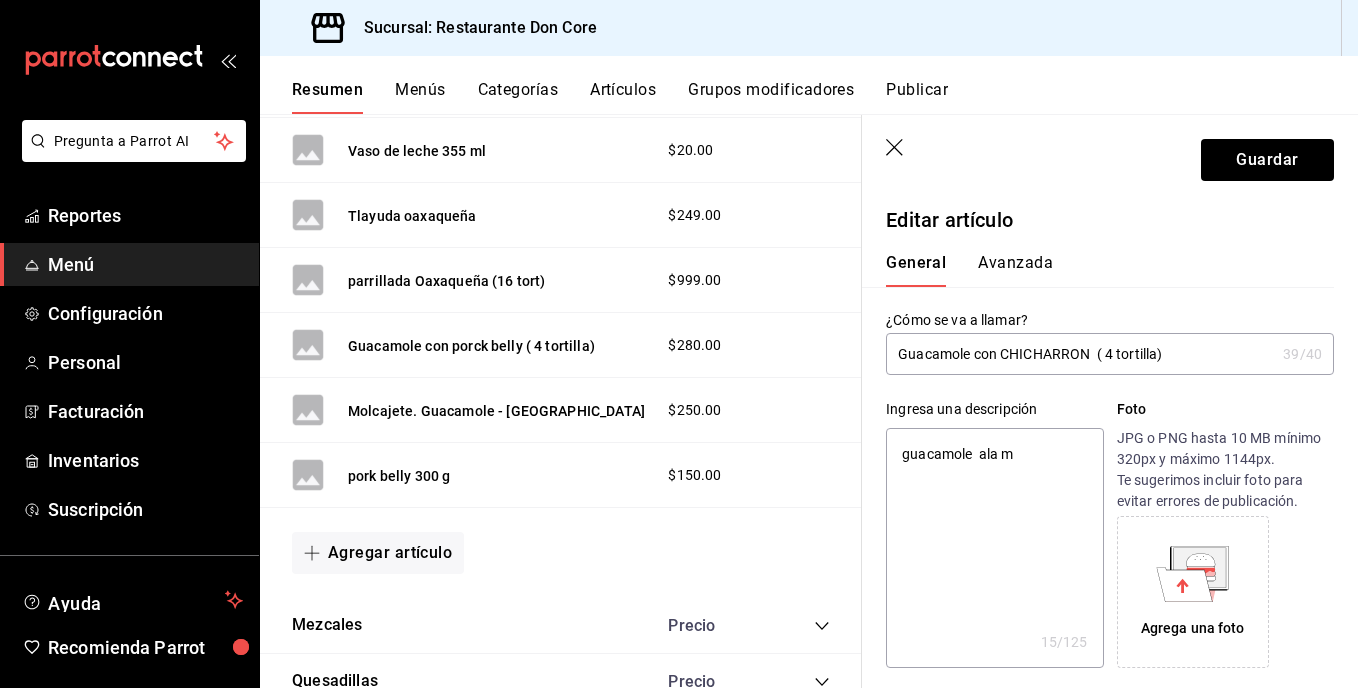 type on "x" 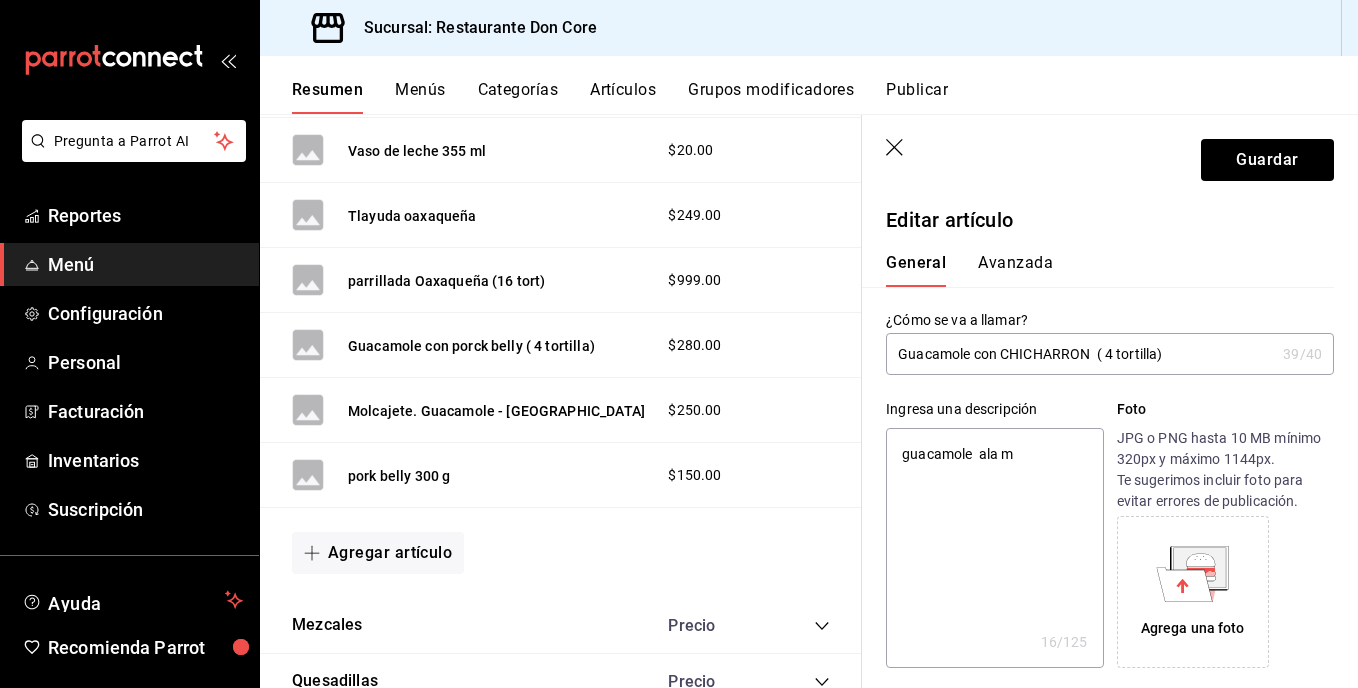 type on "guacamole  ala me" 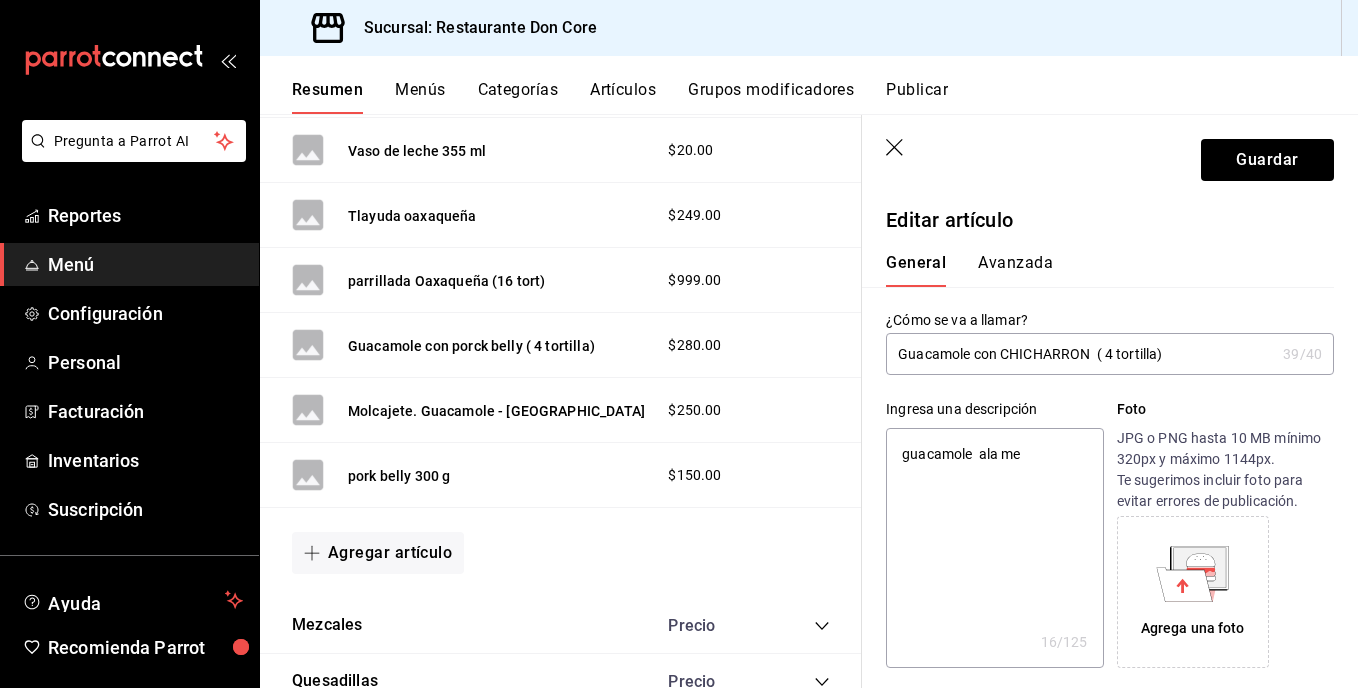 type on "x" 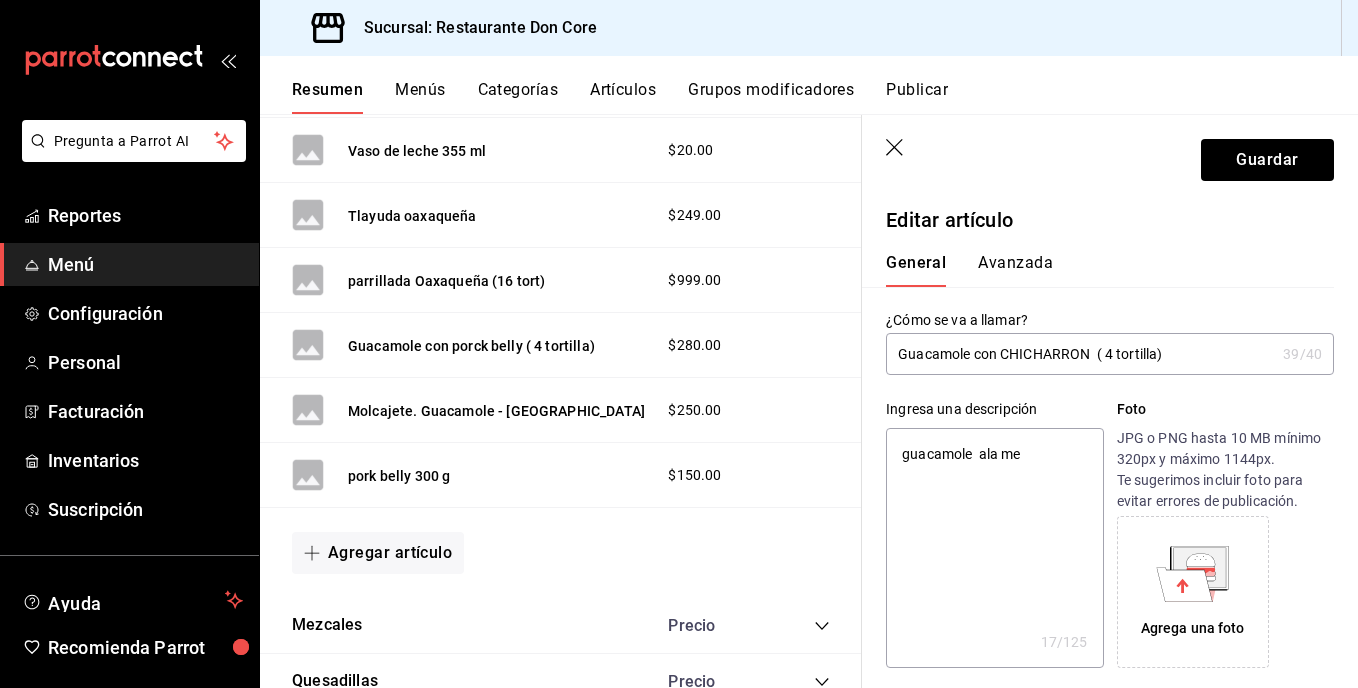 type on "guacamole  ala mex" 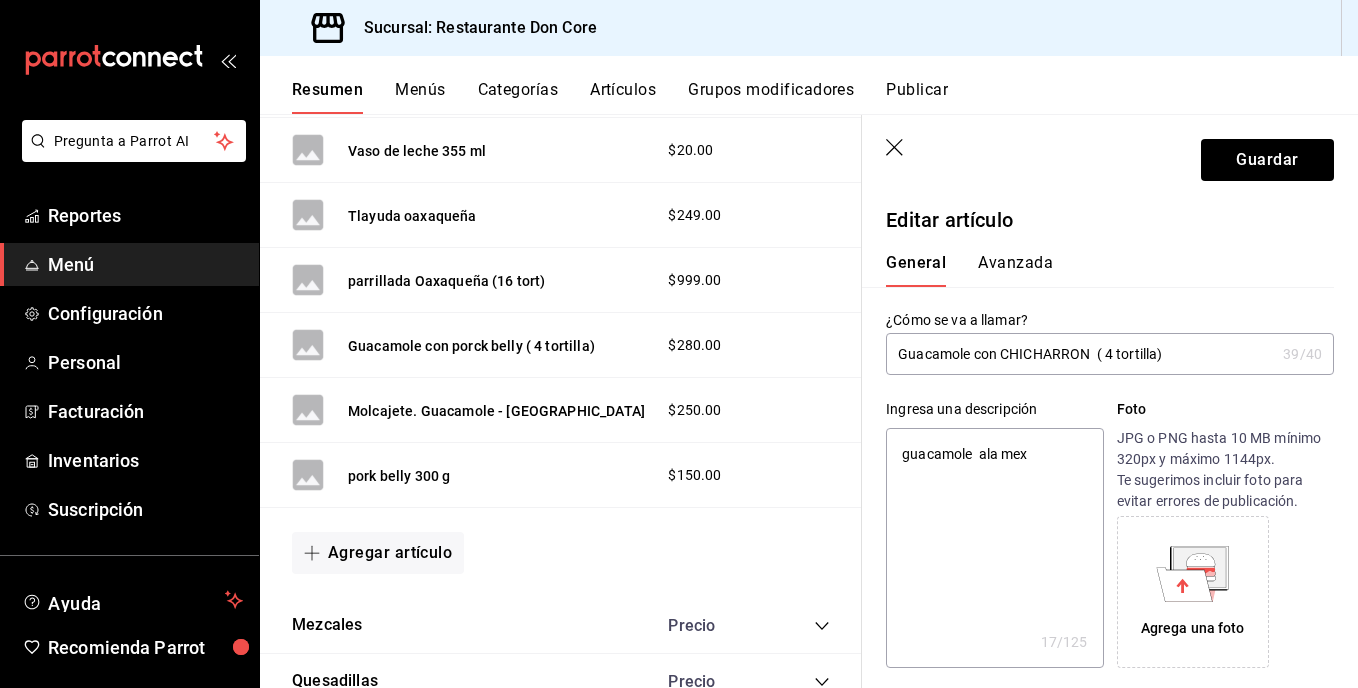 type on "x" 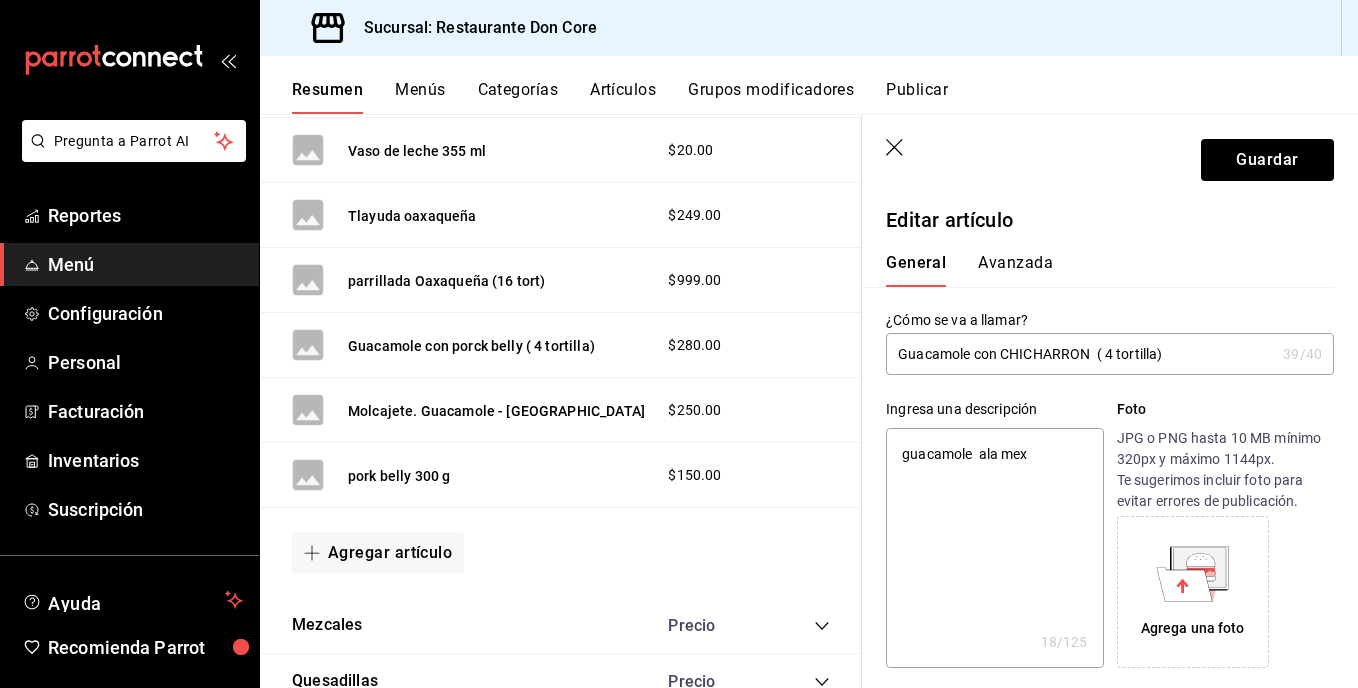 type on "guacamole  ala mexi" 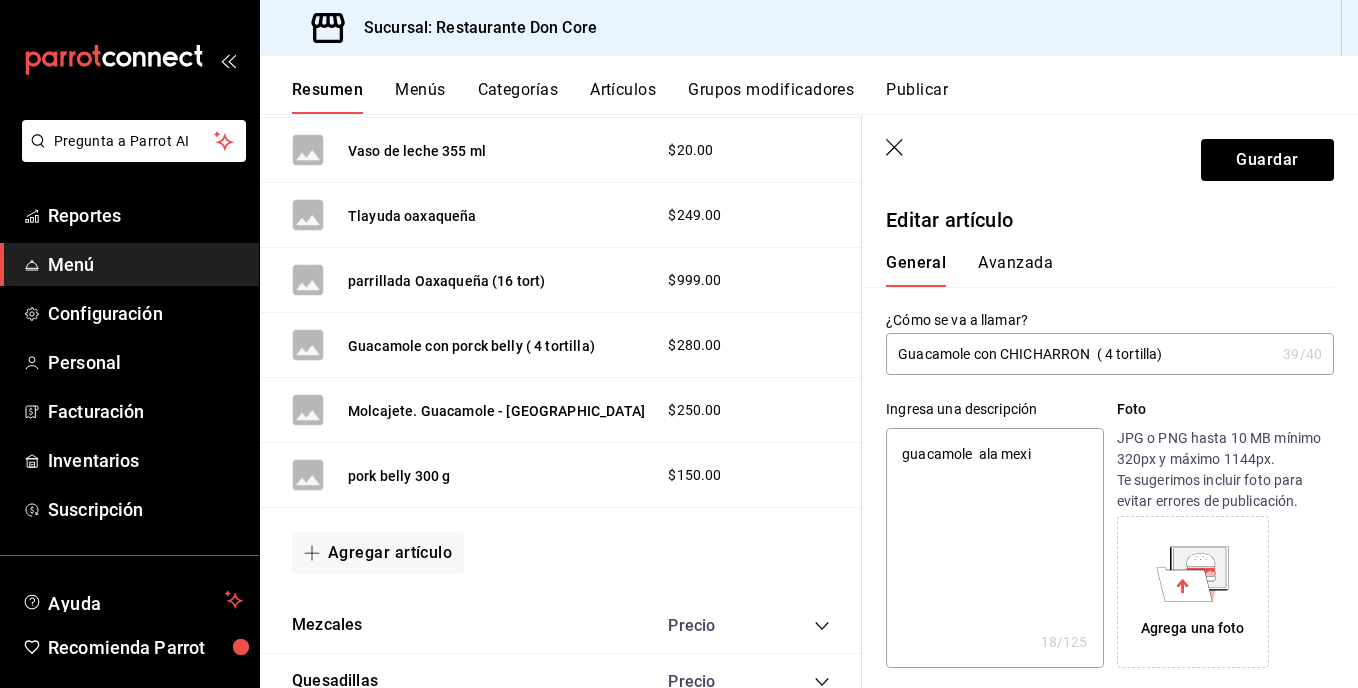 type on "x" 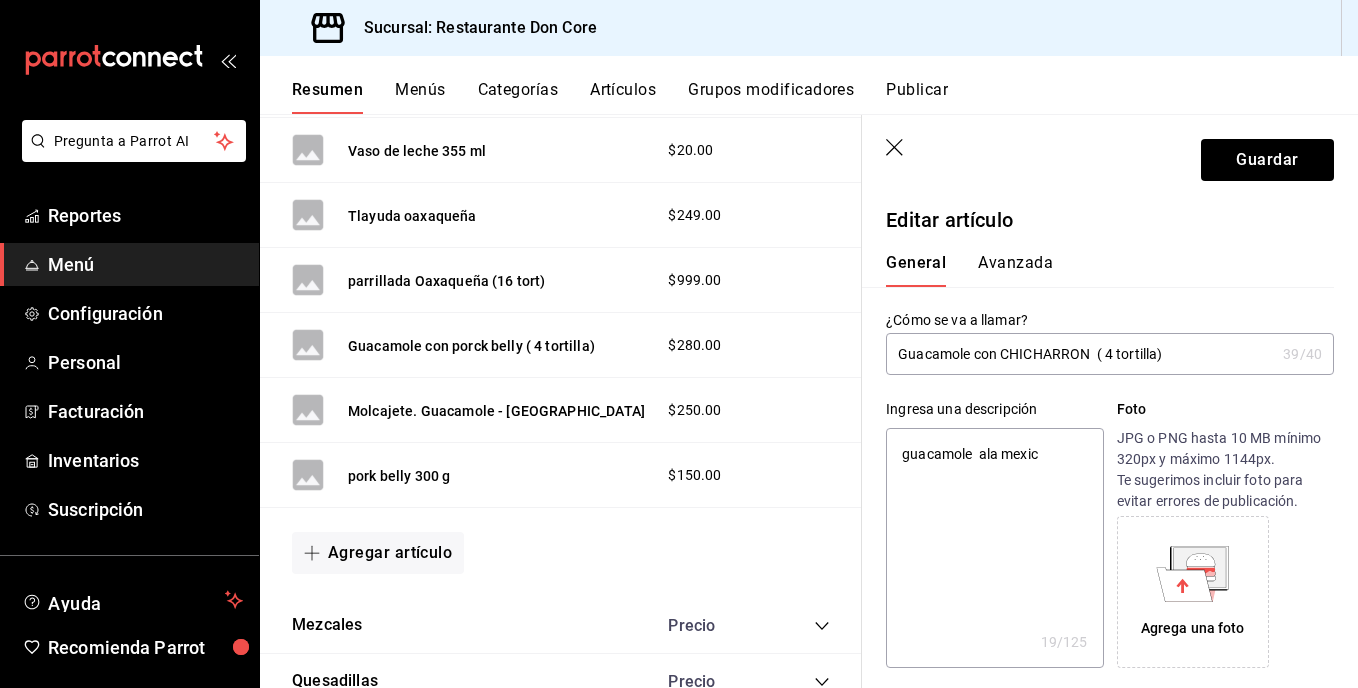 type on "guacamole  ala mexica" 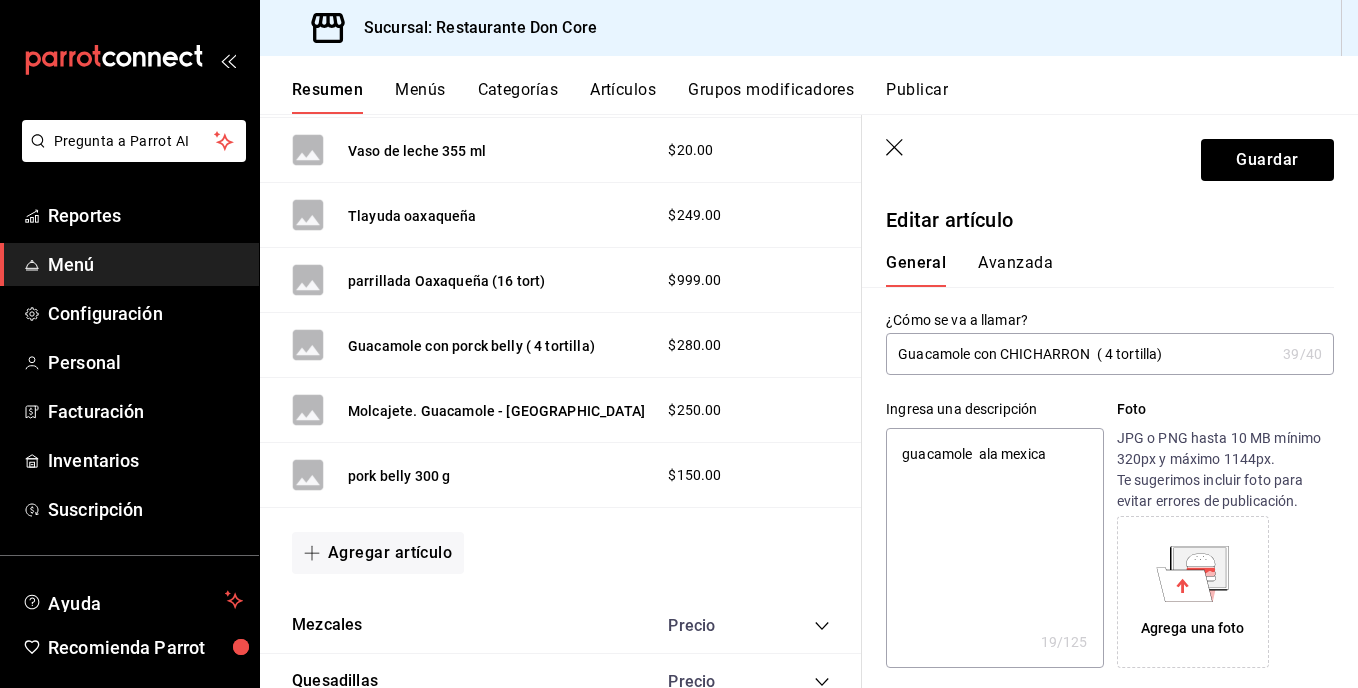 type on "x" 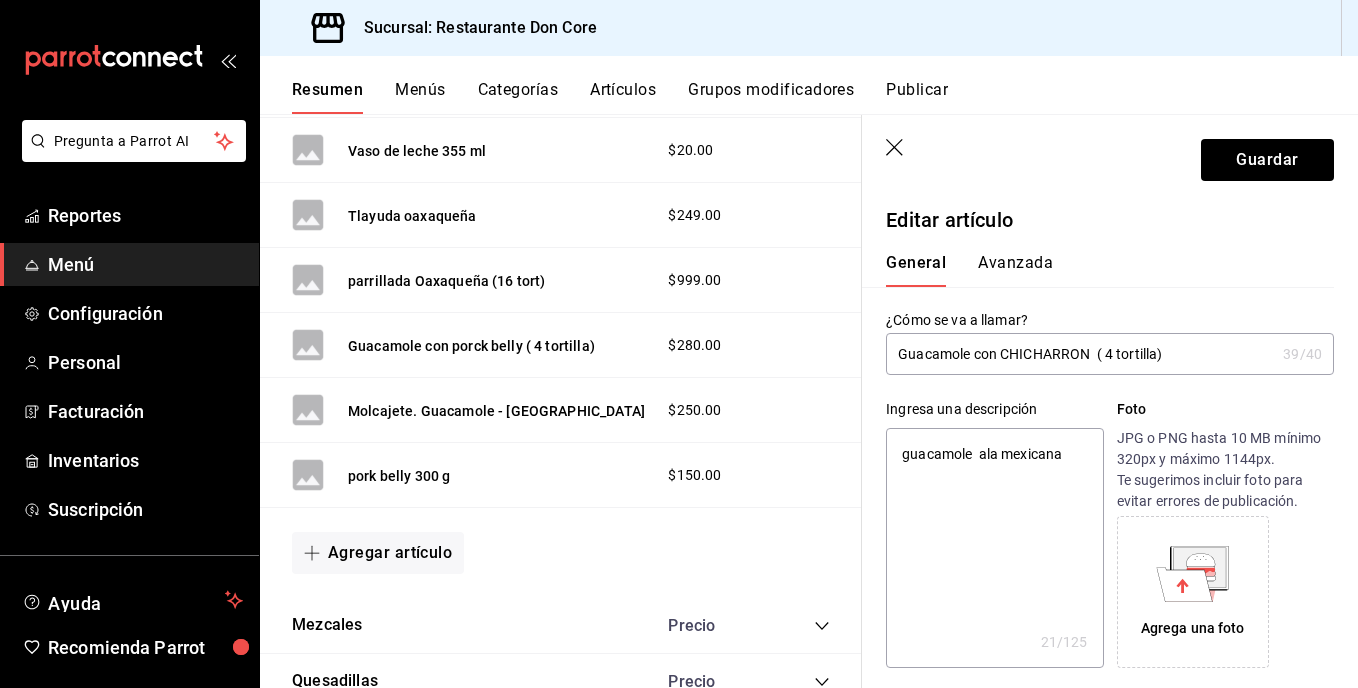 type on "guacamole  ala mexicana" 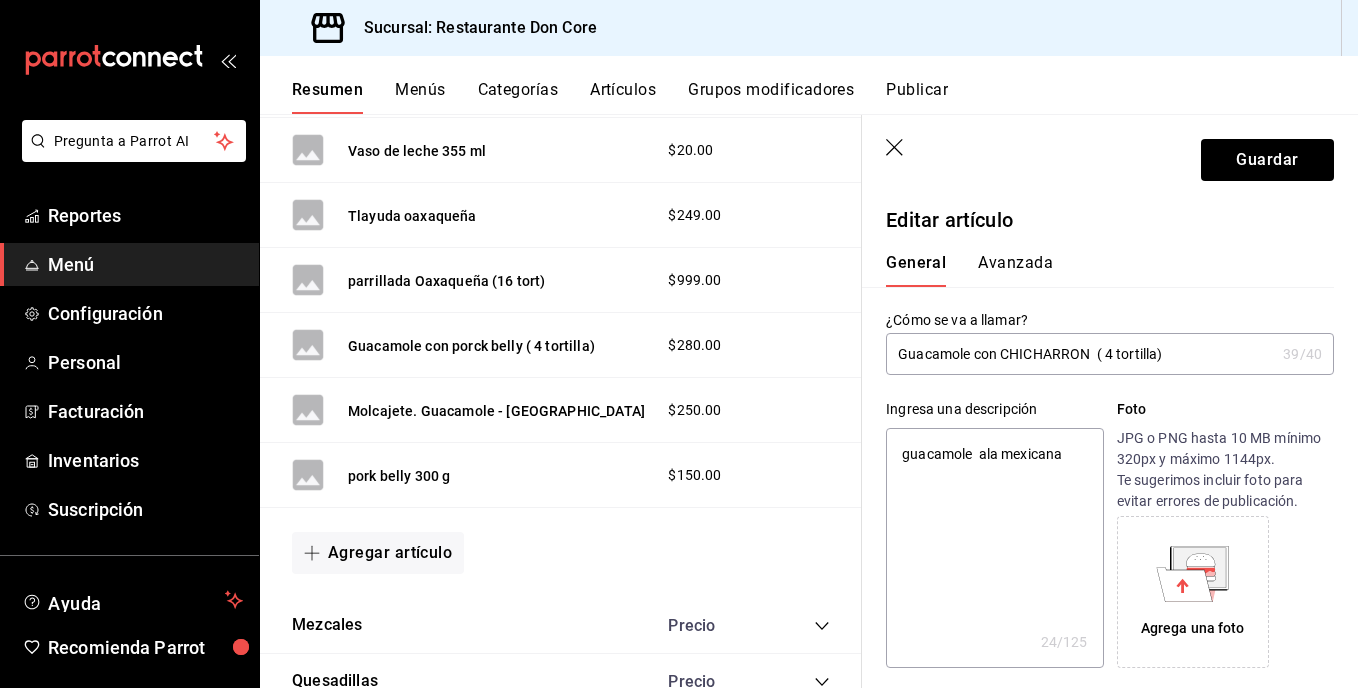 type on "guacamole  ala mexicana c" 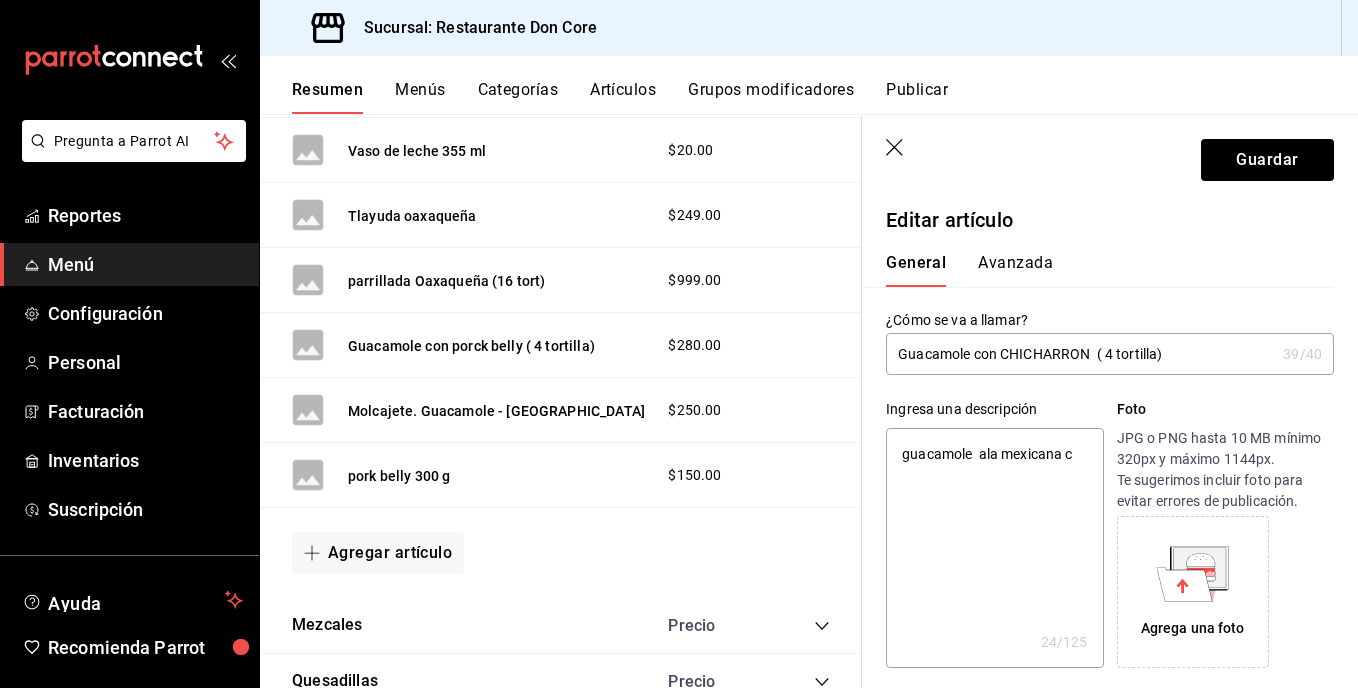 type on "x" 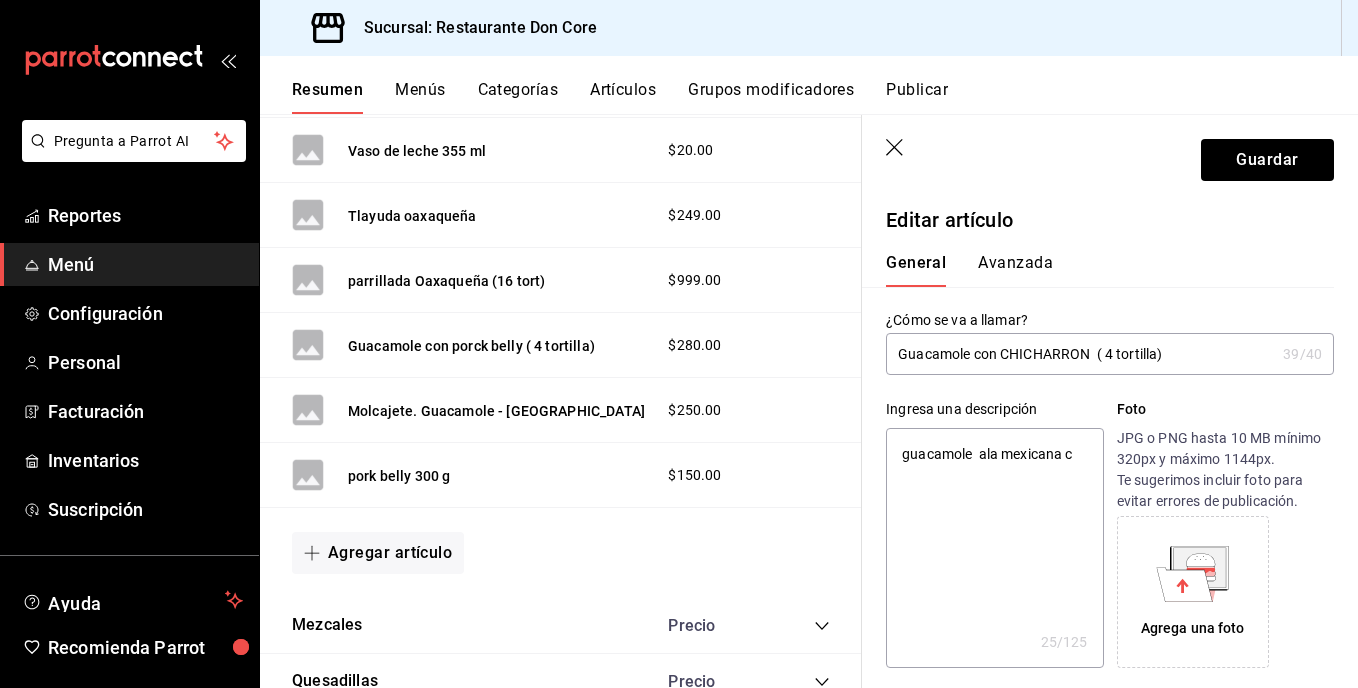 type on "guacamole  ala mexicana co" 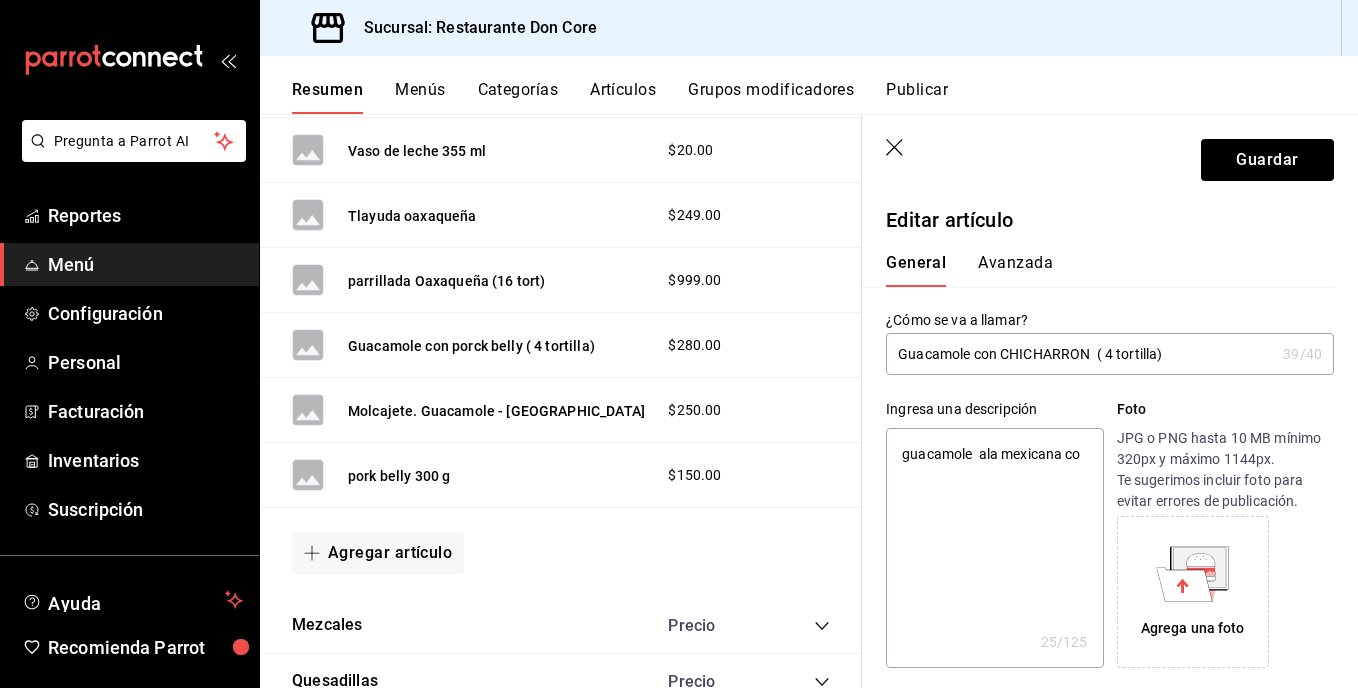type on "x" 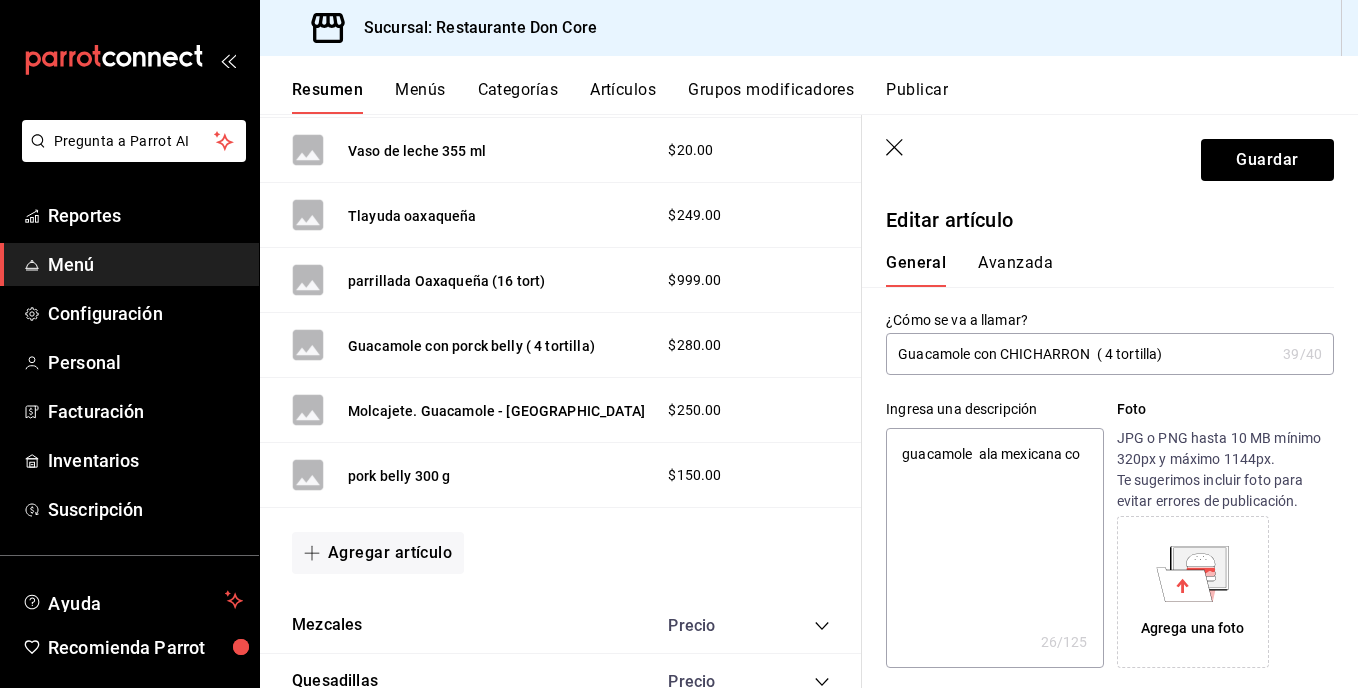 type on "guacamole  ala mexicana con" 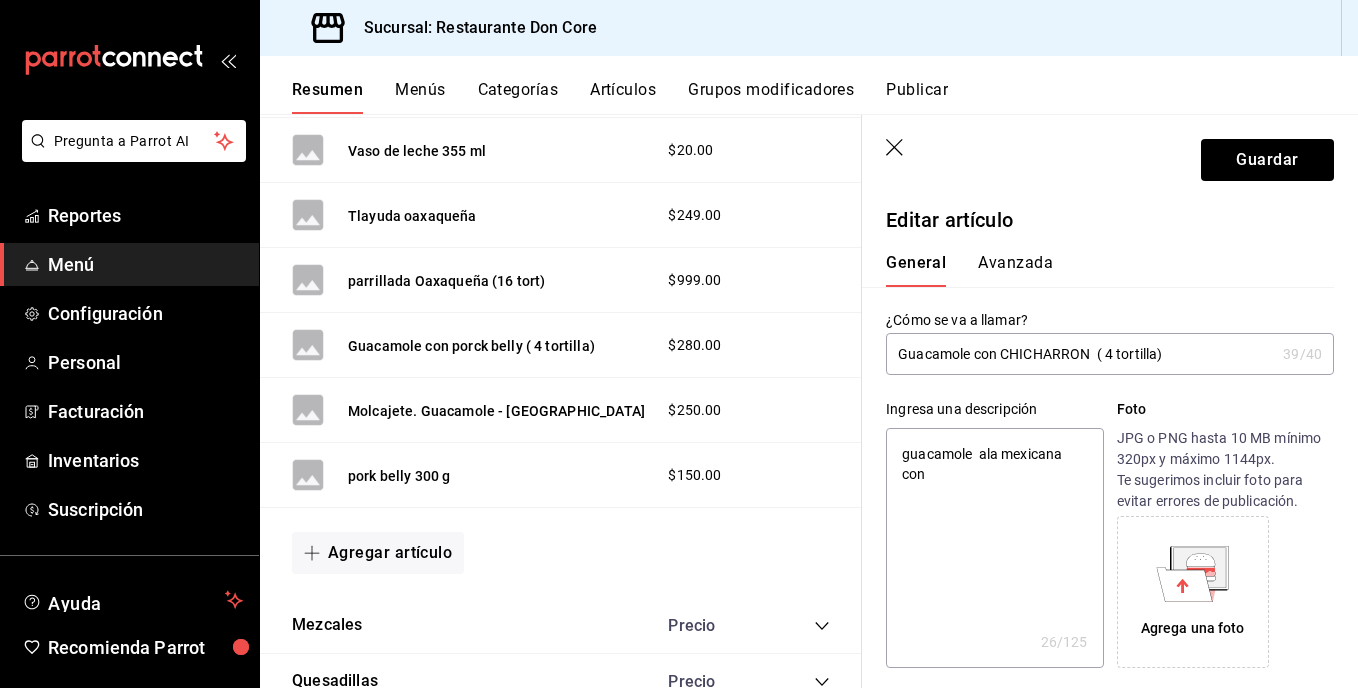 type on "x" 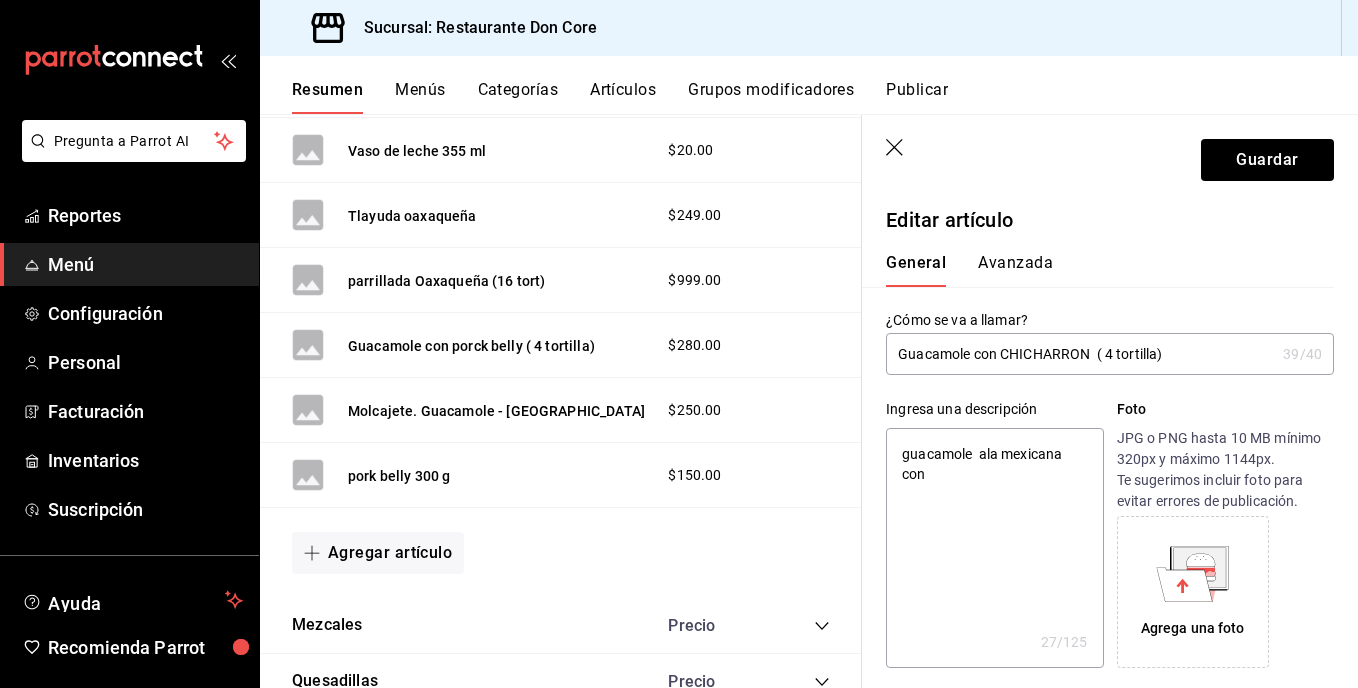 type on "guacamole  ala mexicana con" 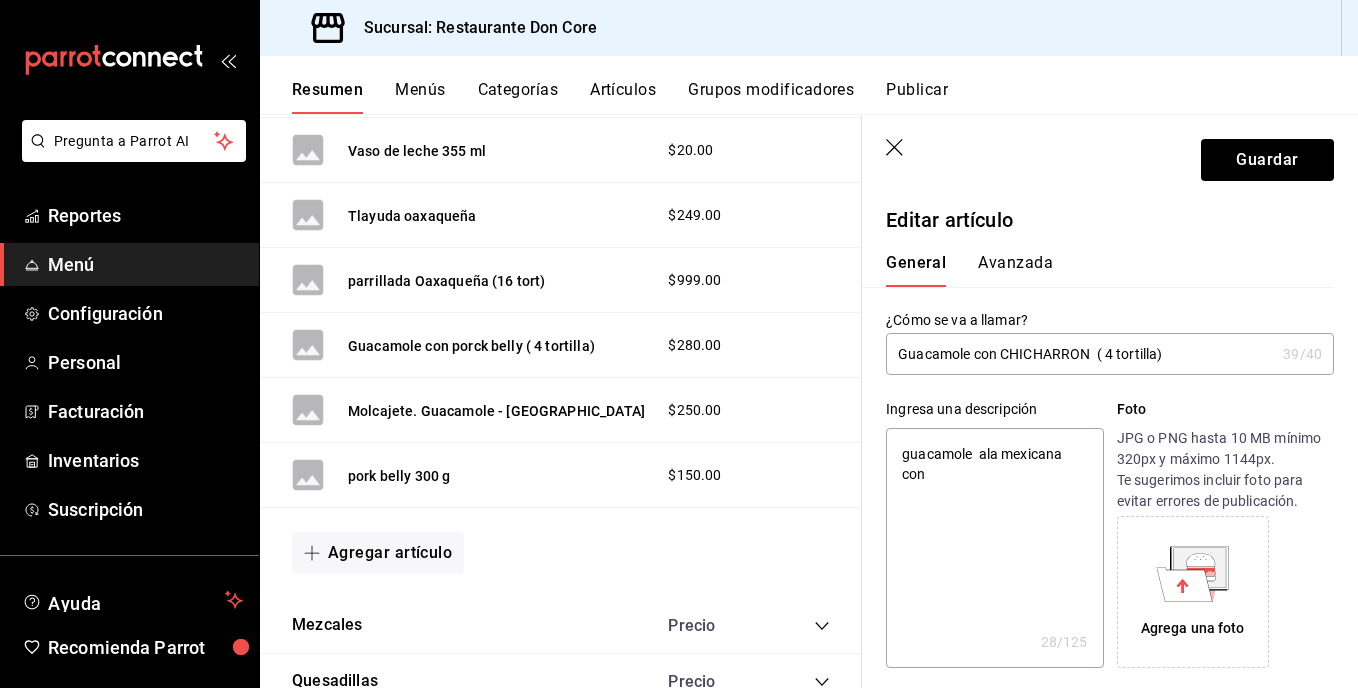 type on "guacamole  ala mexicana con c" 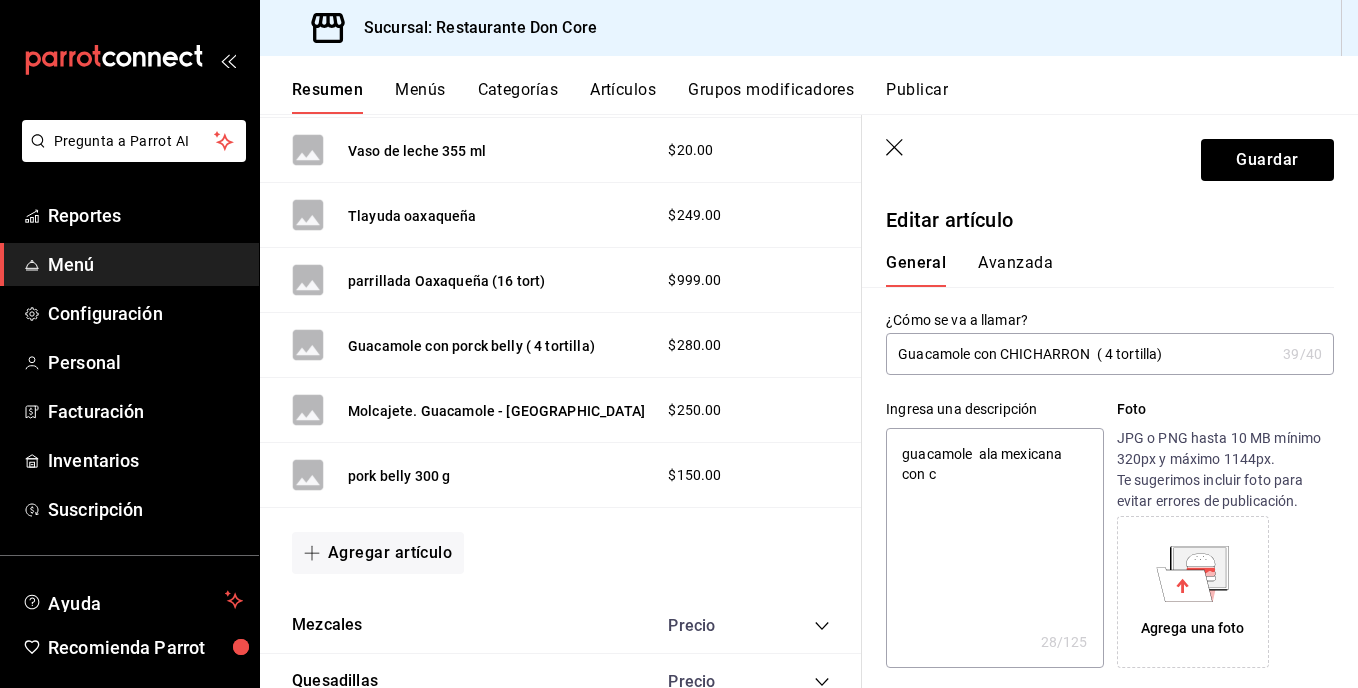 type on "x" 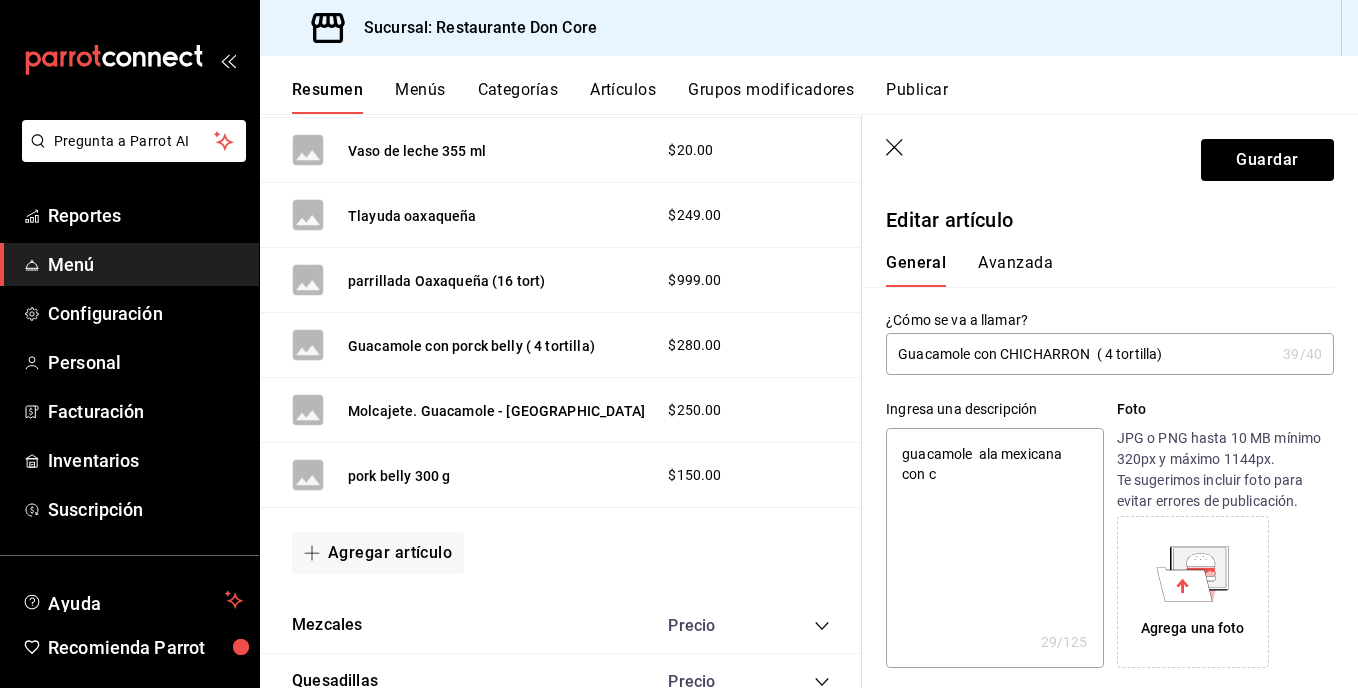 type on "guacamole  ala mexicana con ch" 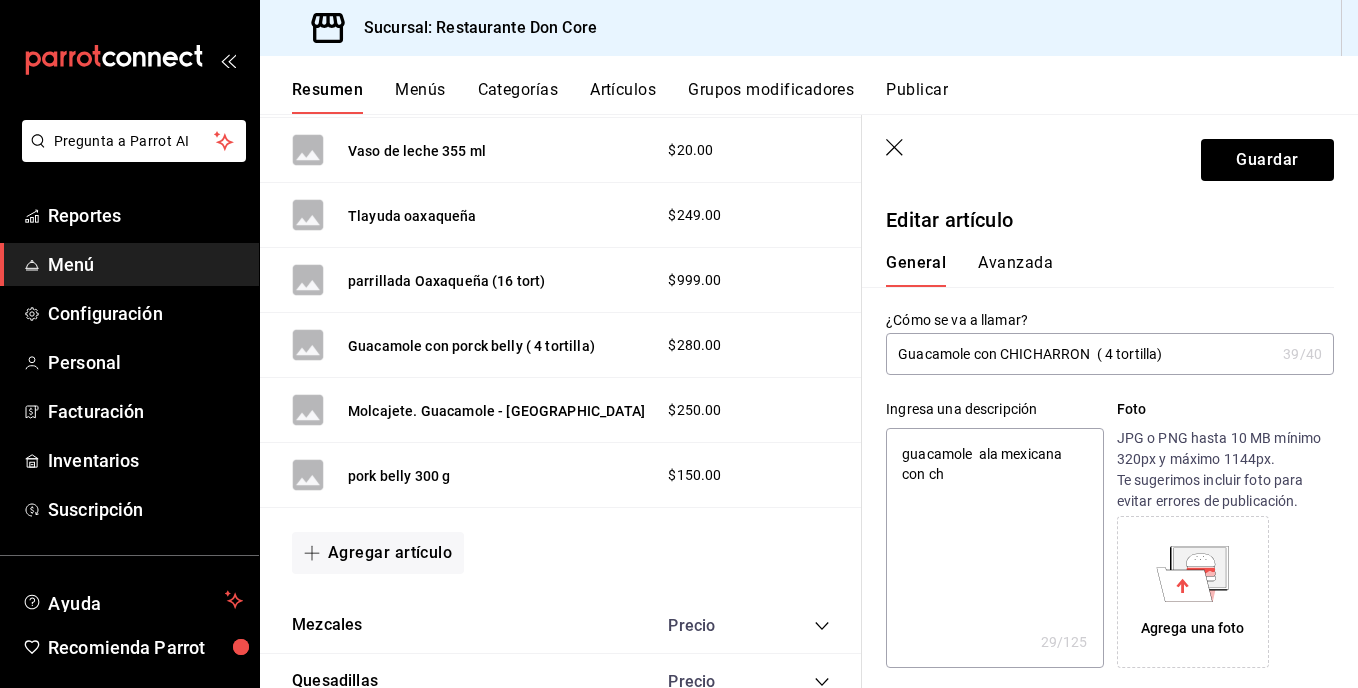 type on "x" 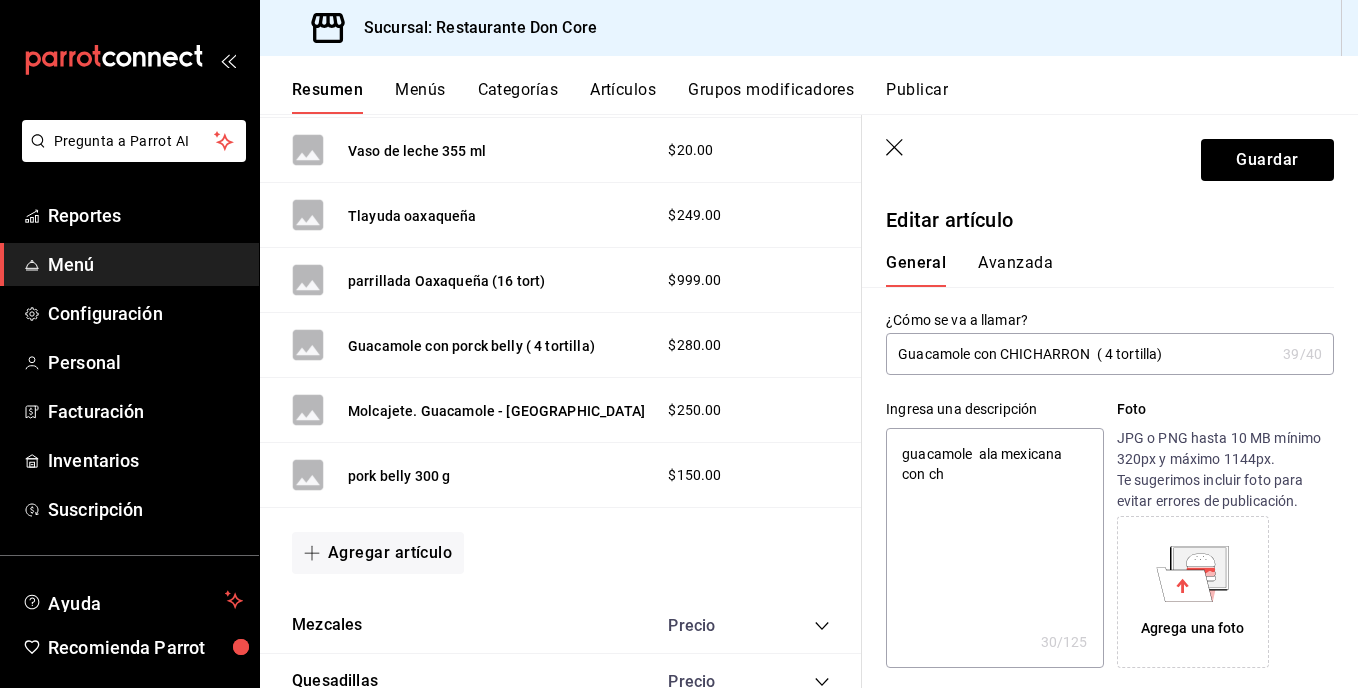 type on "guacamole  ala mexicana con chi" 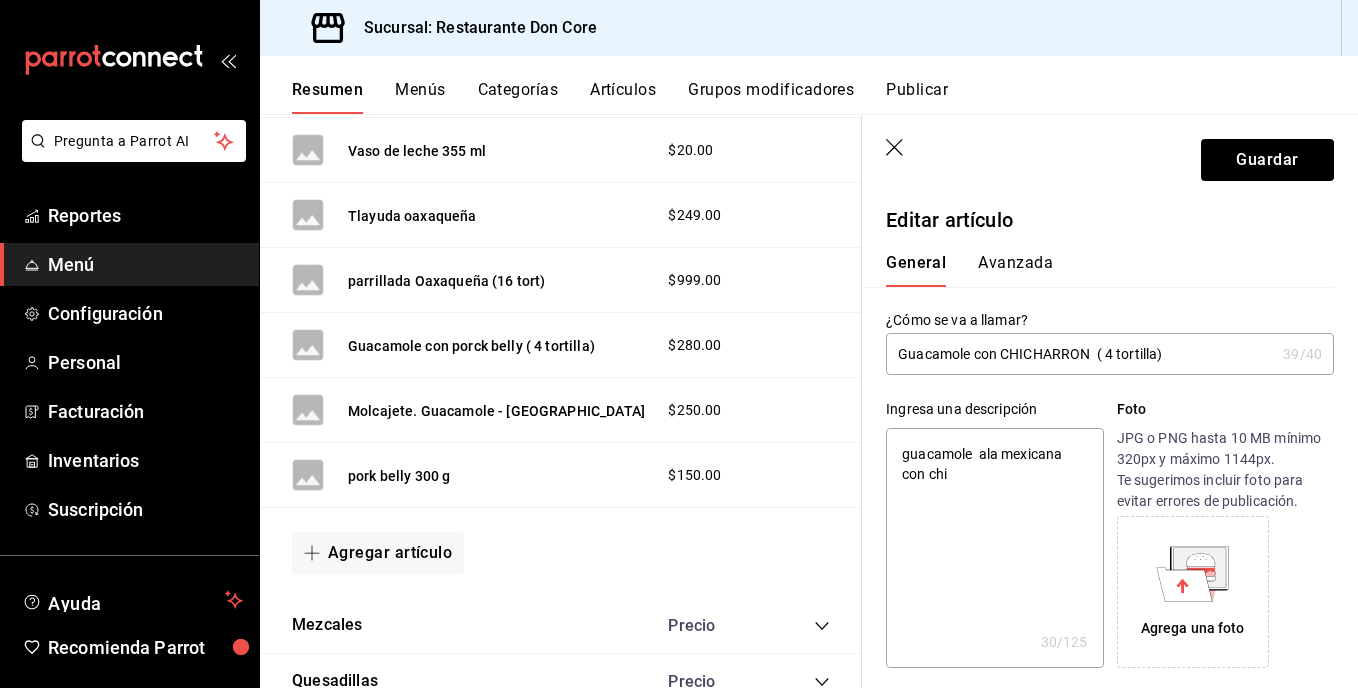 type on "x" 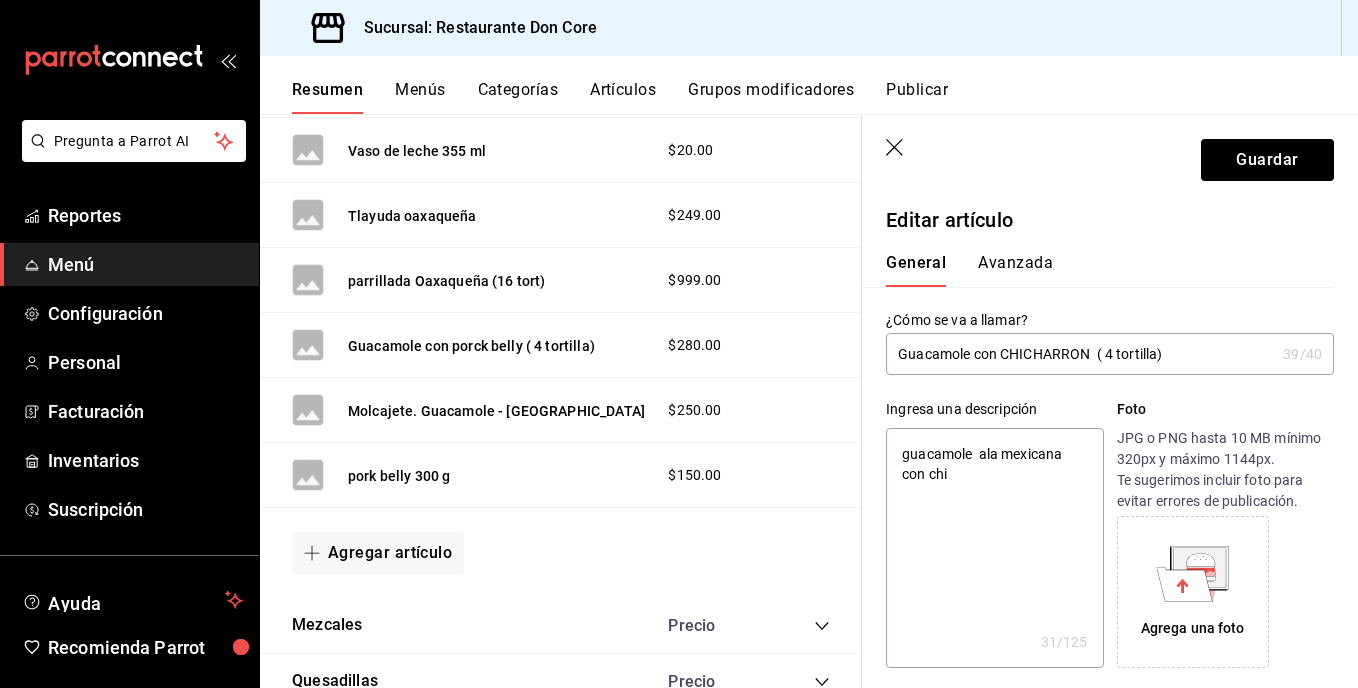 type on "guacamole  ala mexicana con chic" 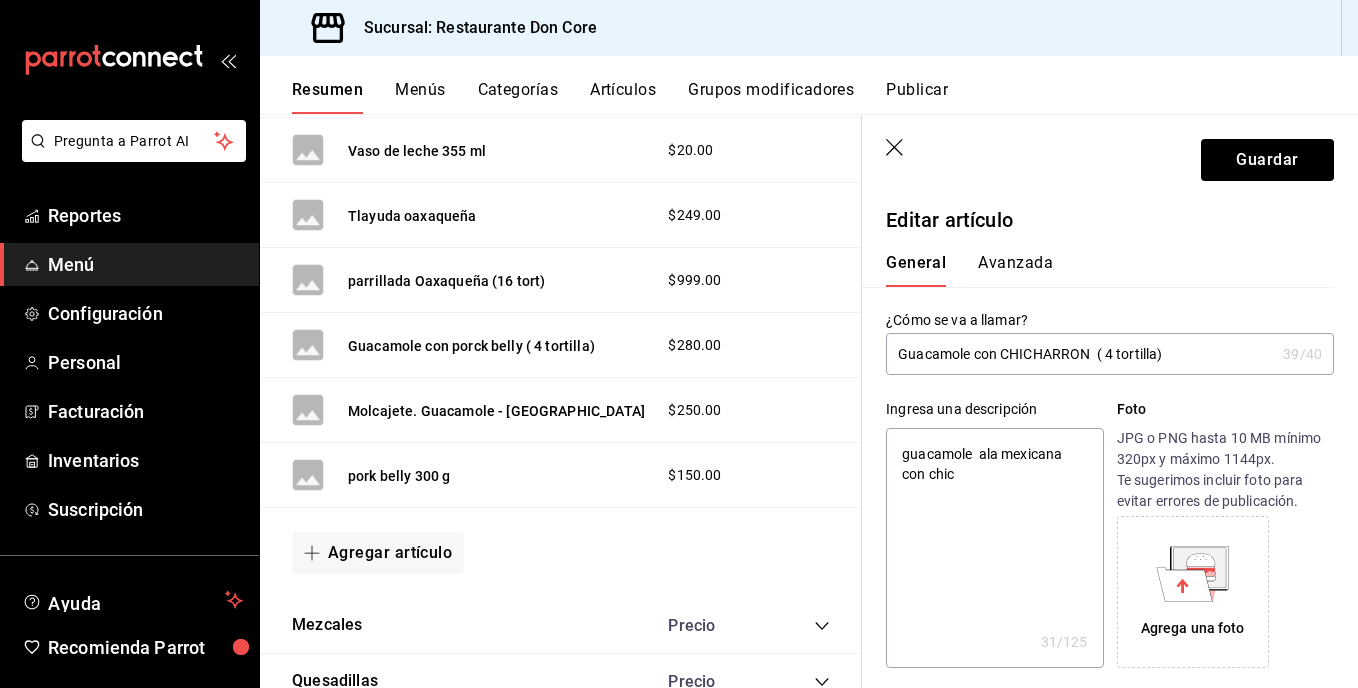 type on "x" 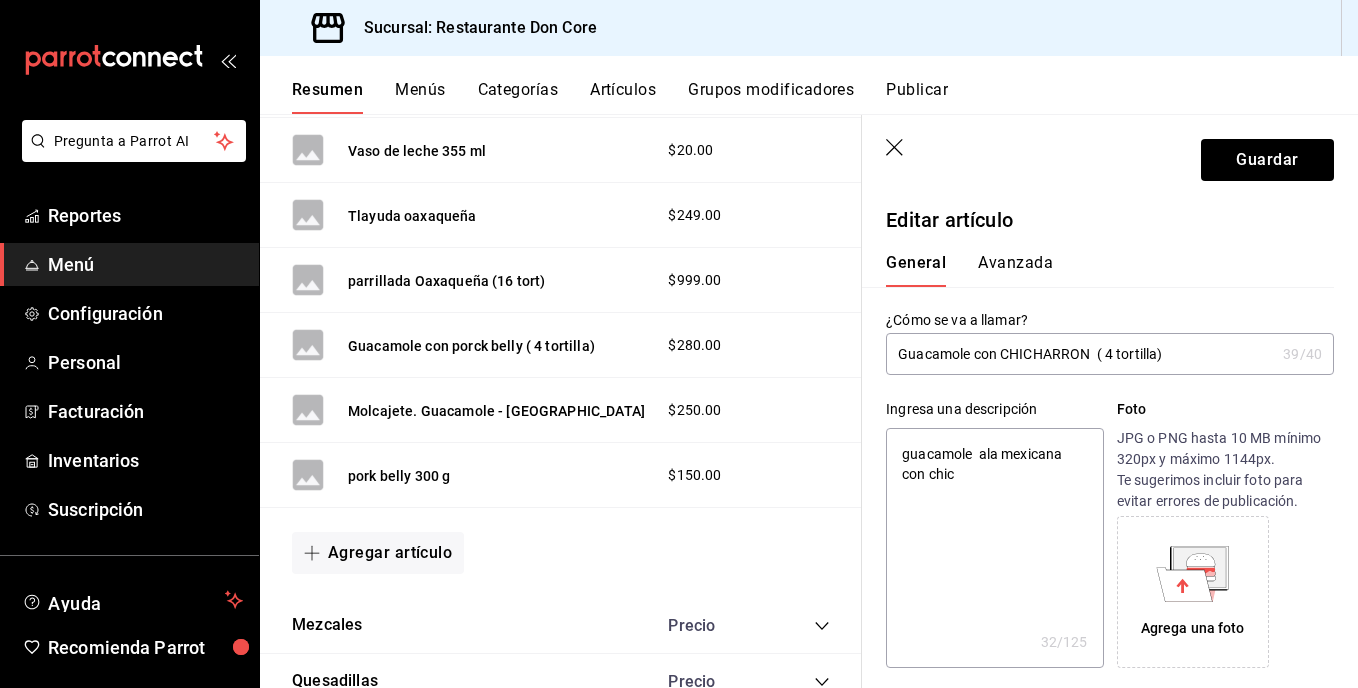 type on "guacamole  ala mexicana con chich" 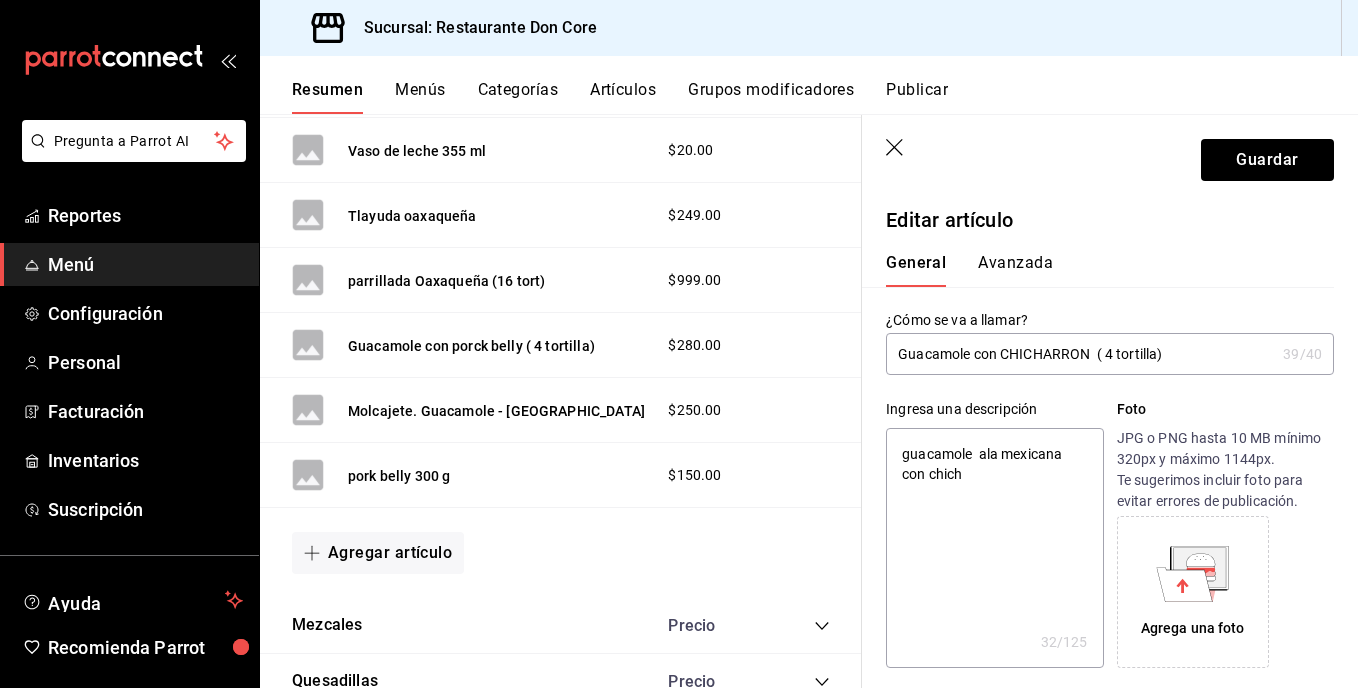 type on "x" 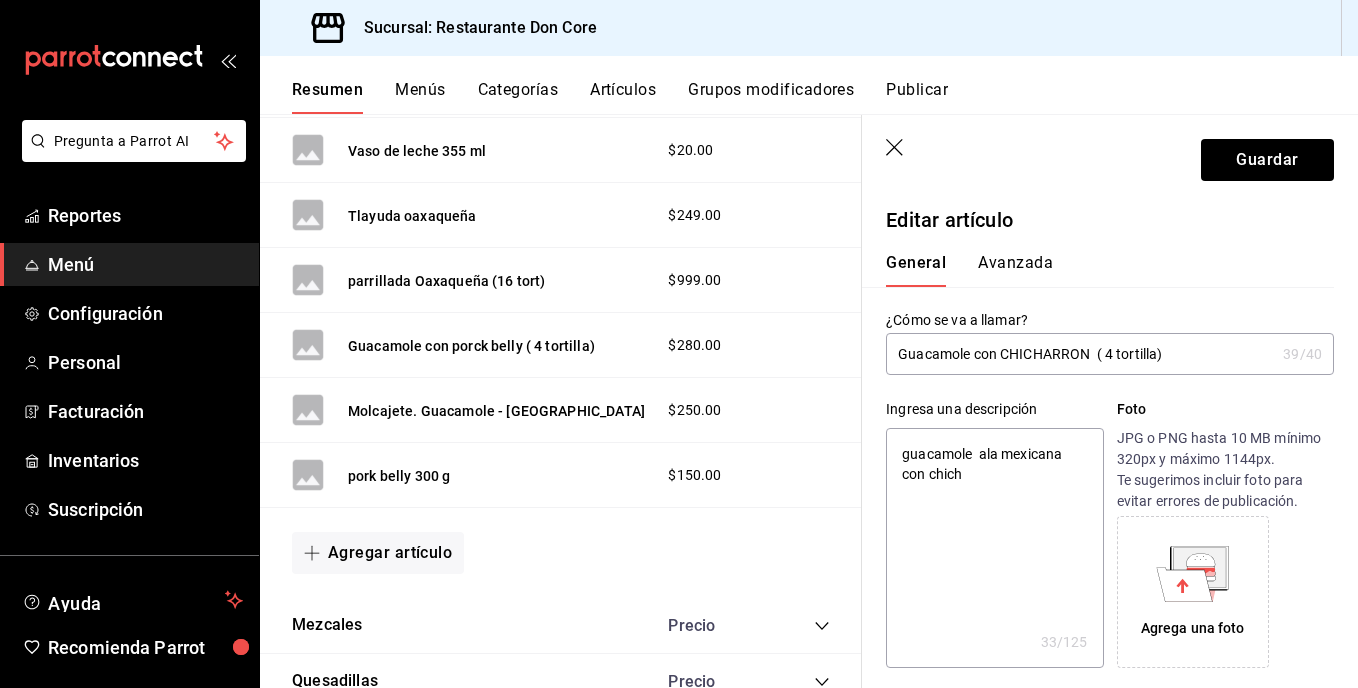type on "guacamole  ala mexicana con chicha" 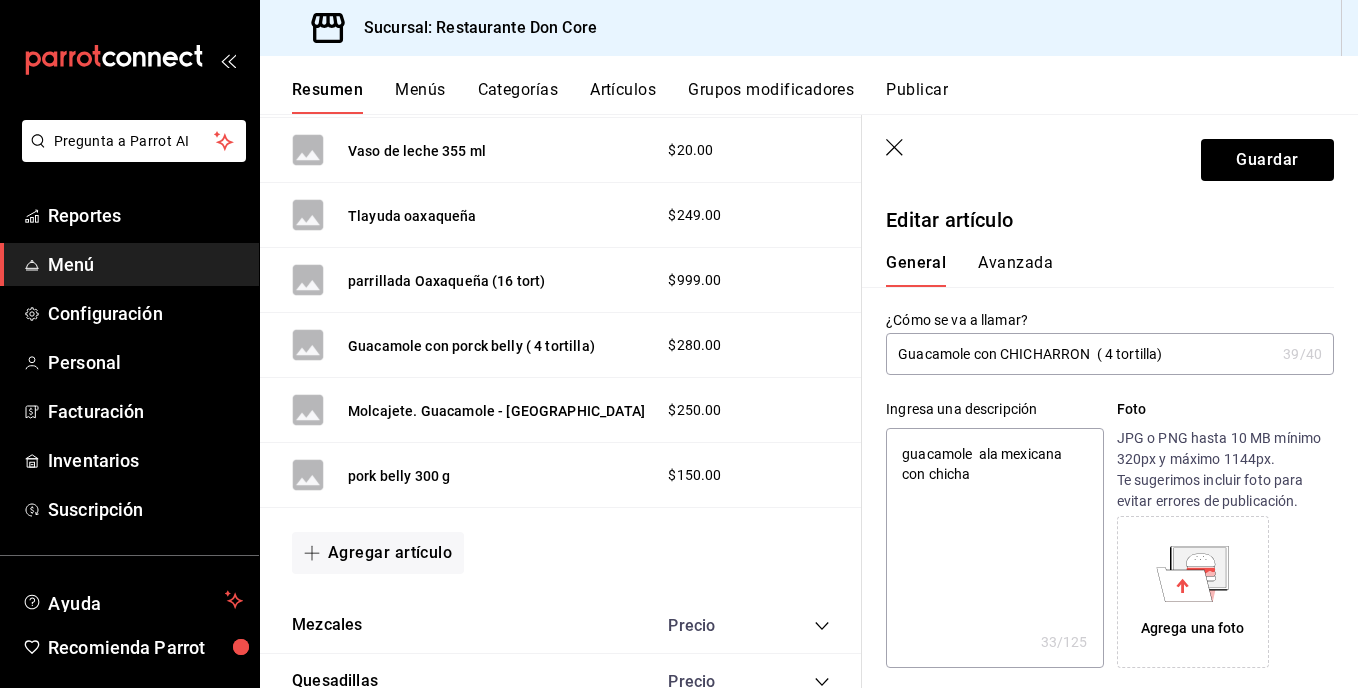 type on "x" 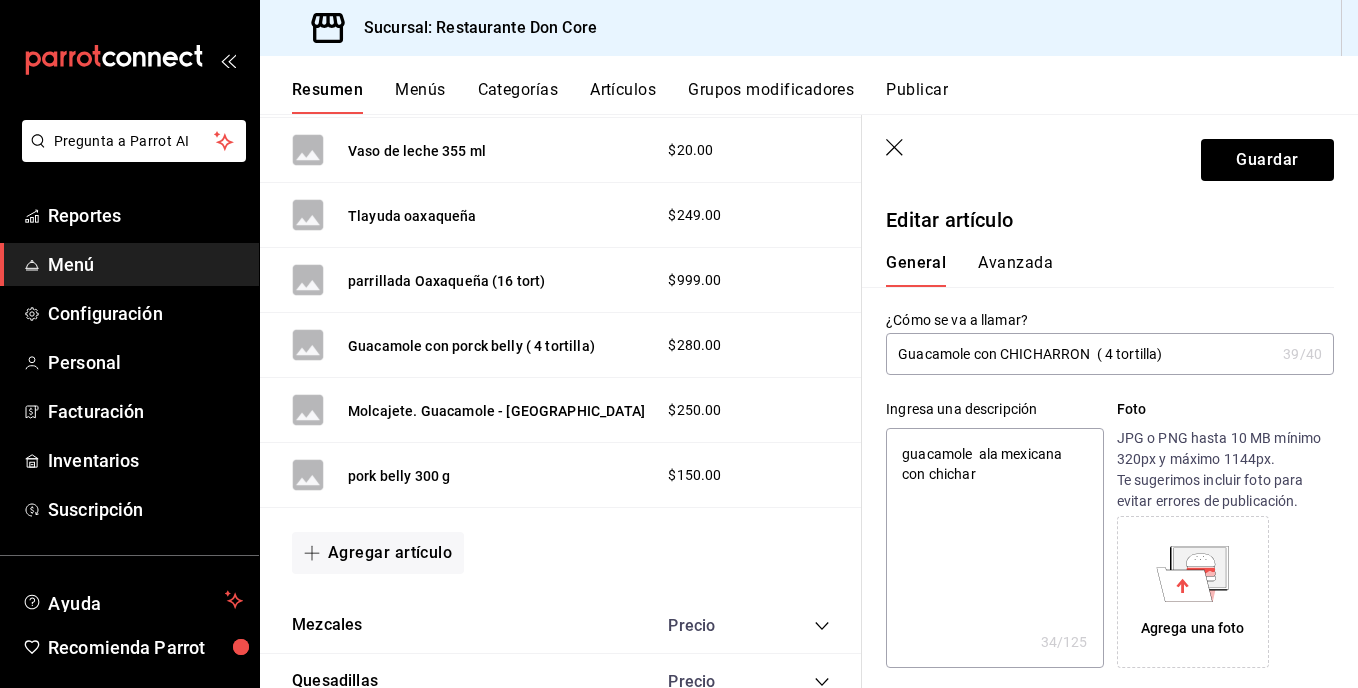 type on "guacamole  ala mexicana con chicharr" 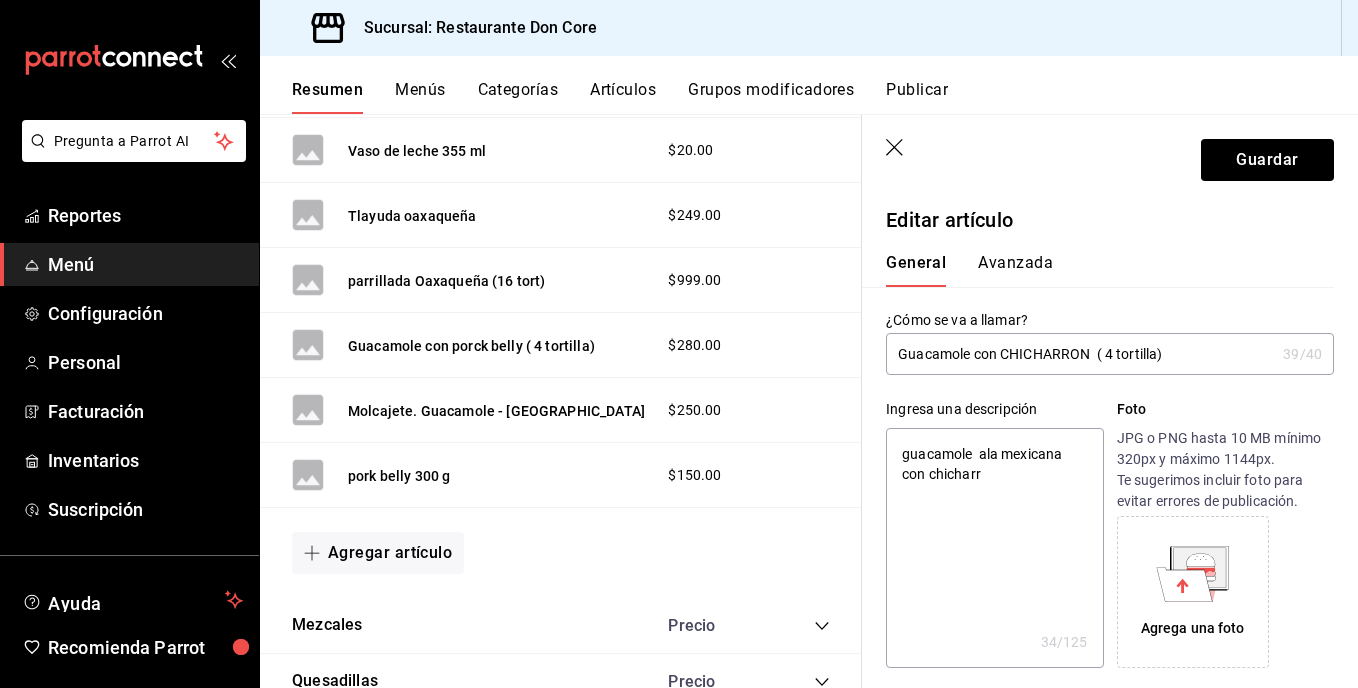 type on "x" 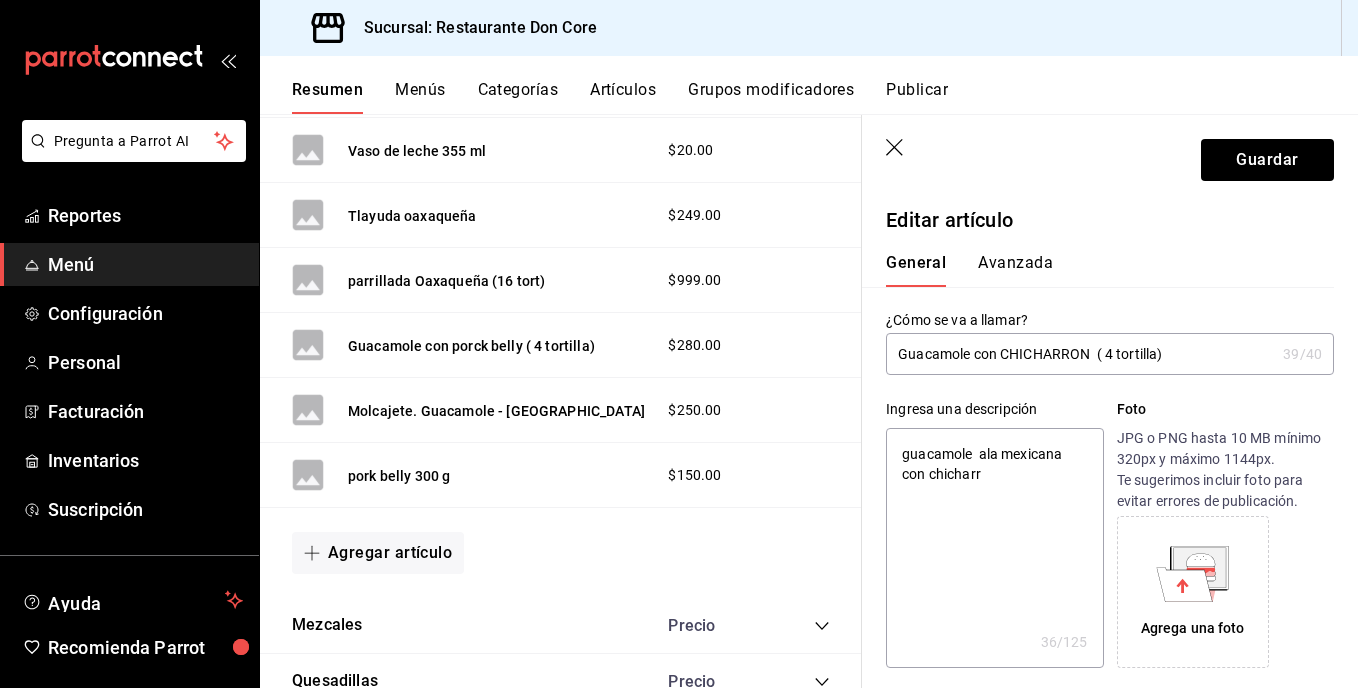 type on "guacamole  ala mexicana con chicharro" 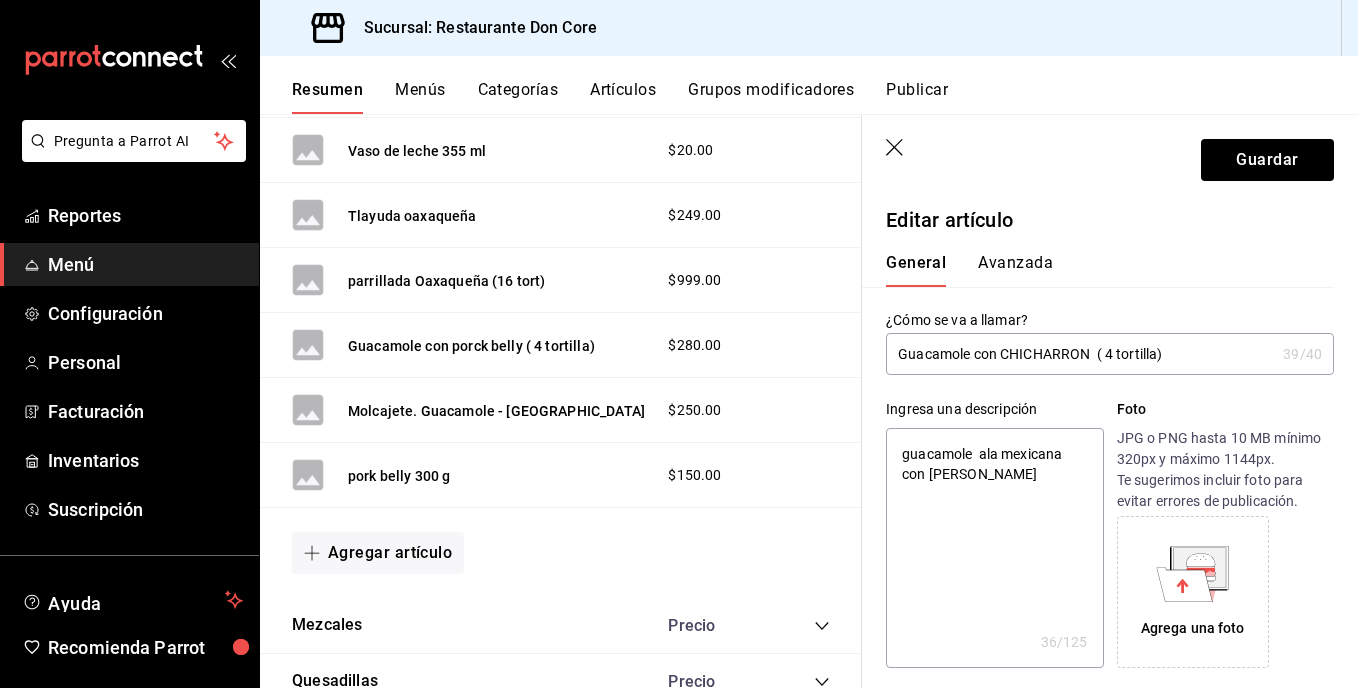 type on "x" 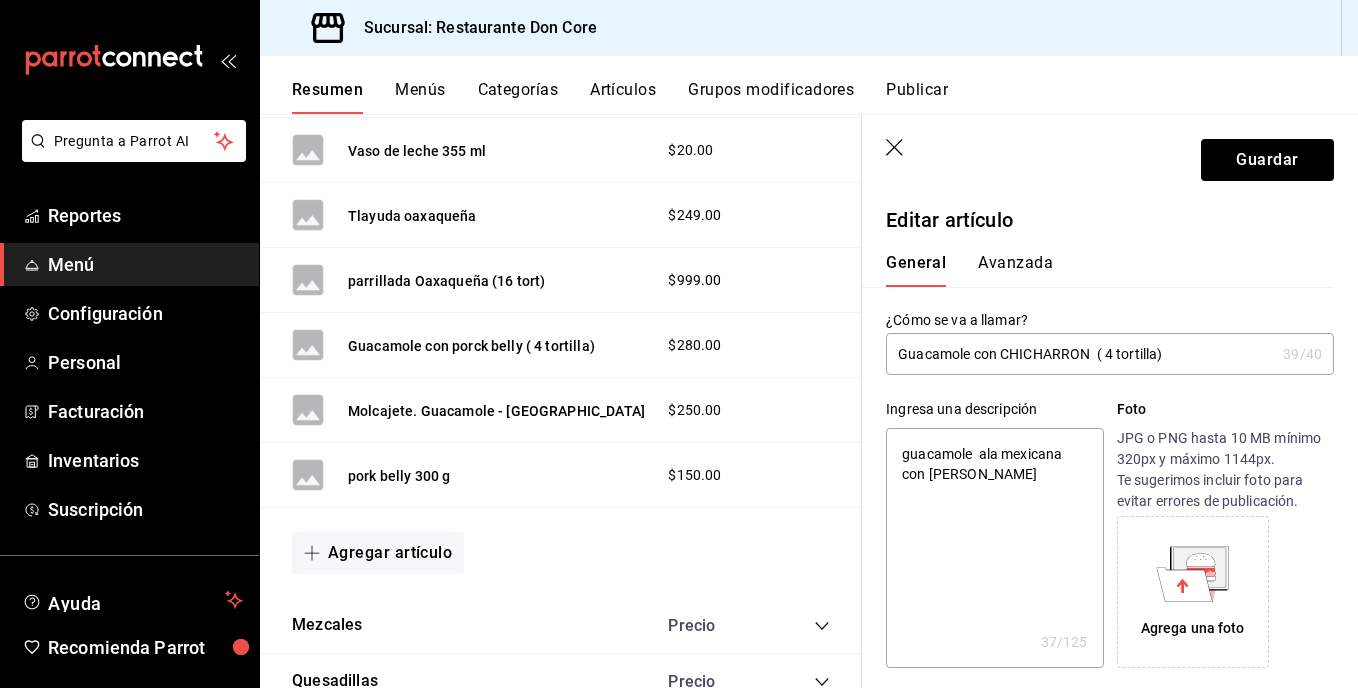 type on "guacamole  ala mexicana con chicharron" 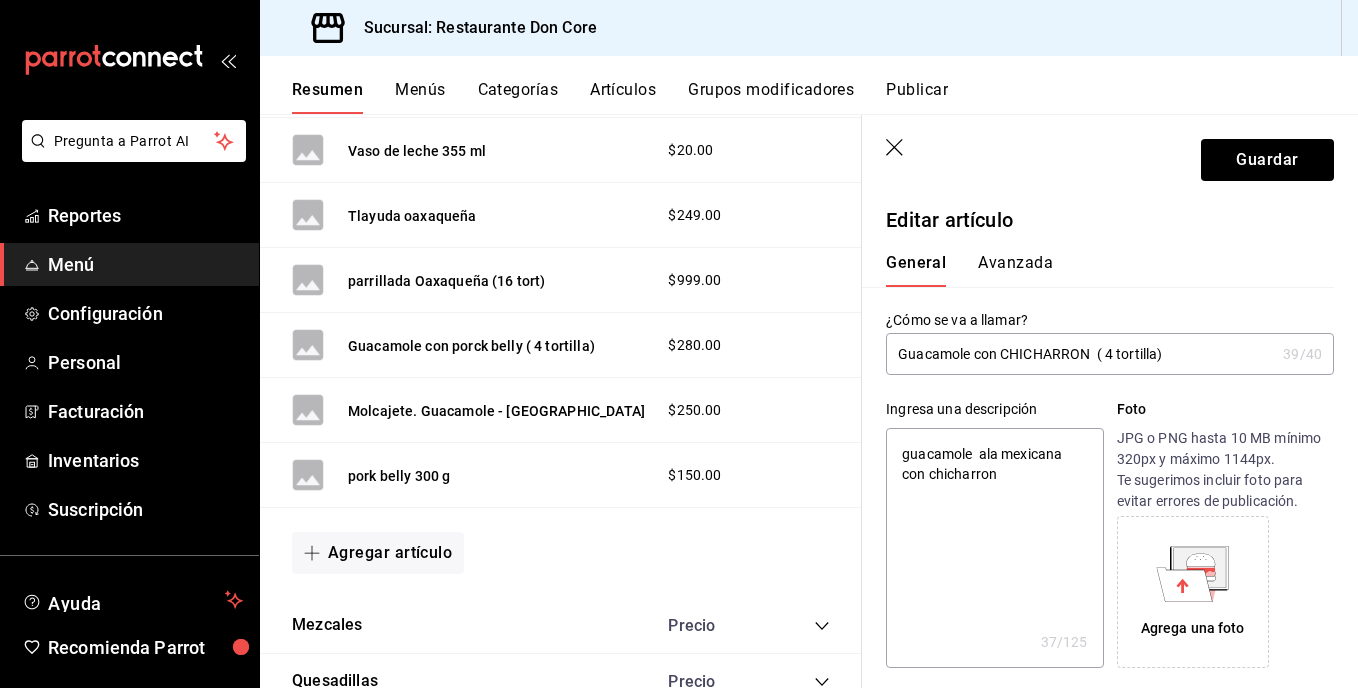 type on "x" 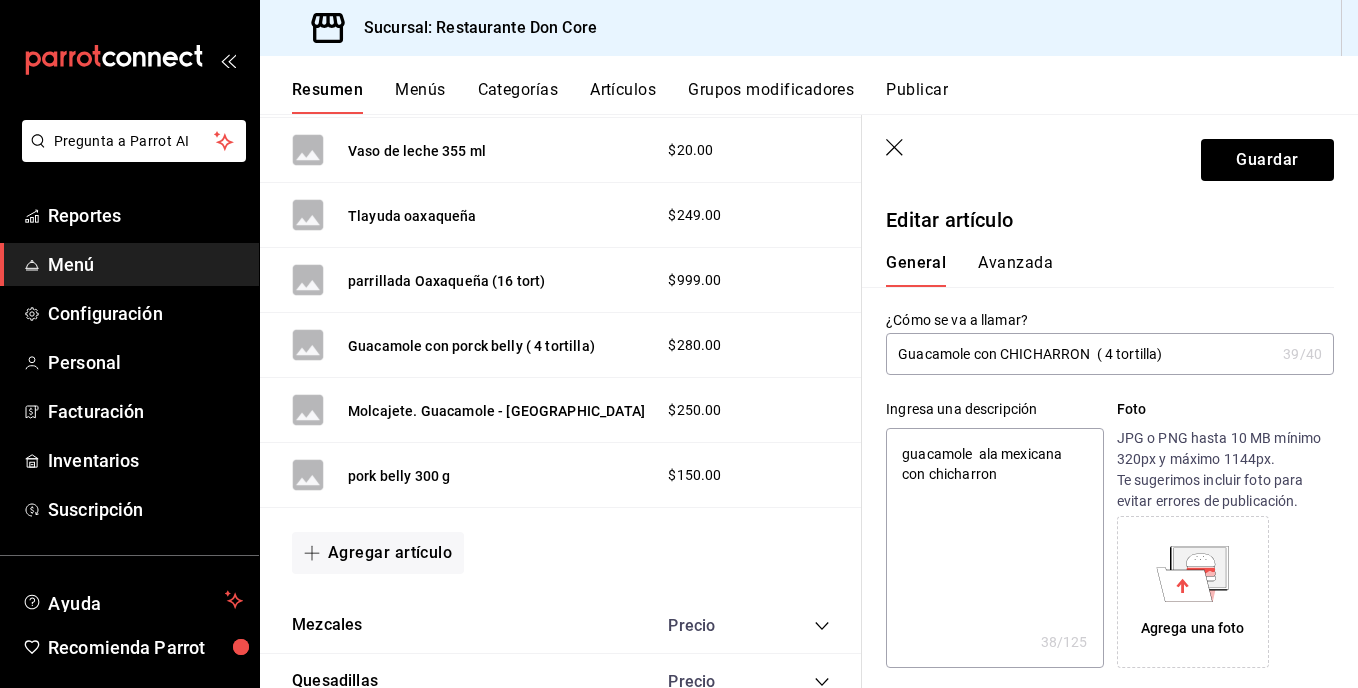 type on "guacamole  ala mexicana con chicharron" 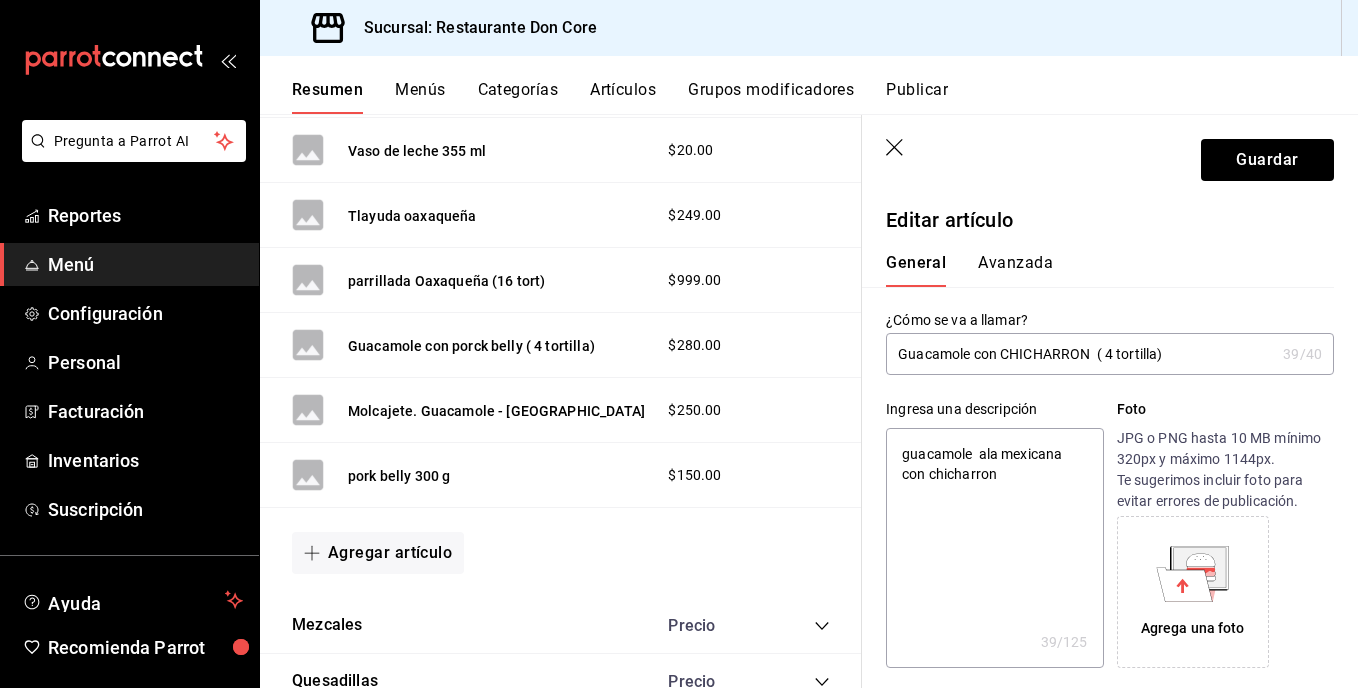type on "guacamole  ala mexicana con chicharron e" 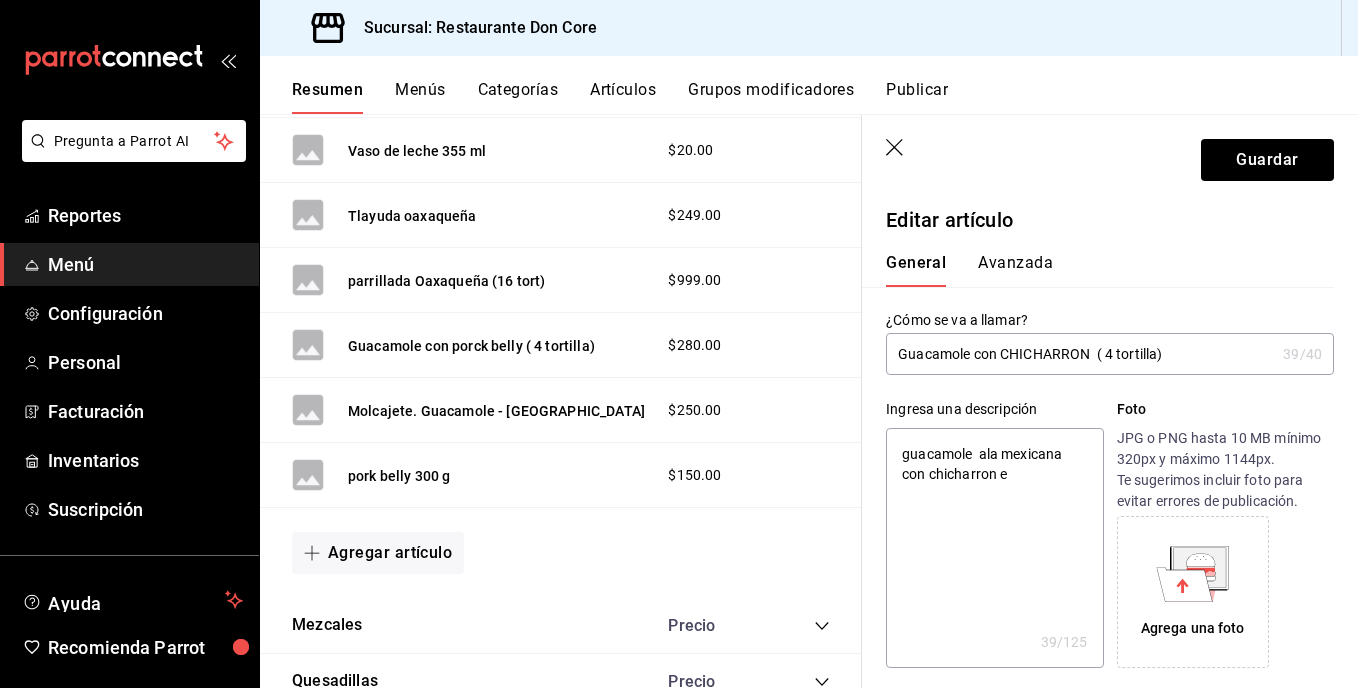 type on "x" 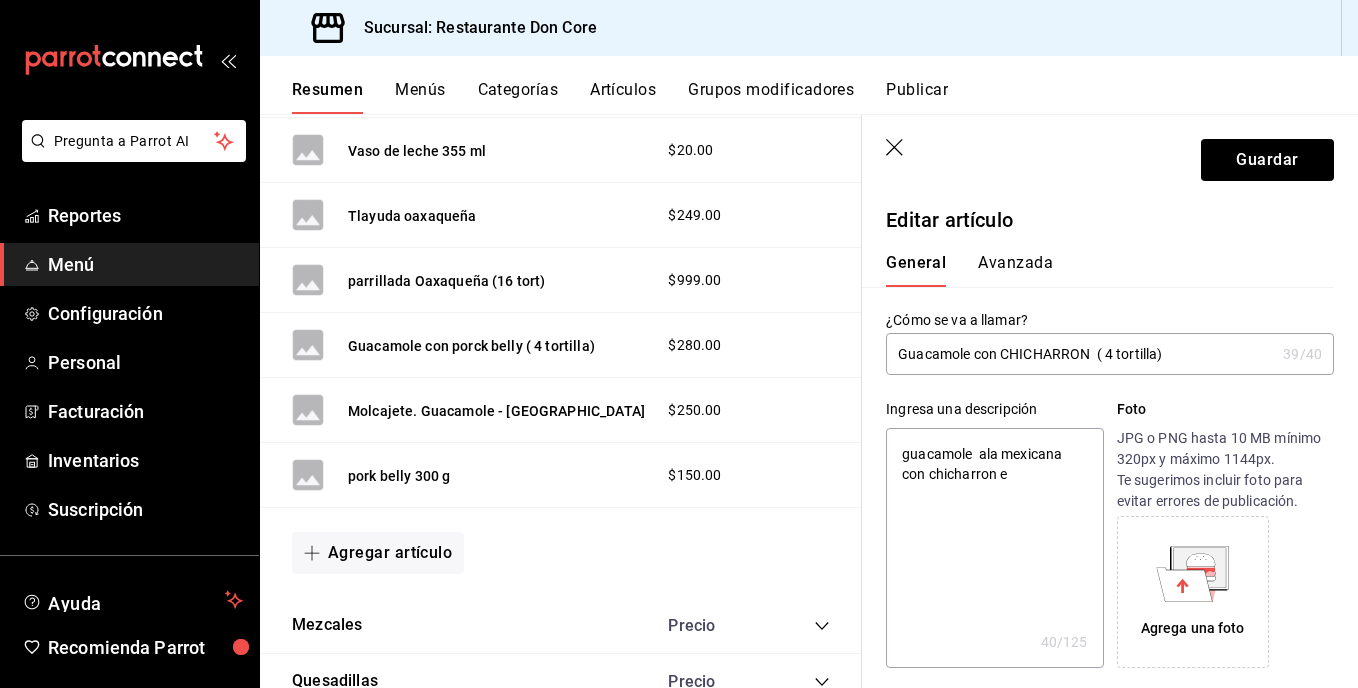 type on "guacamole  ala mexicana con chicharron es" 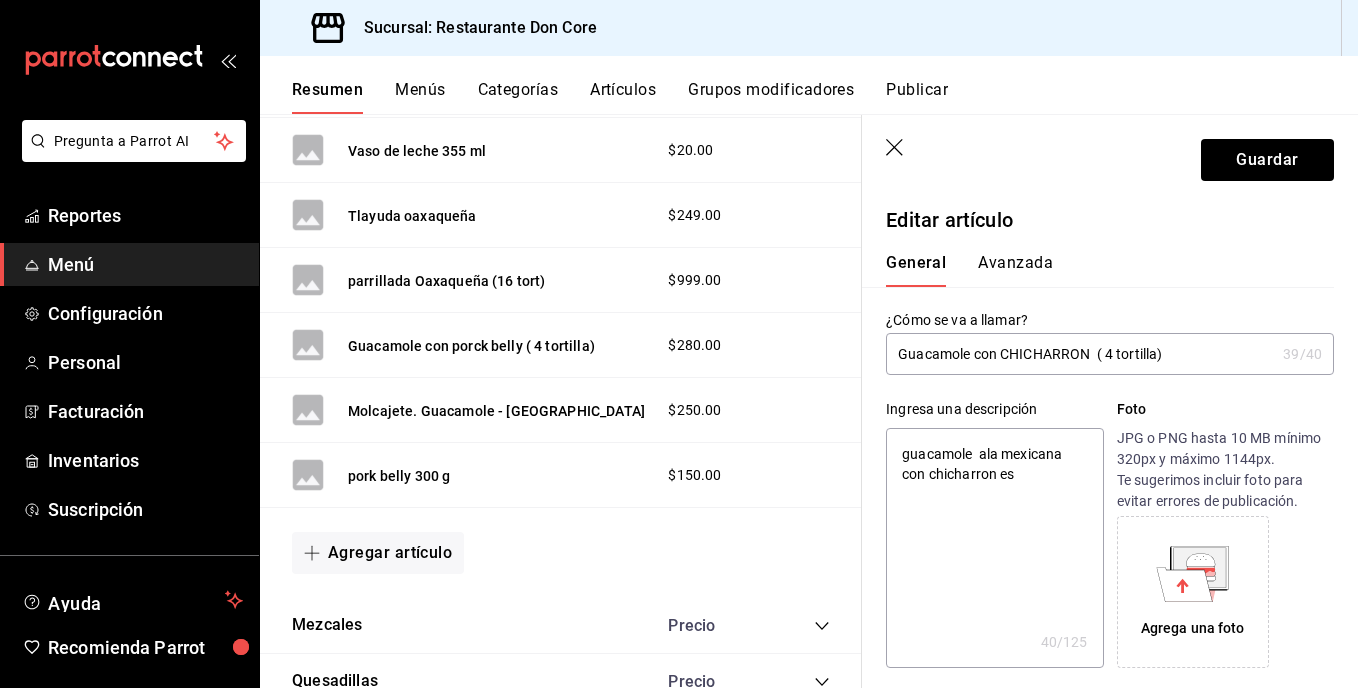 type on "x" 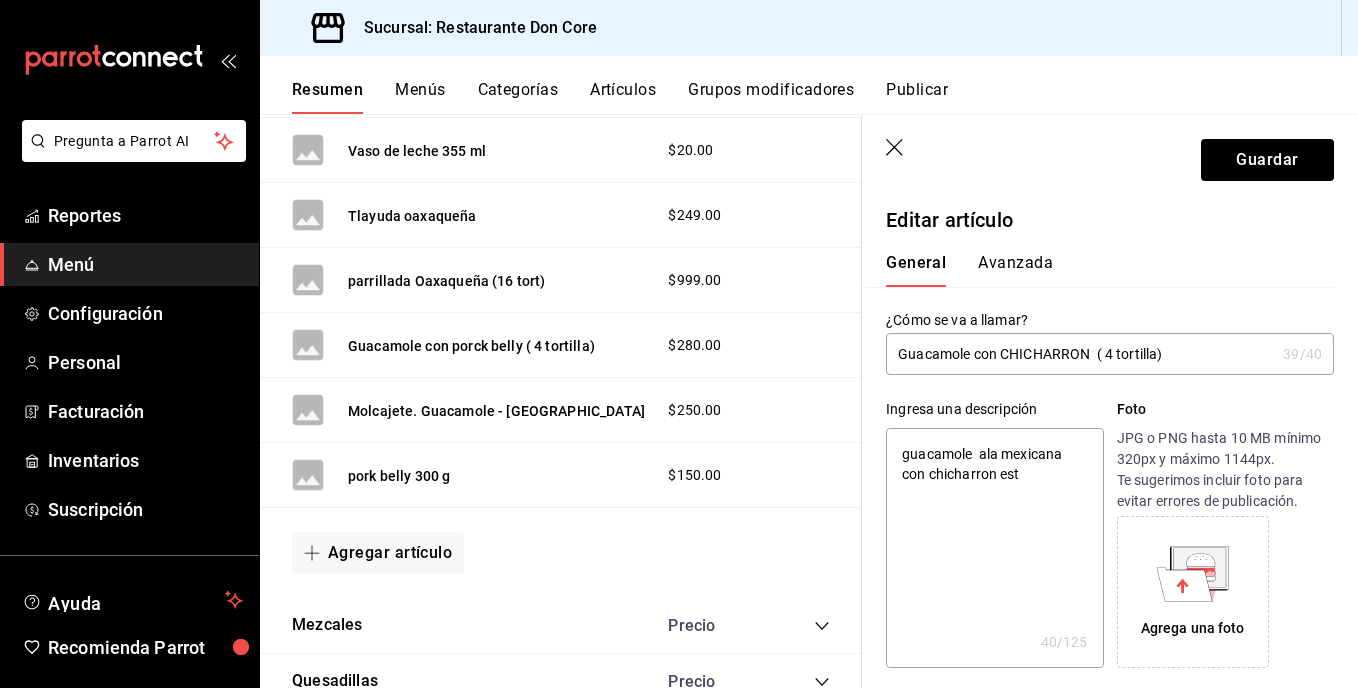 type on "x" 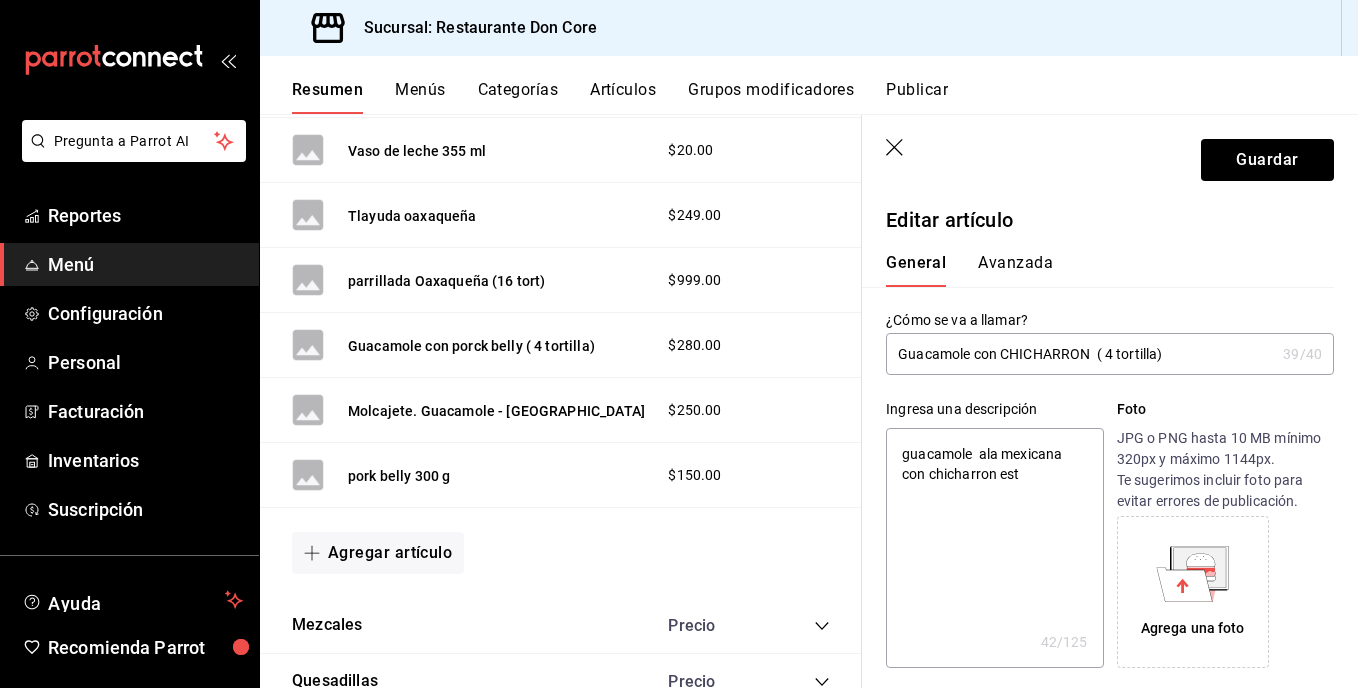 type on "guacamole  ala mexicana con chicharron esti" 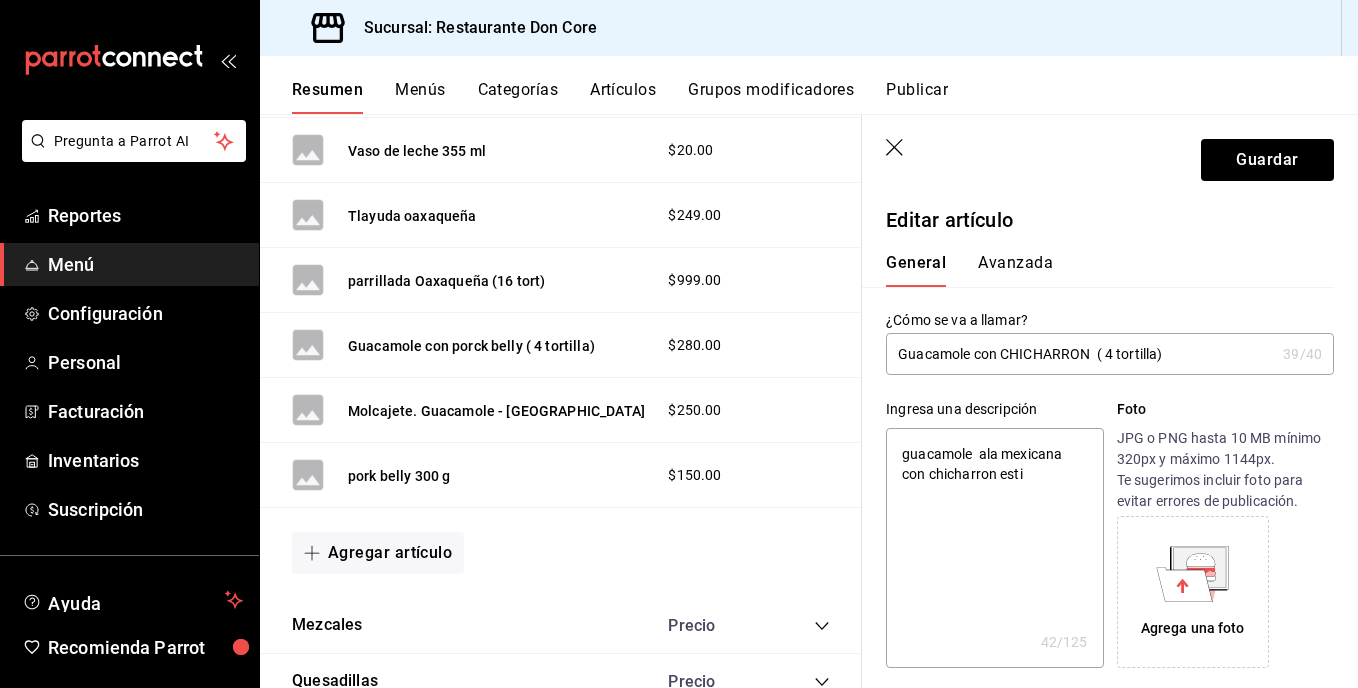 type on "x" 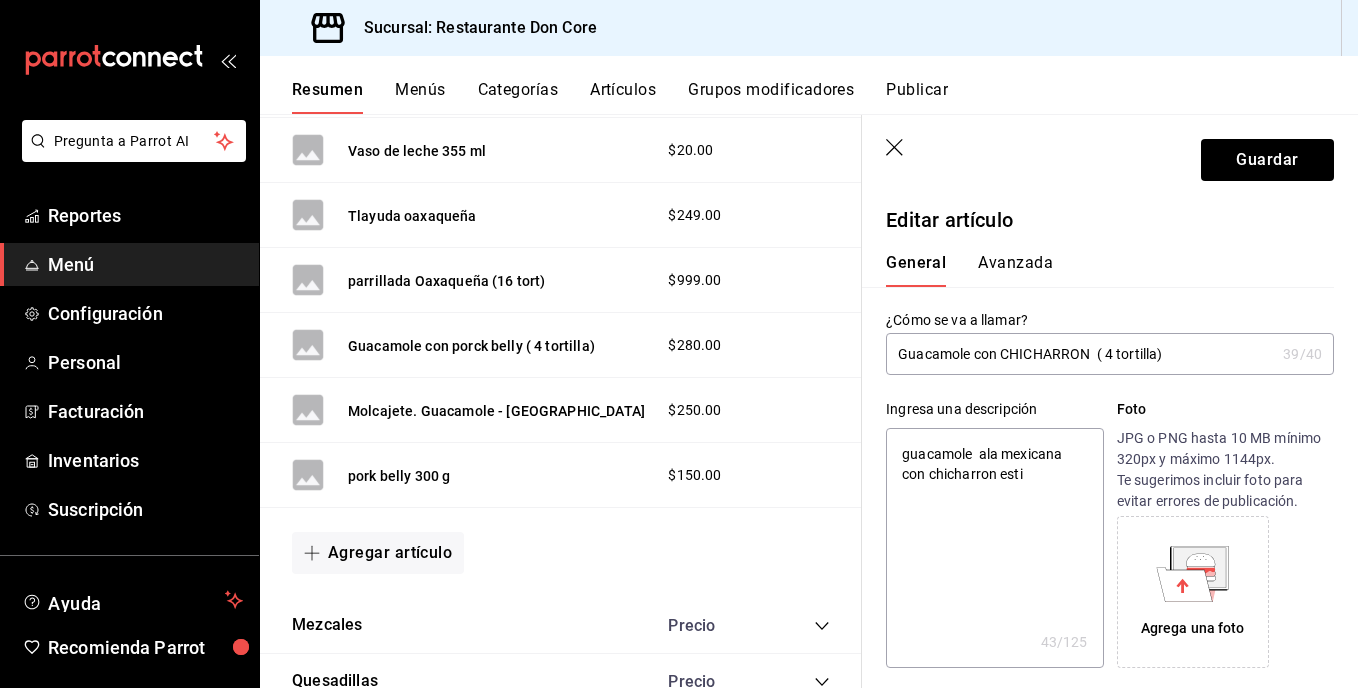 type on "guacamole  ala mexicana con chicharron estil" 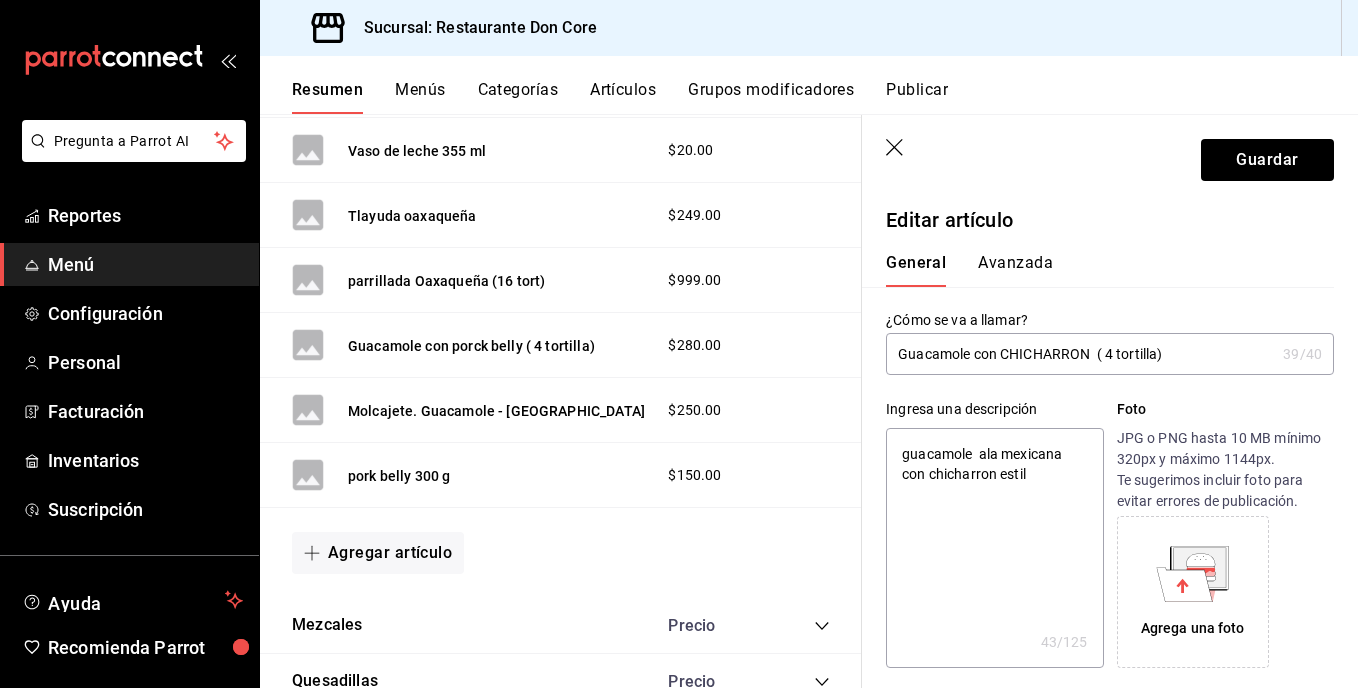 type on "x" 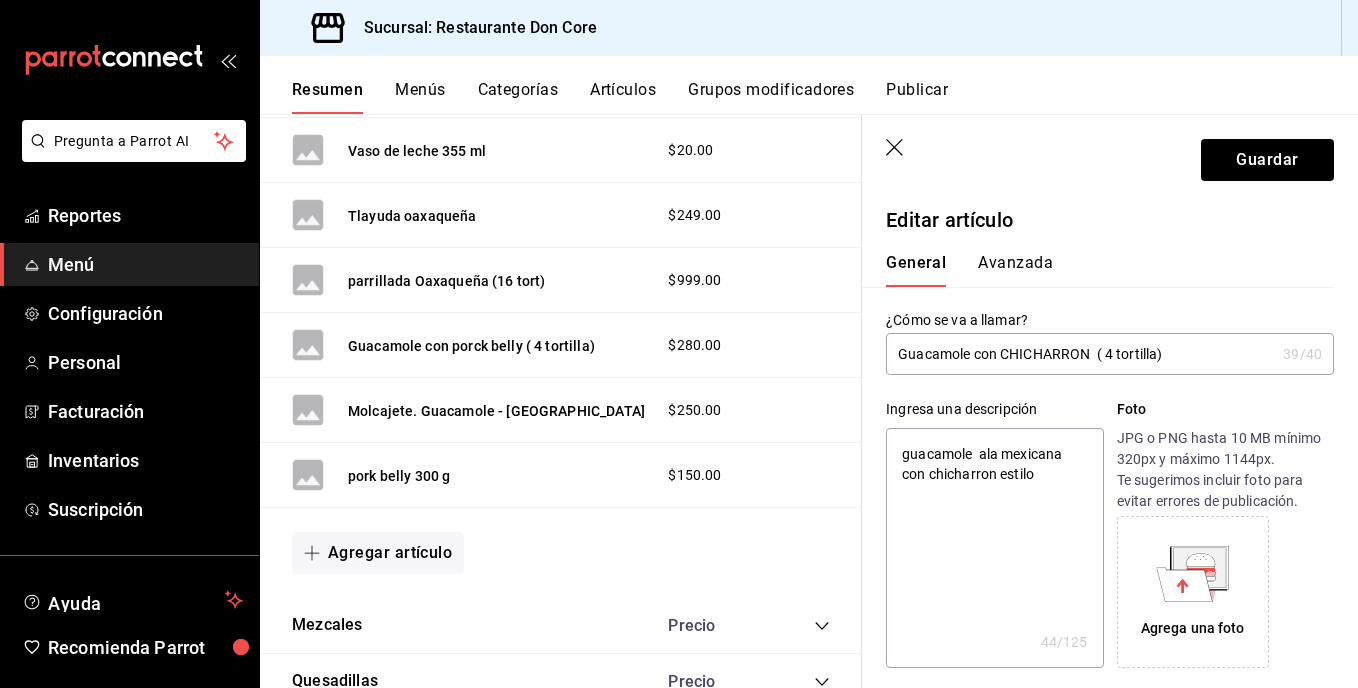 type on "guacamole  ala mexicana con chicharron estilo" 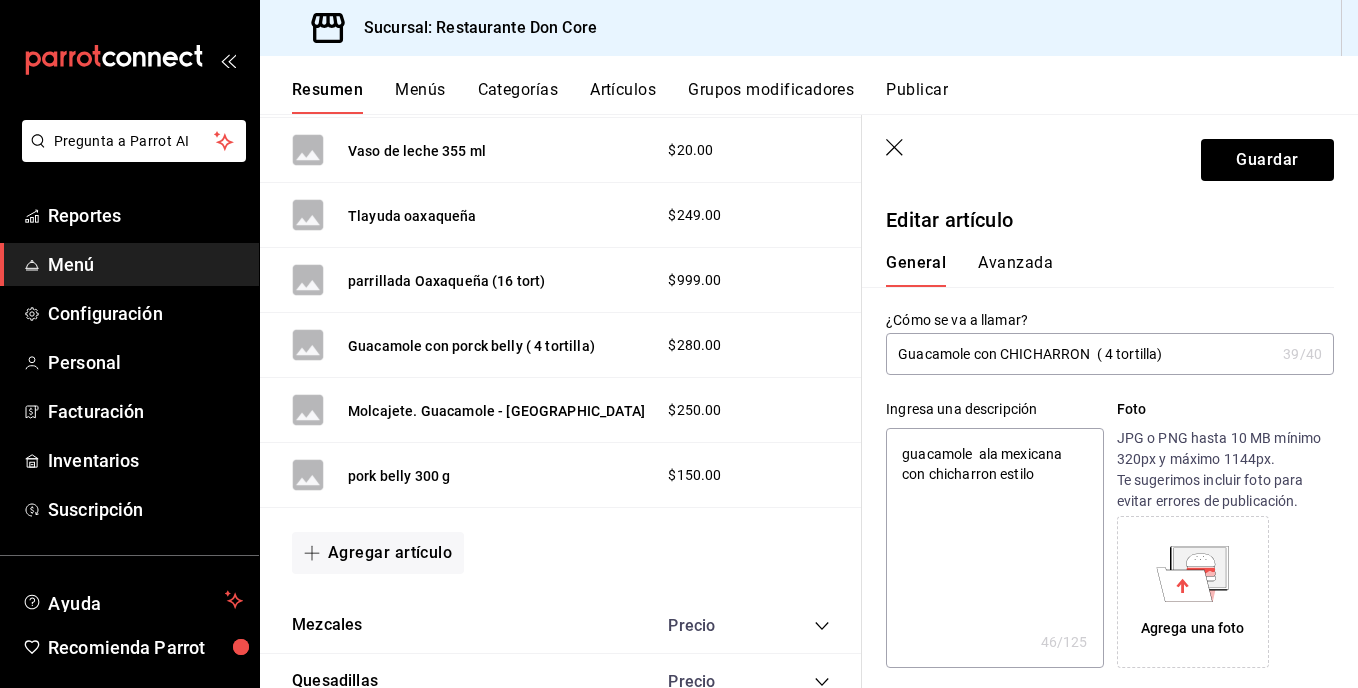 type on "guacamole  ala mexicana con chicharron estilo m" 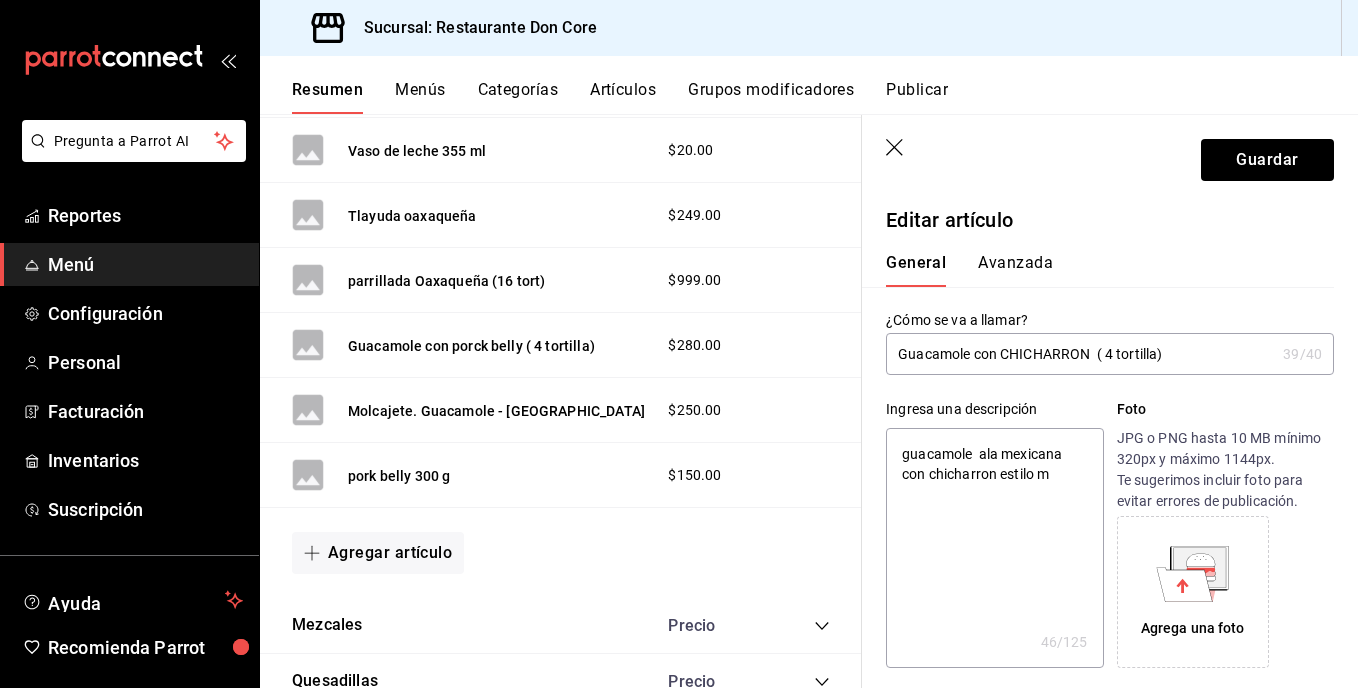 type on "x" 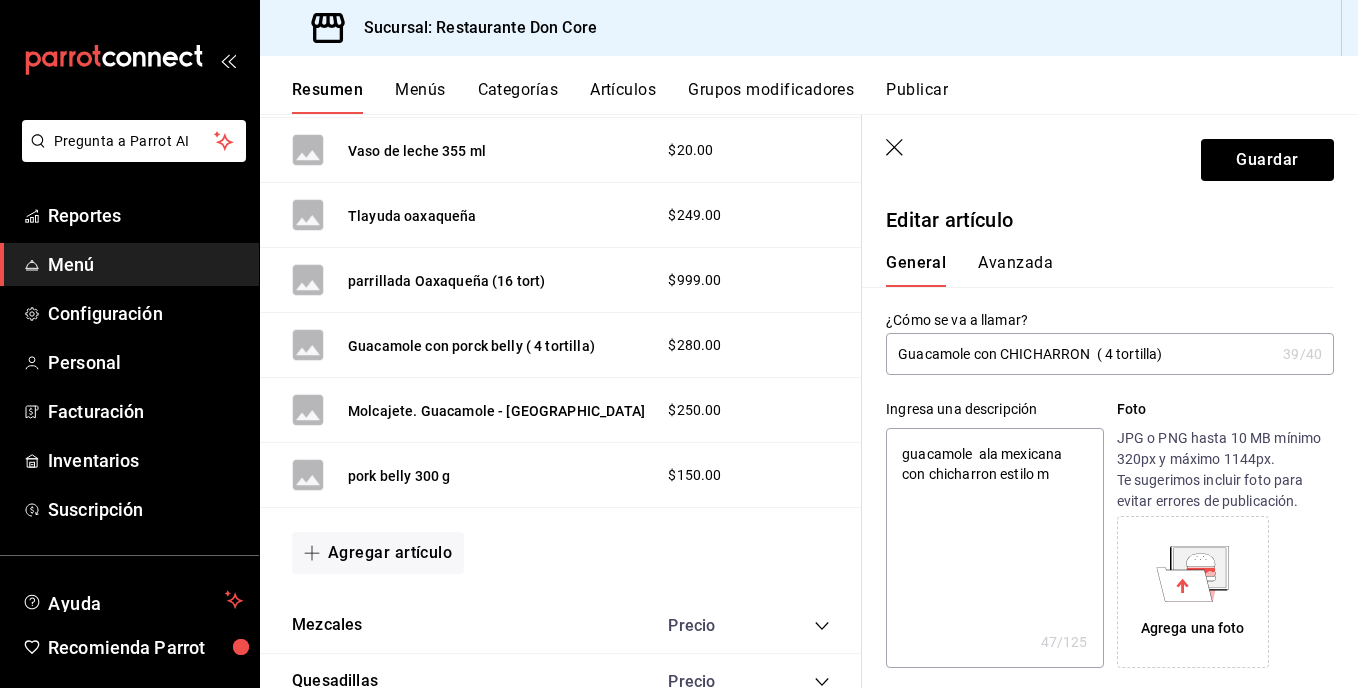 type on "guacamole  ala mexicana con chicharron estilo mo" 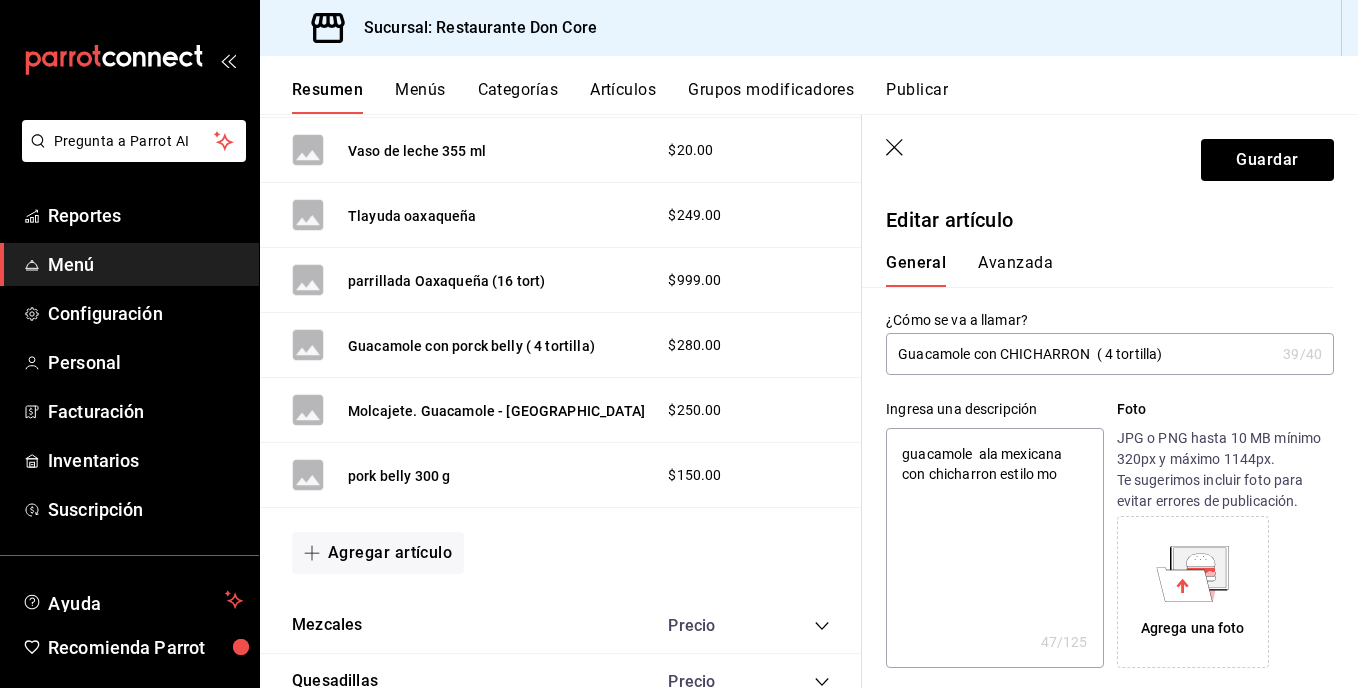 type on "x" 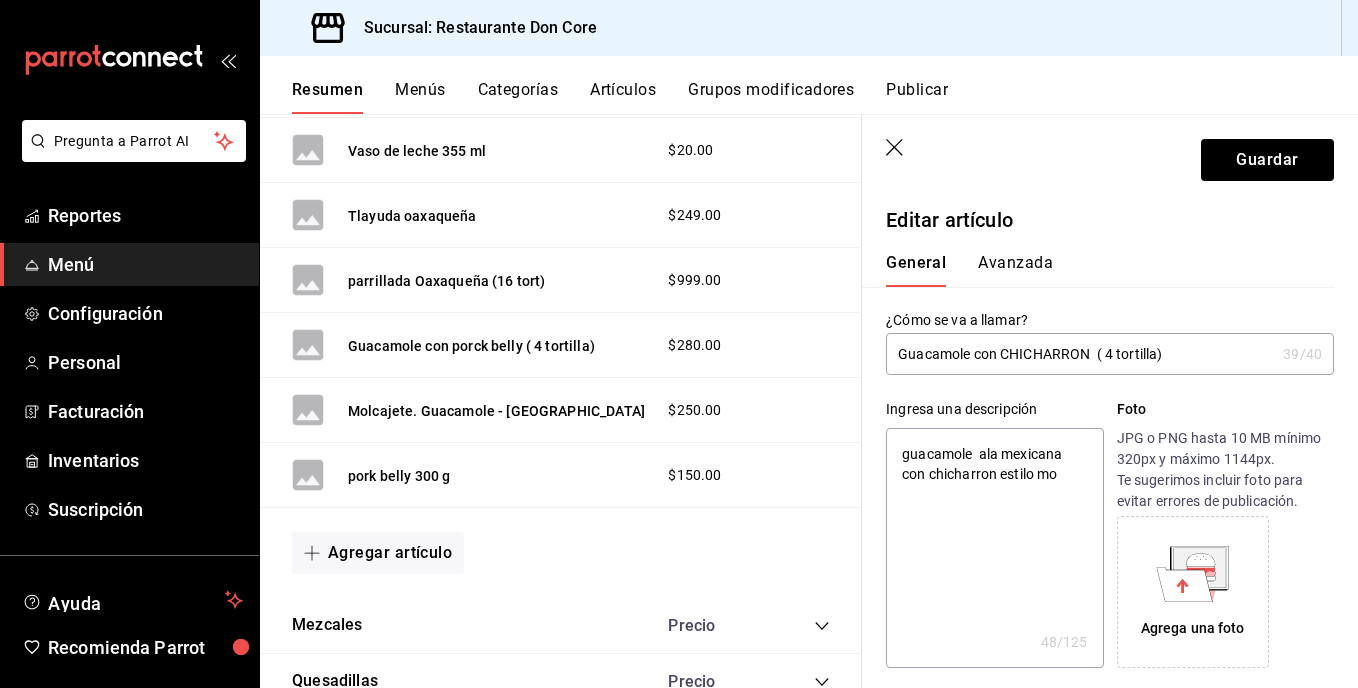type on "guacamole  ala mexicana con chicharron estilo mon" 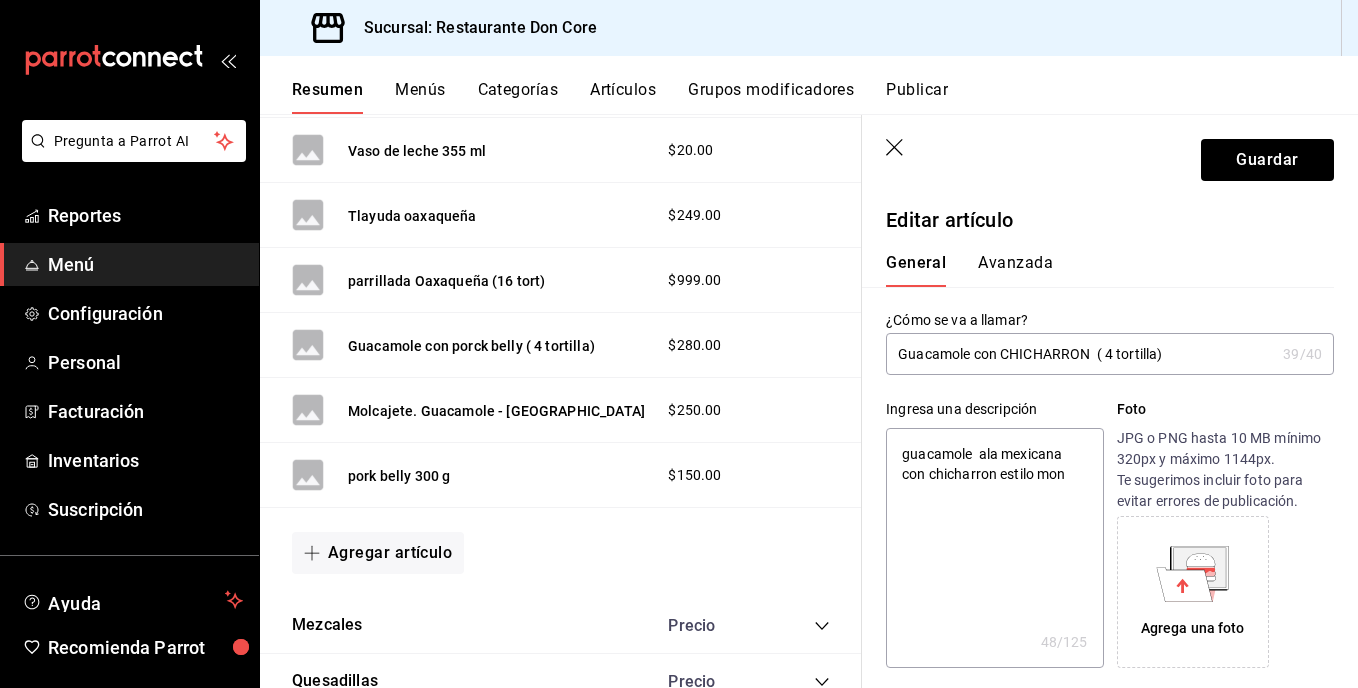 type on "x" 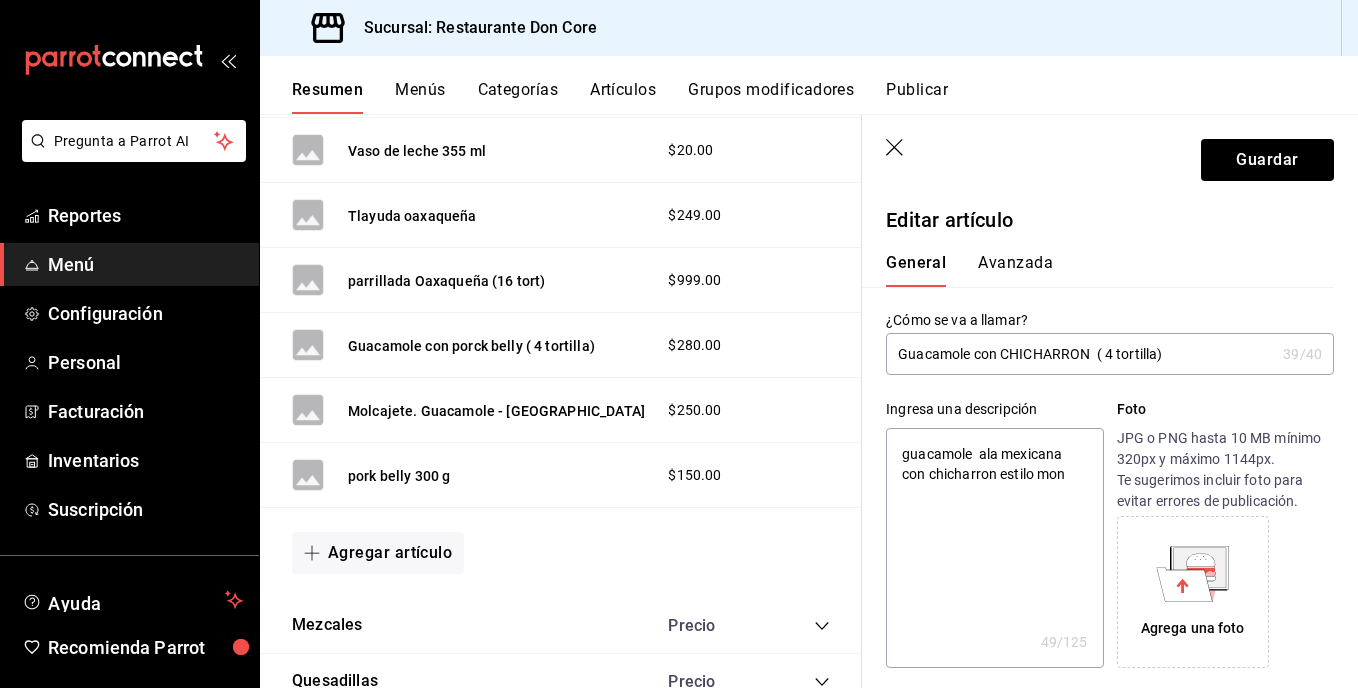 type on "guacamole  ala mexicana con chicharron estilo mont" 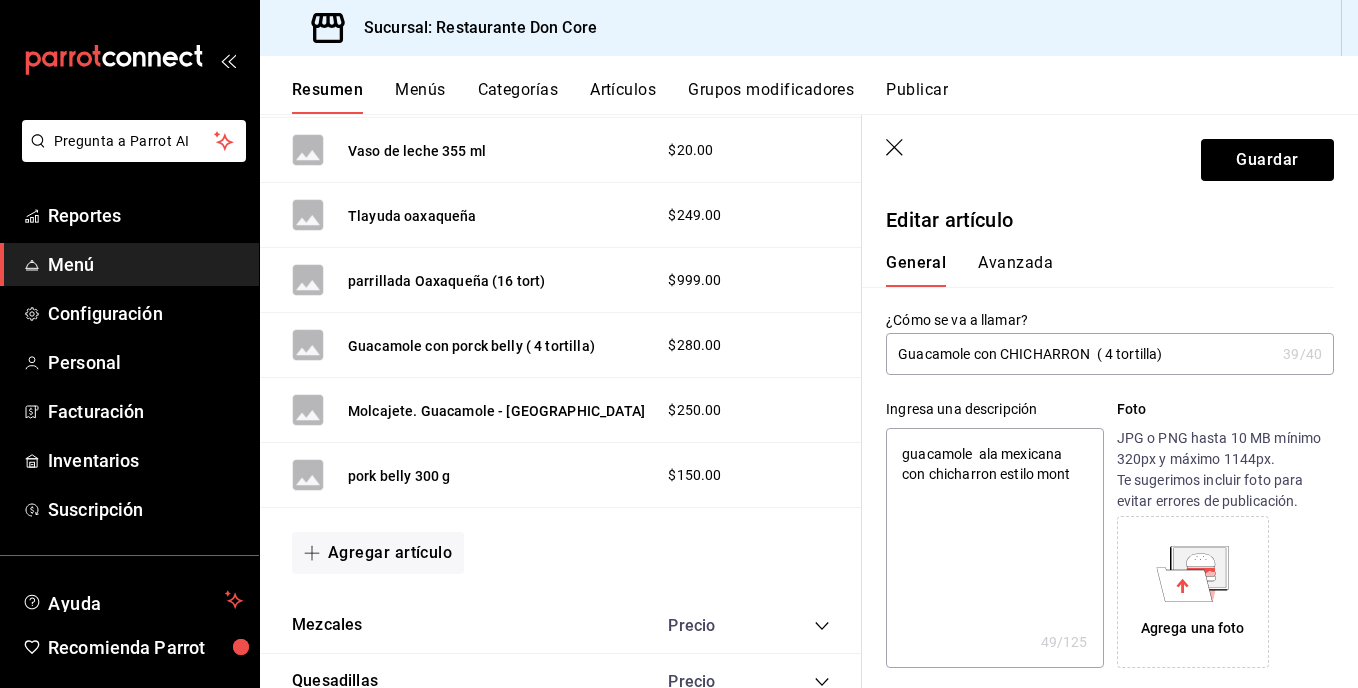 type on "x" 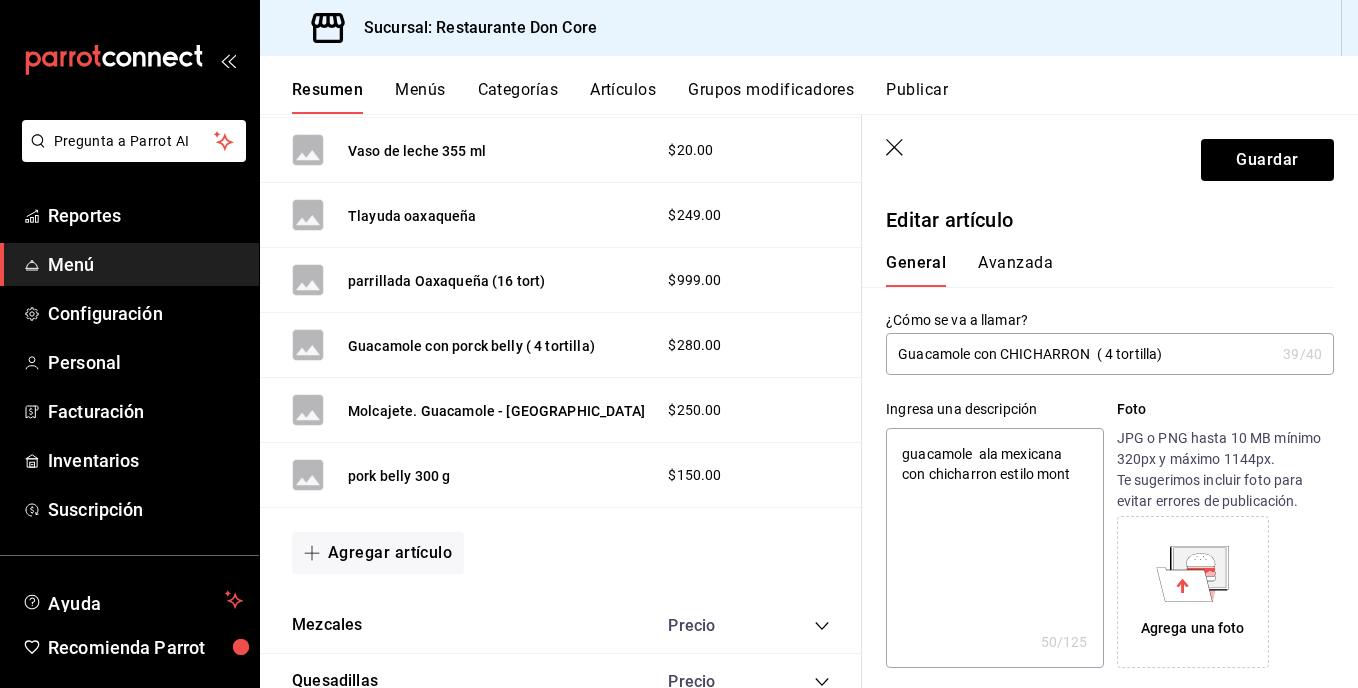 type on "guacamole  ala mexicana con chicharron estilo monte" 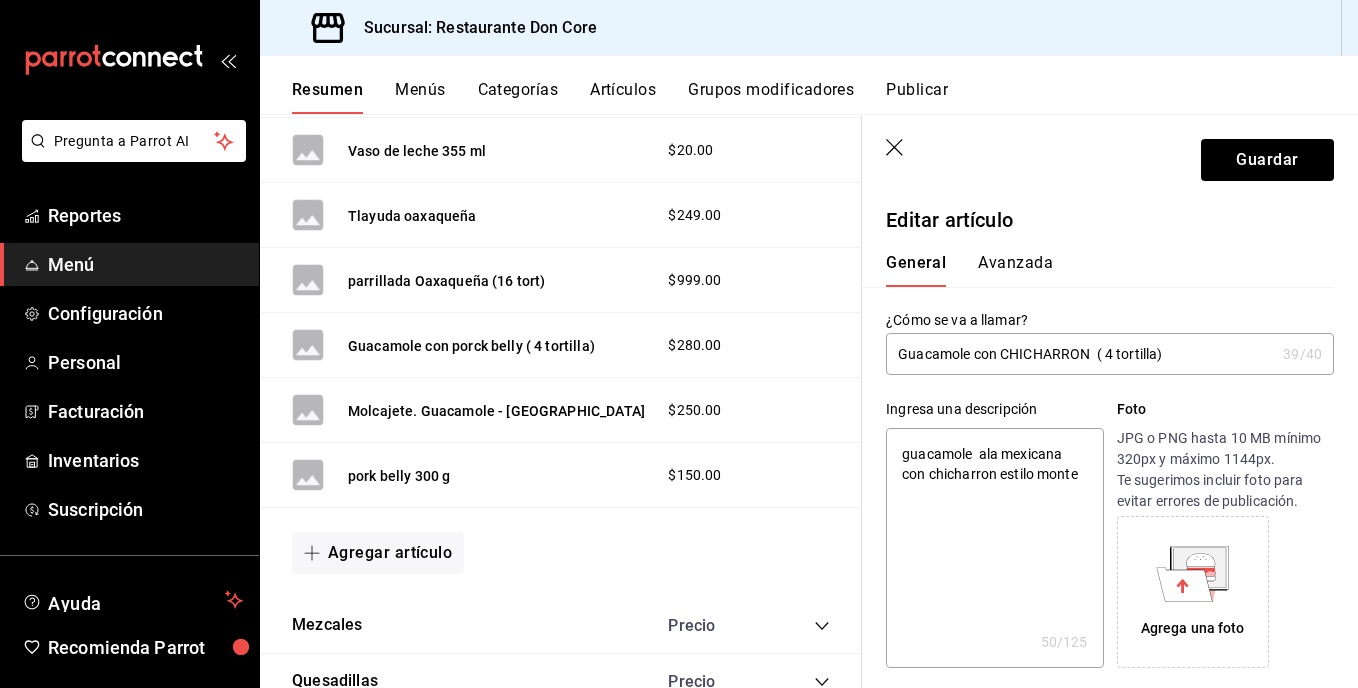 type on "x" 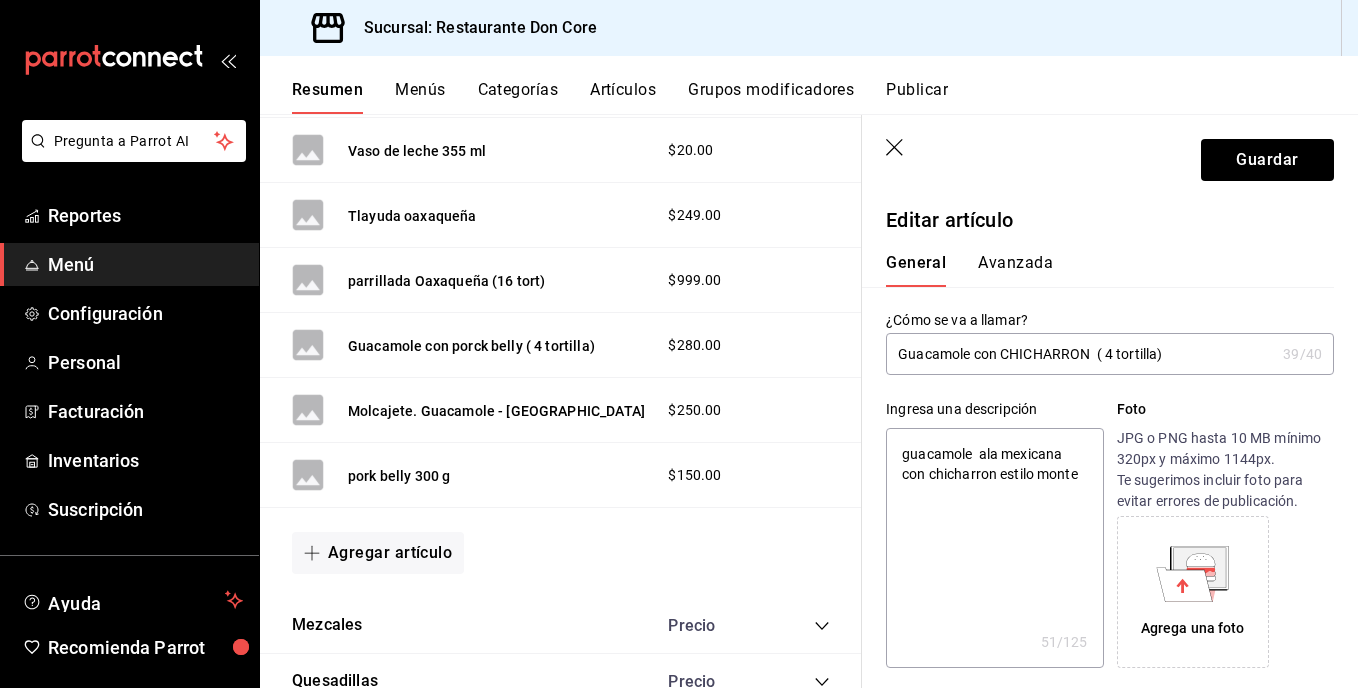 type on "guacamole  ala mexicana con chicharron estilo monter" 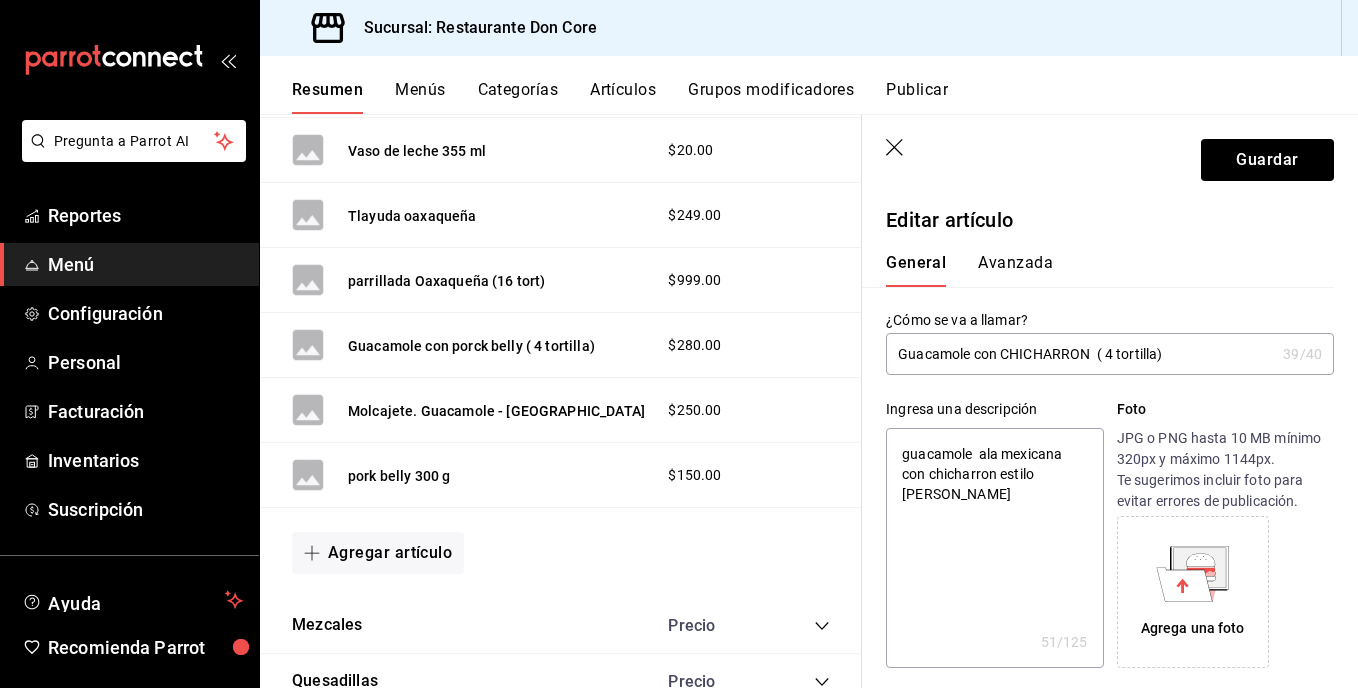 type on "x" 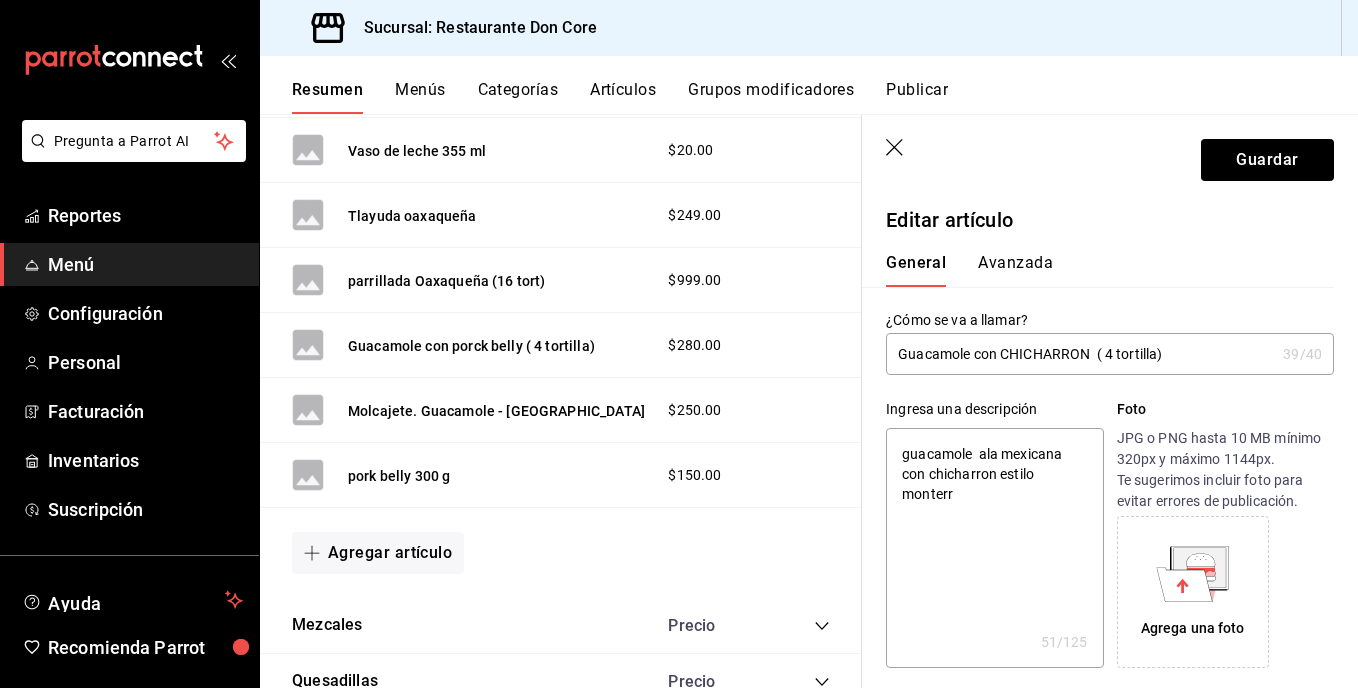 type on "x" 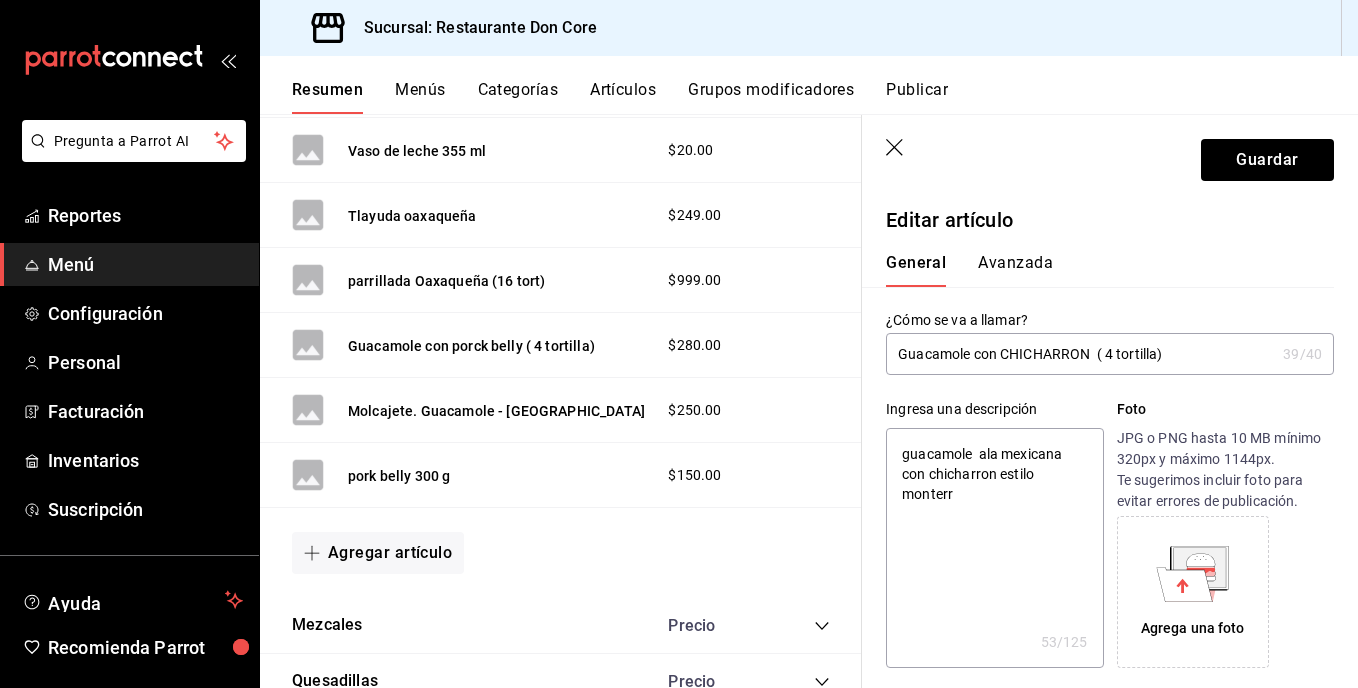 type on "guacamole  ala mexicana con chicharron estilo monterre" 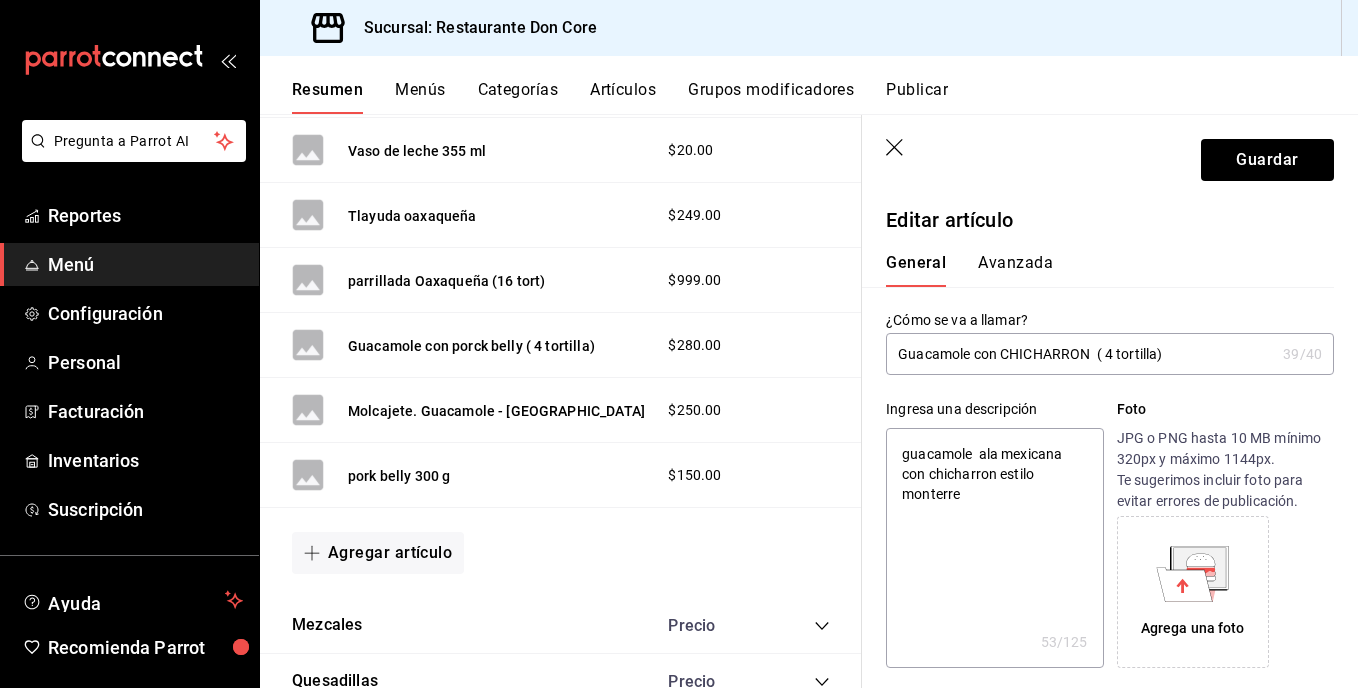 type on "x" 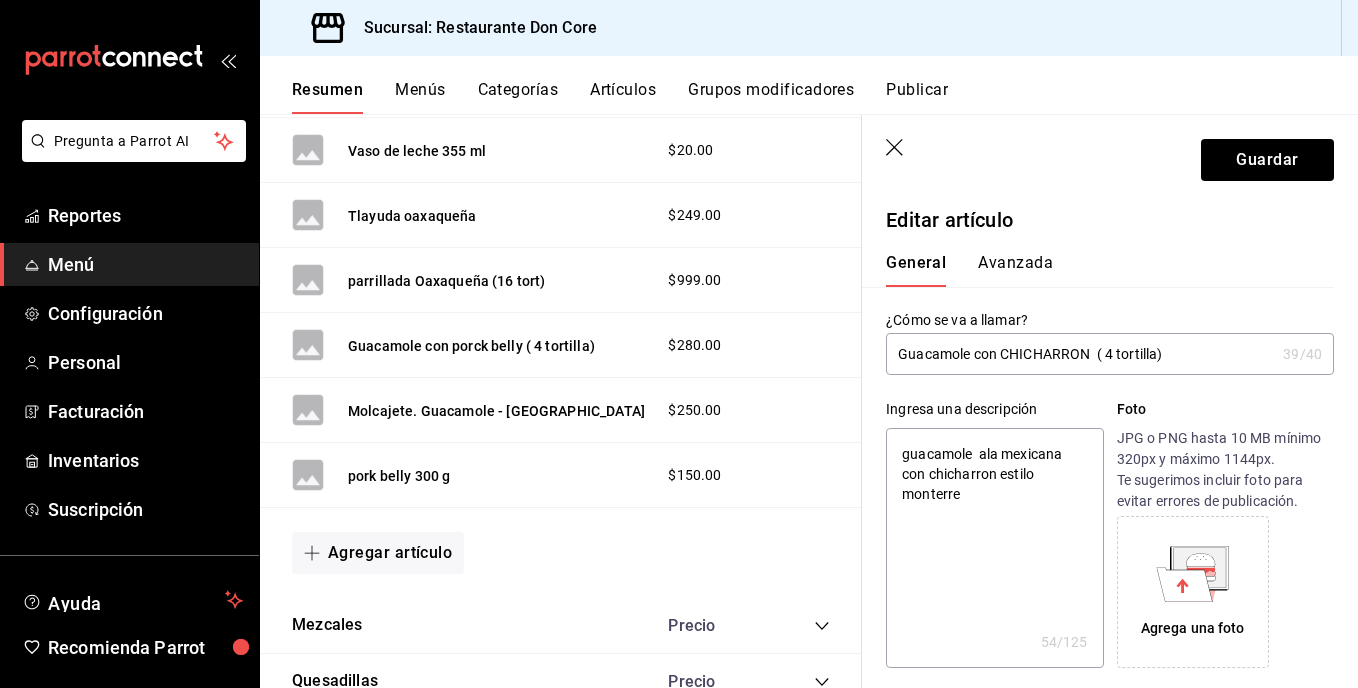 type on "guacamole  ala mexicana con chicharron estilo monterrey" 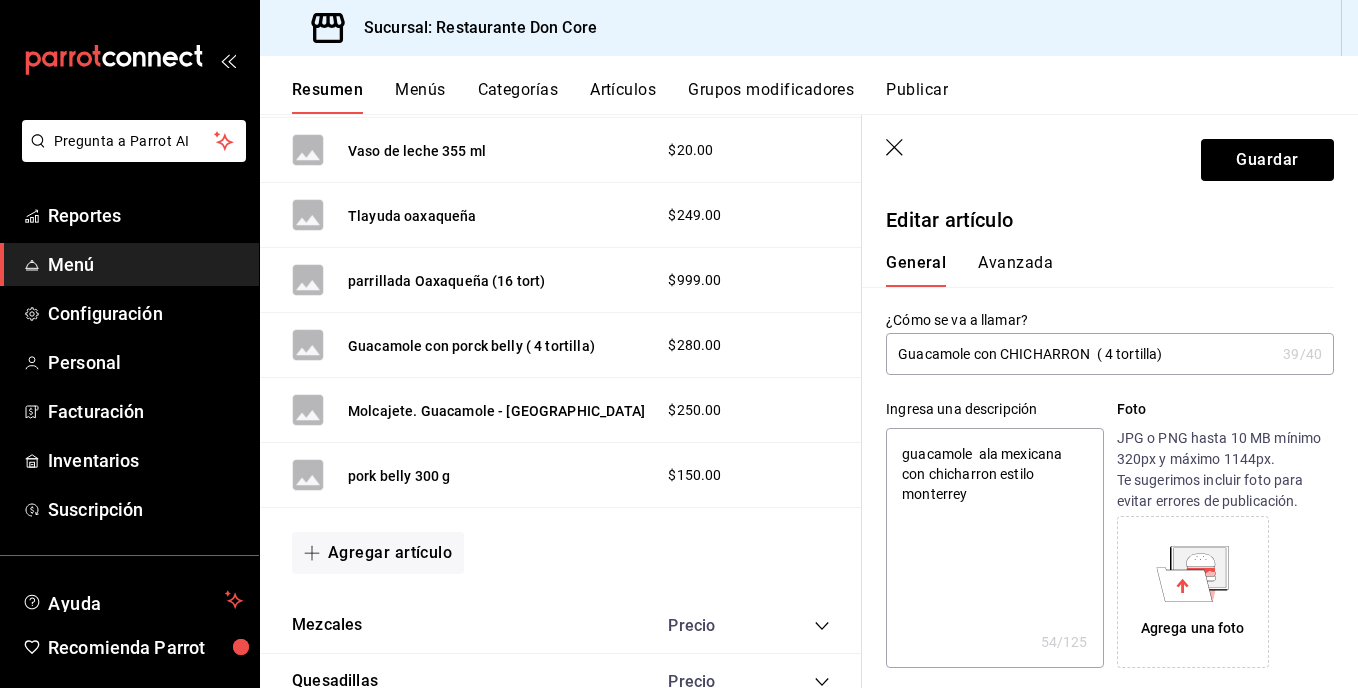 type on "x" 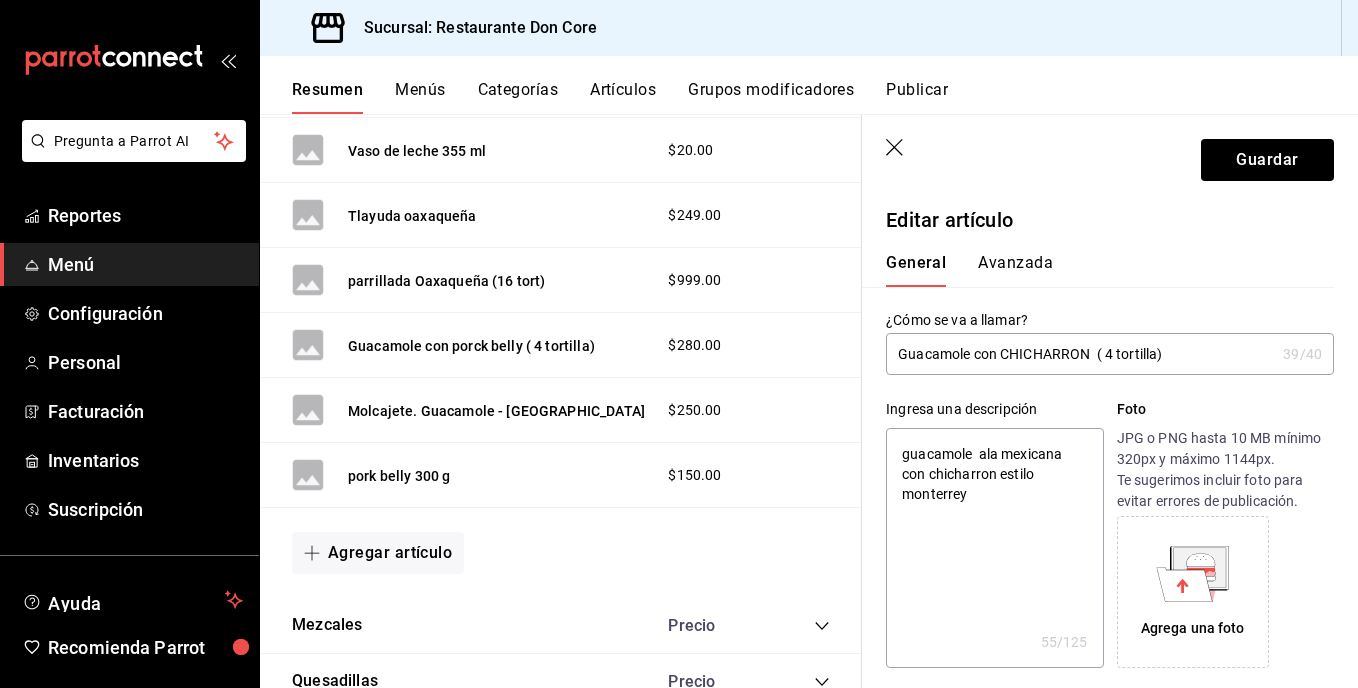 type on "guacamole  a la mexicana con chicharron estilo monterrey" 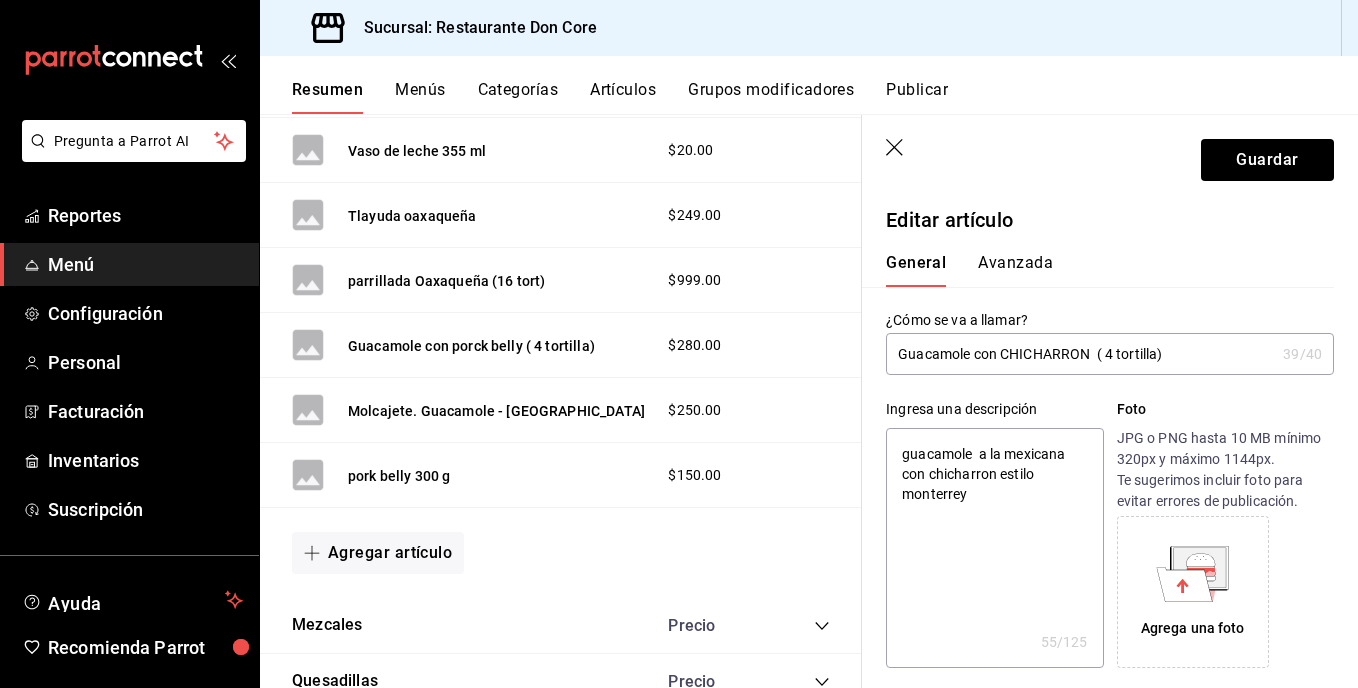 type on "x" 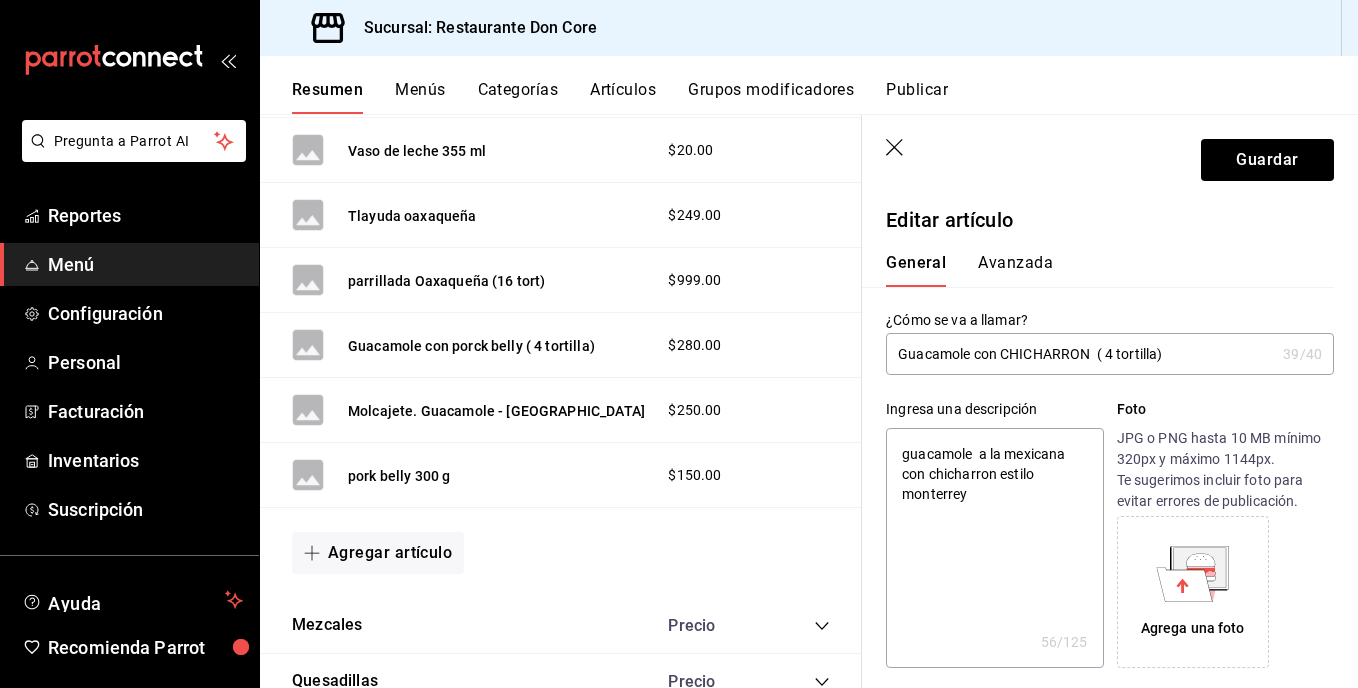 click on "guacamole  a la mexicana con chicharron estilo monterrey" at bounding box center [994, 548] 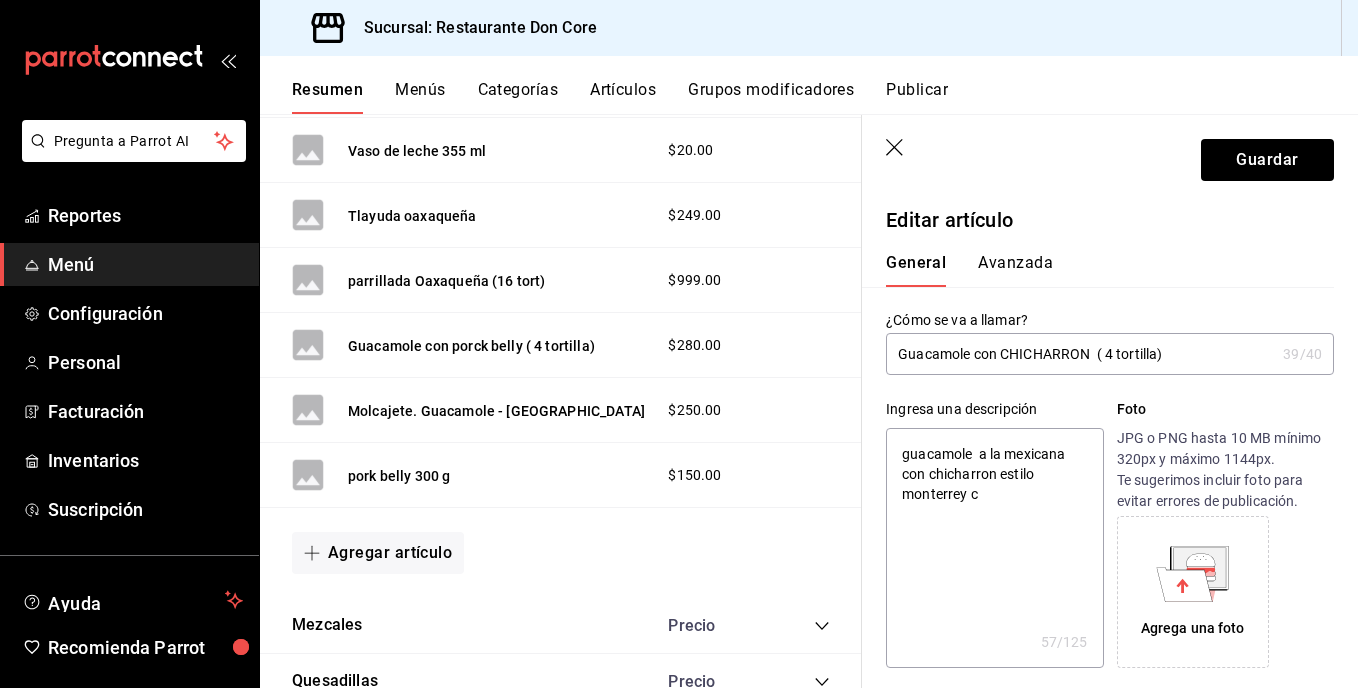 type on "guacamole  a la mexicana con chicharron estilo monterrey ca" 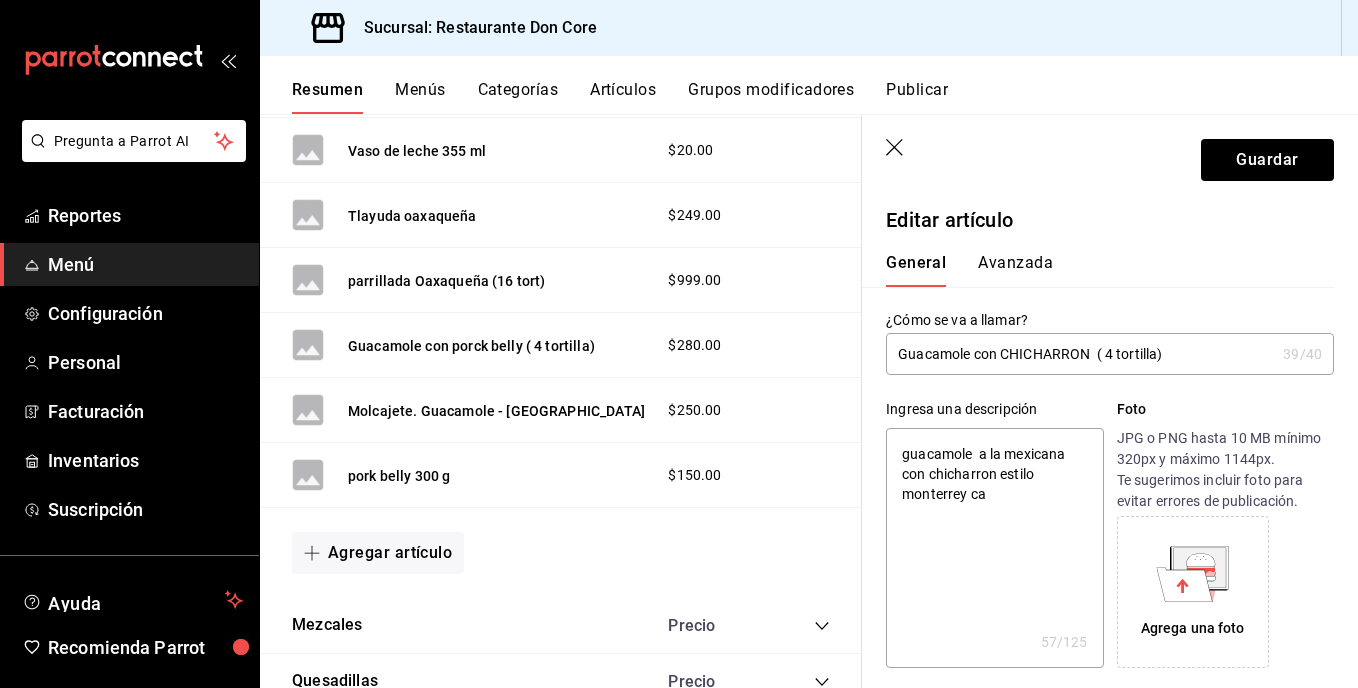 type on "x" 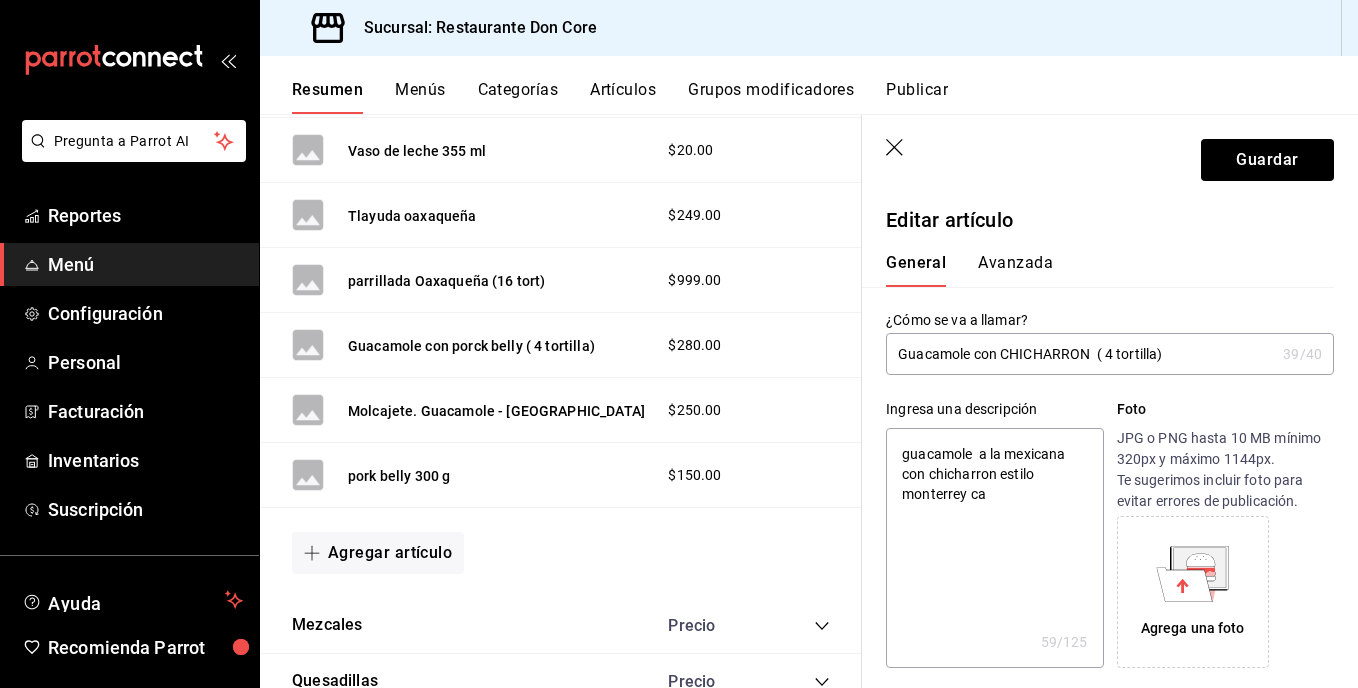 type on "guacamole  a la mexicana con chicharron estilo monterrey car" 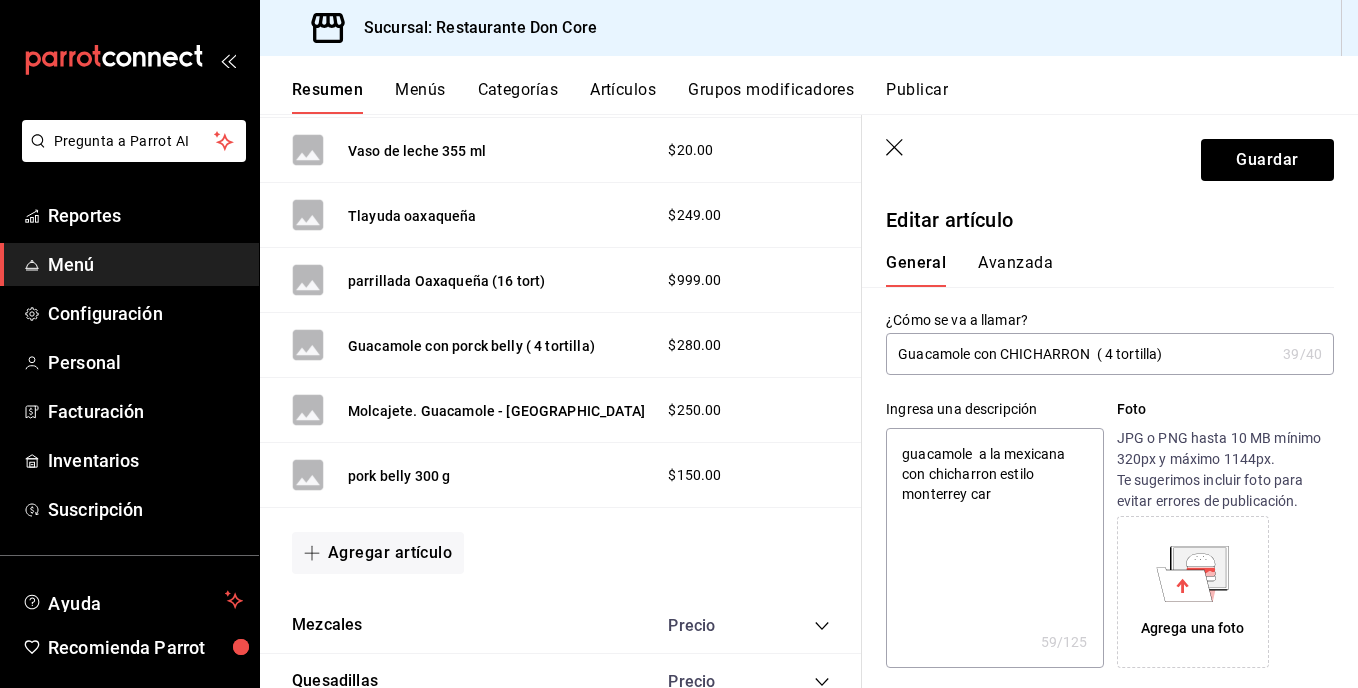 type on "x" 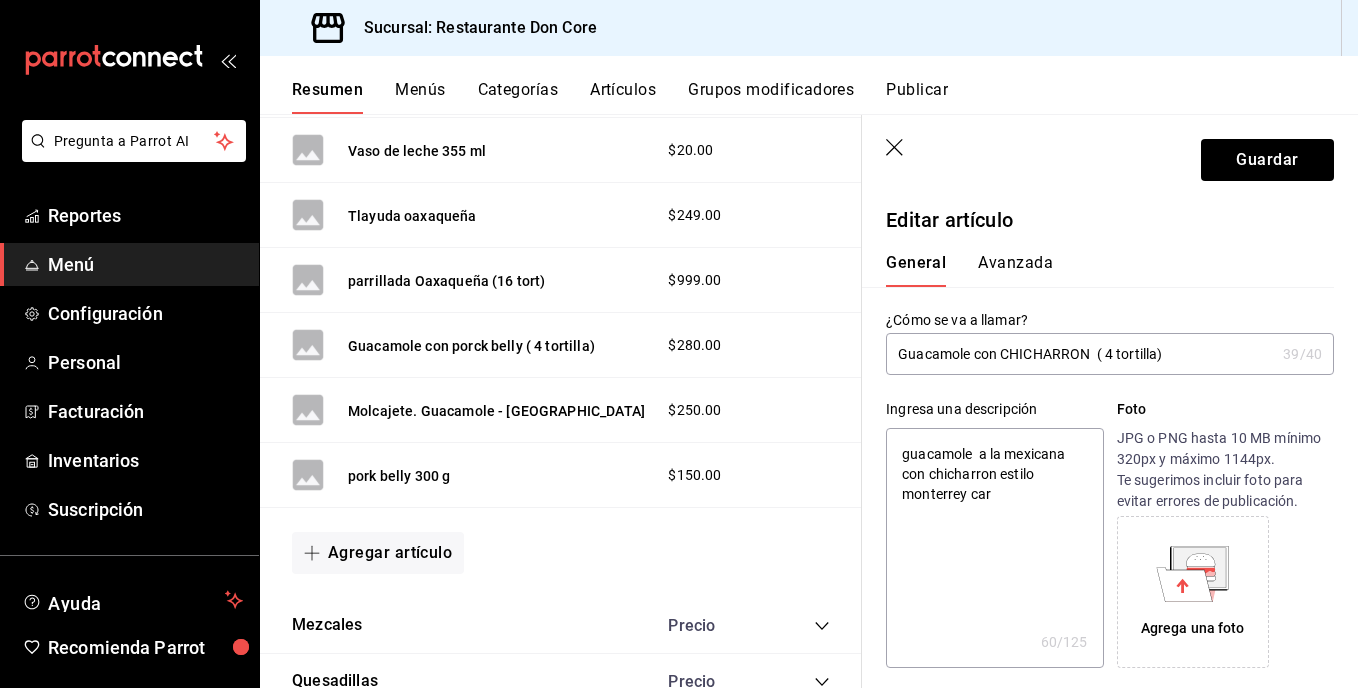 type on "guacamole  a la mexicana con chicharron estilo monterrey carn" 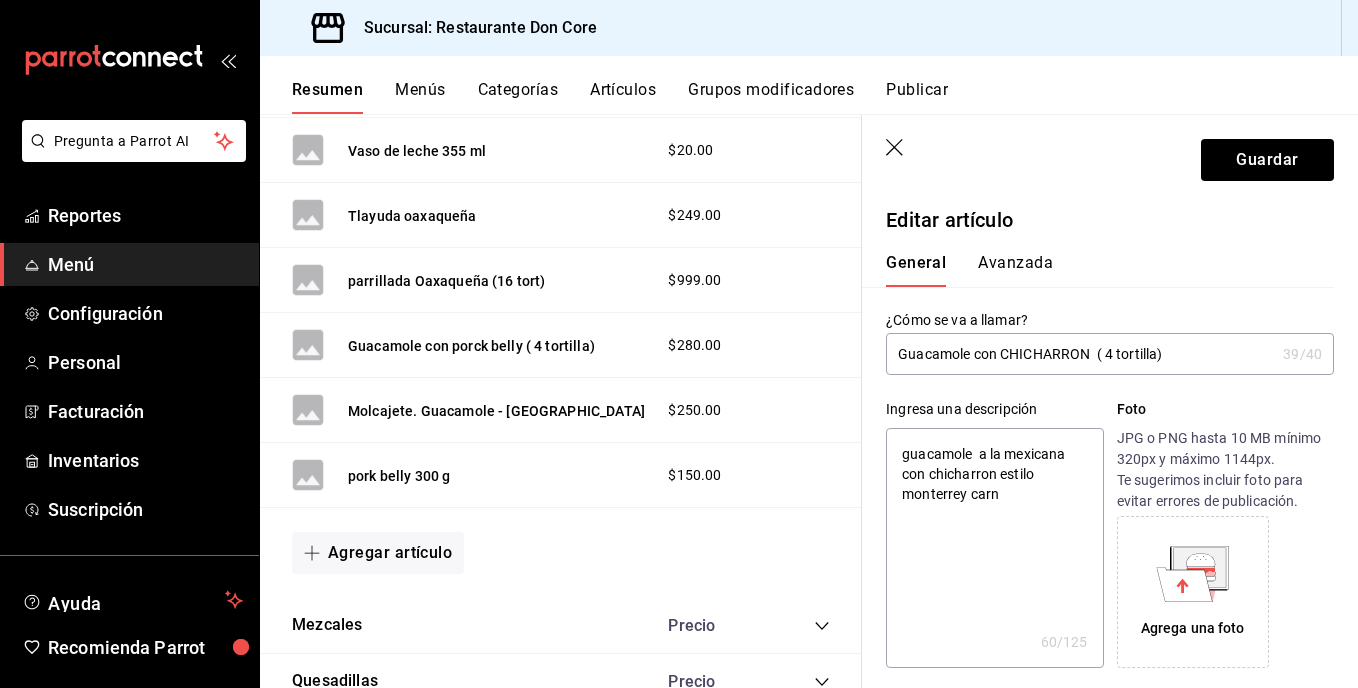 type on "x" 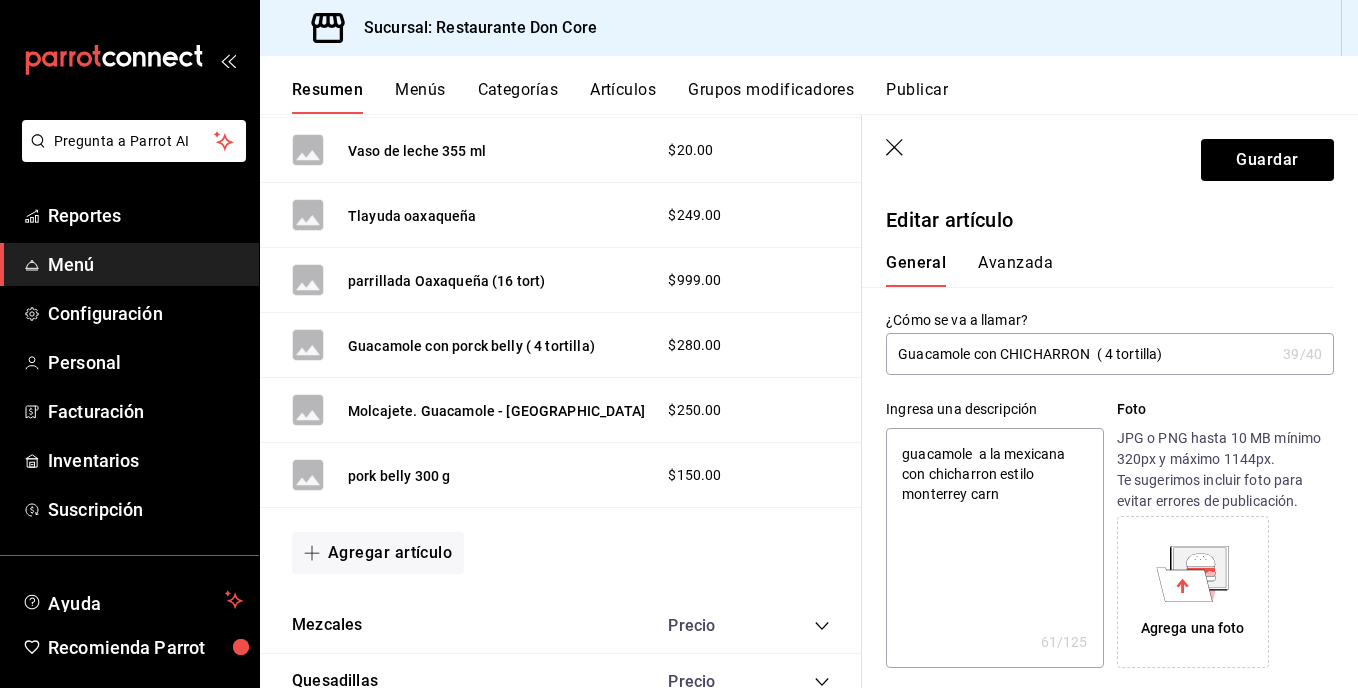 type on "guacamole  a la mexicana con chicharron estilo monterrey carns" 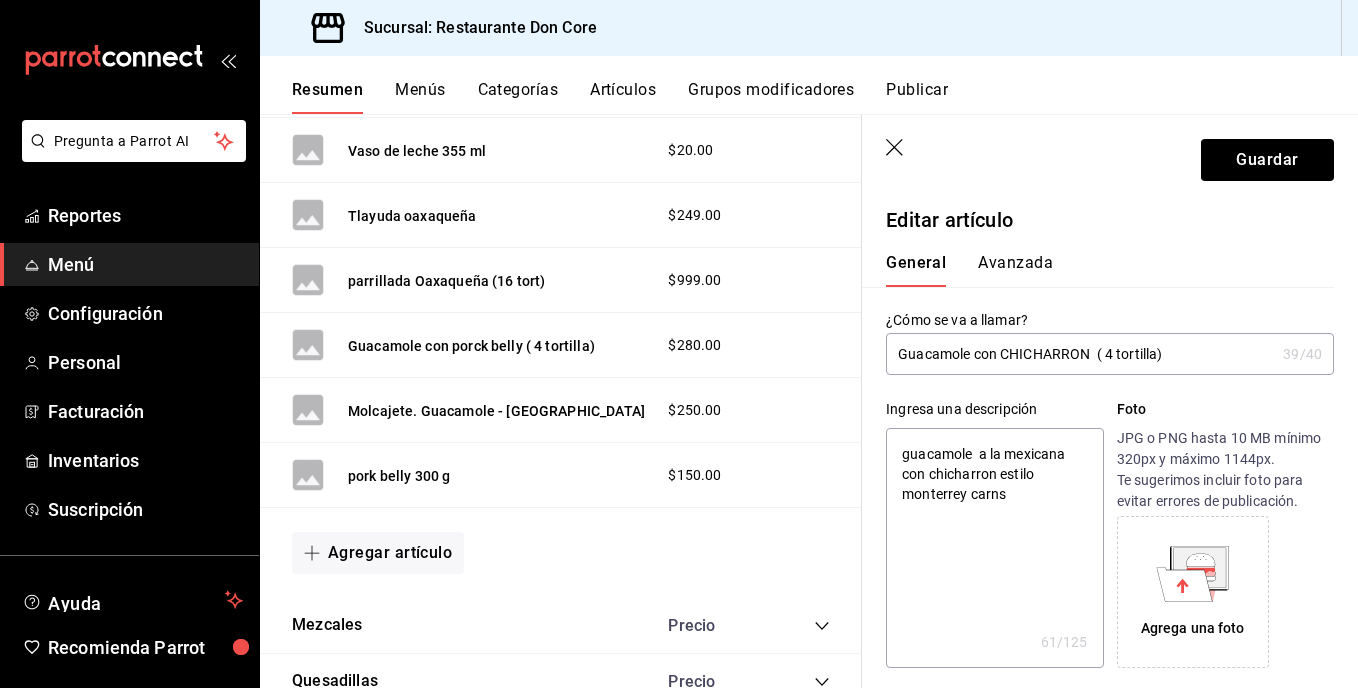 type on "x" 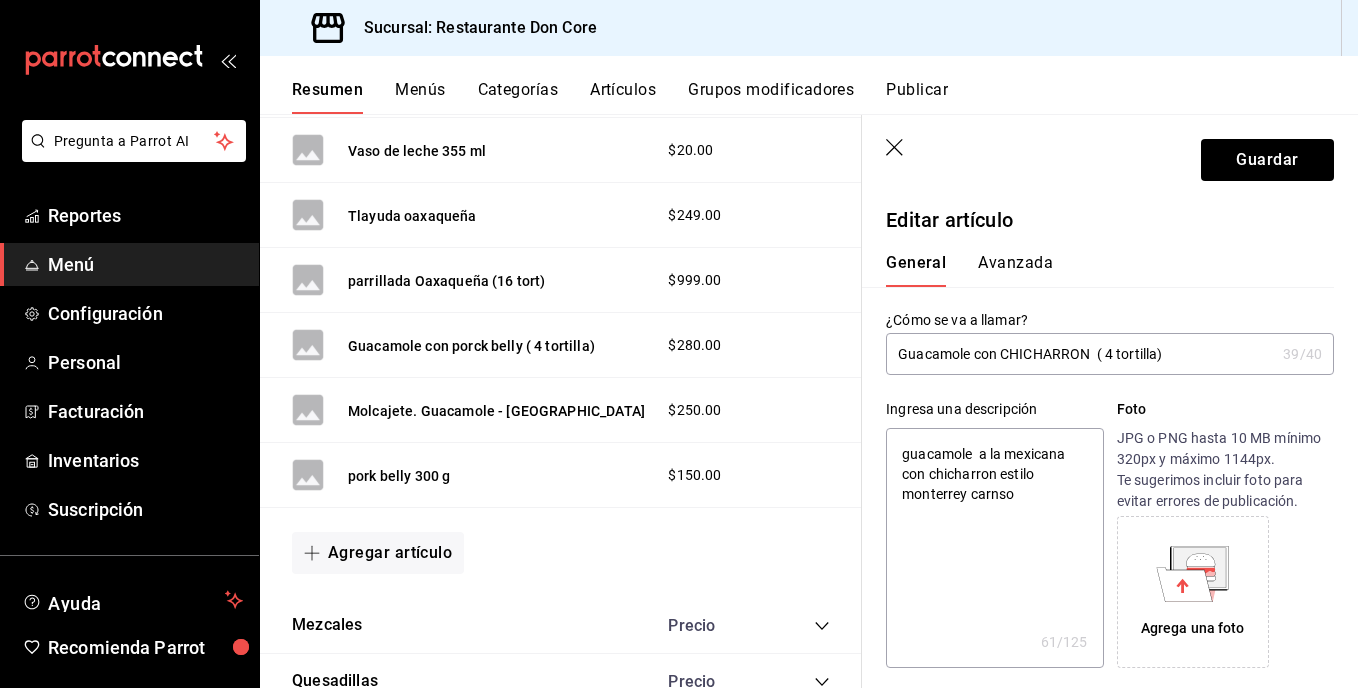 type on "x" 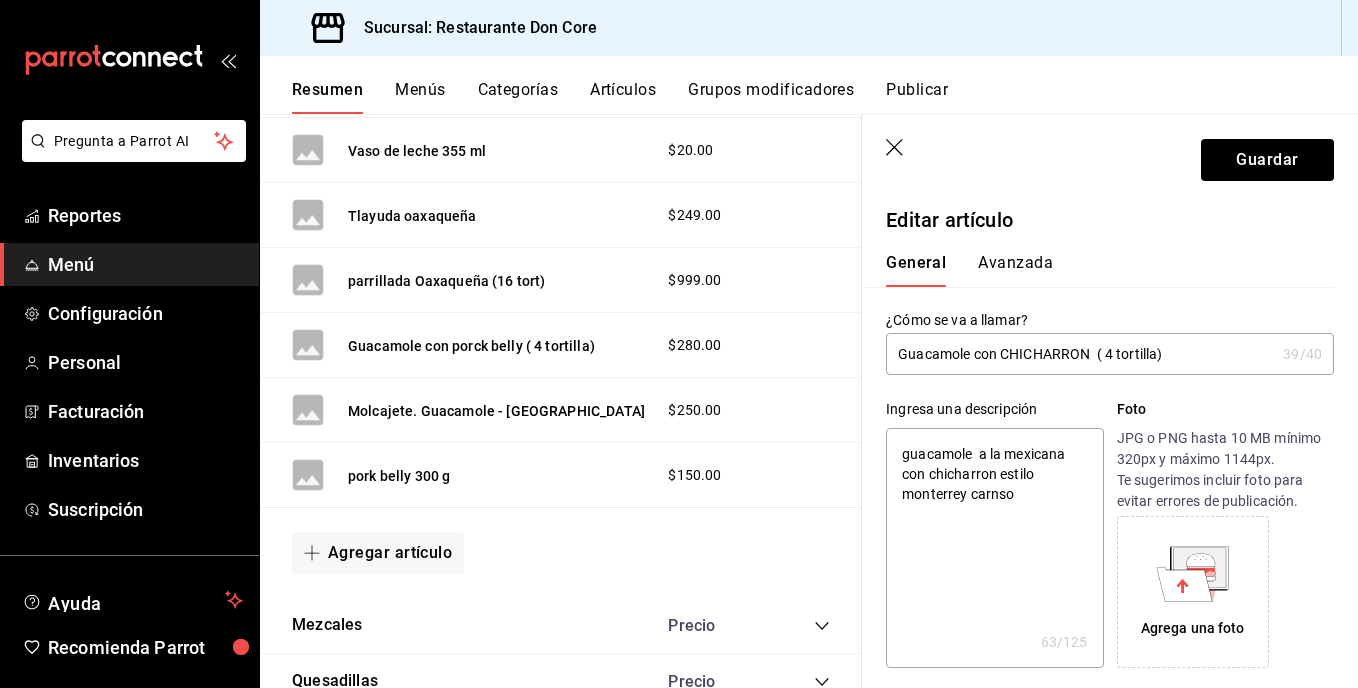 type on "guacamole  a la mexicana con chicharron estilo monterrey carnso" 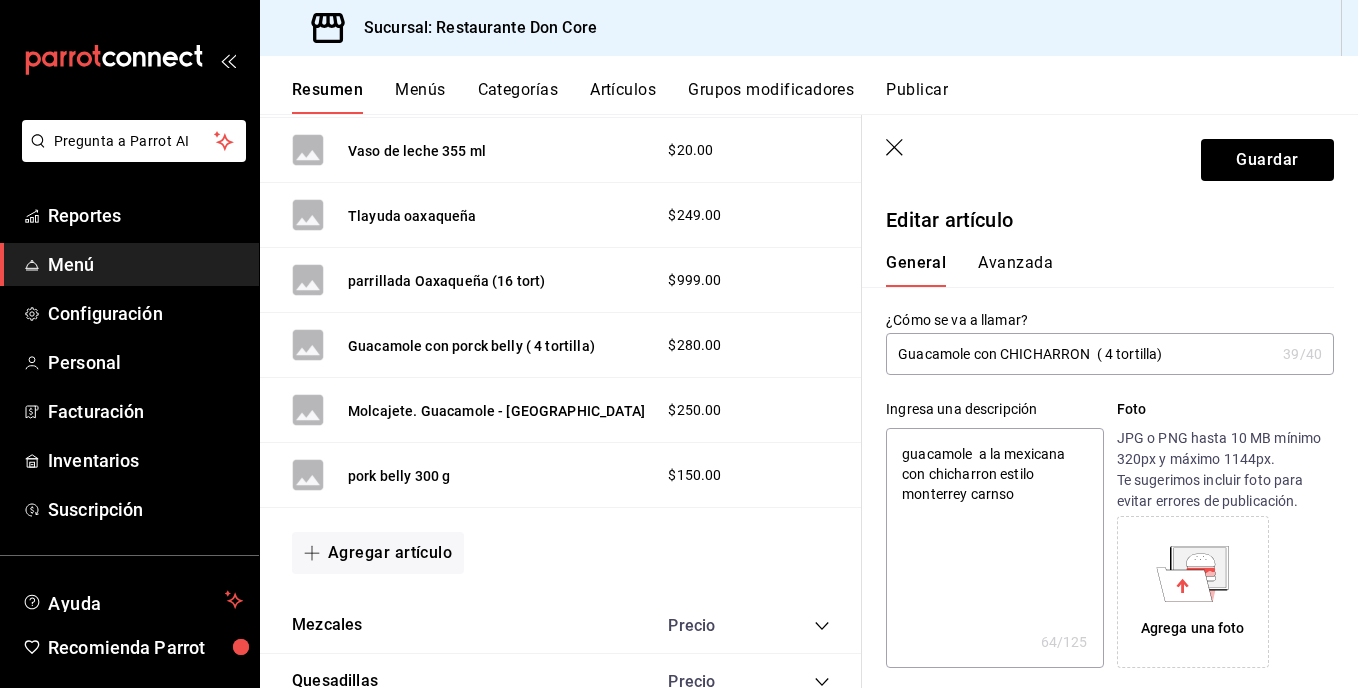 type on "guacamole  a la mexicana con chicharron estilo monterrey carno" 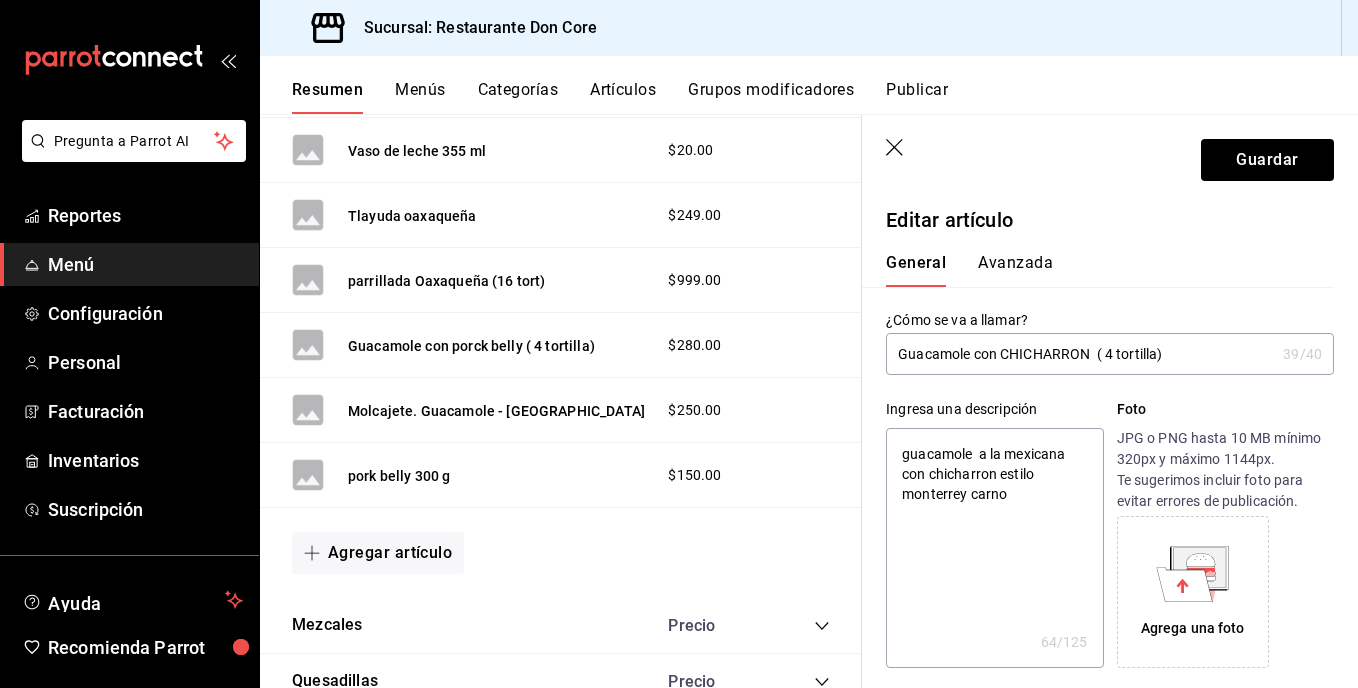 type on "x" 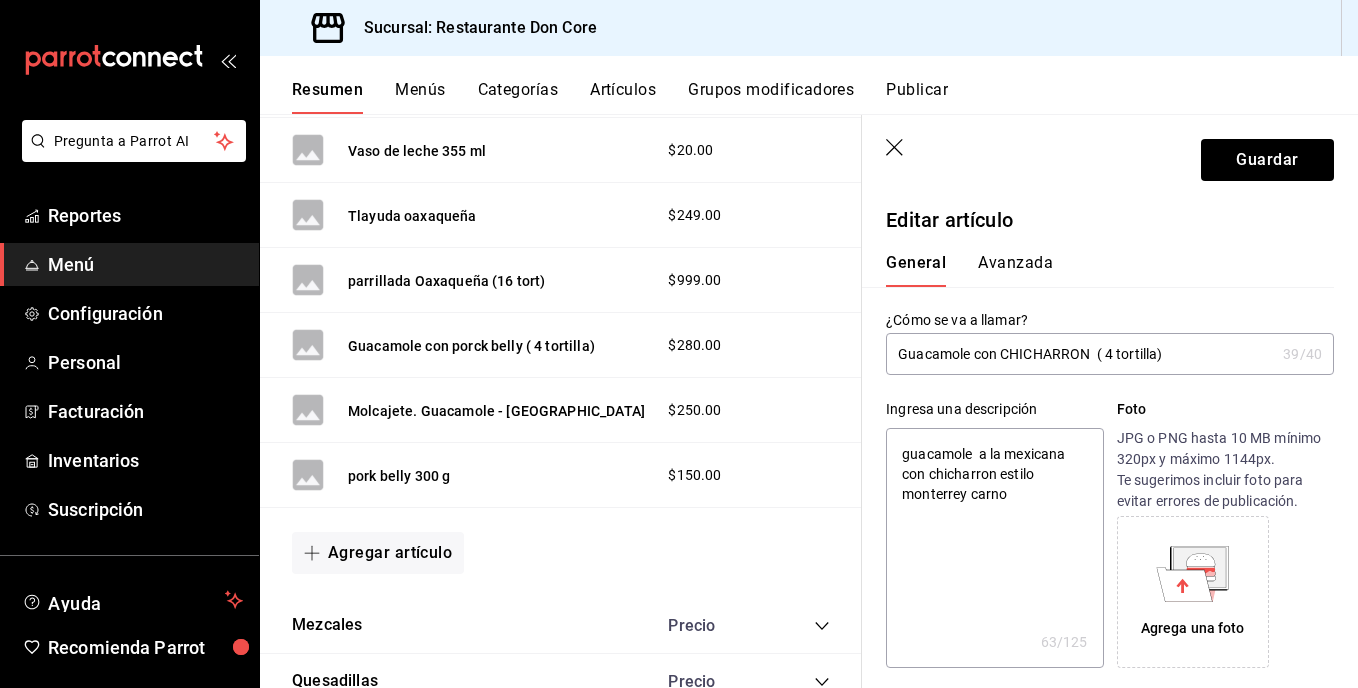 type on "guacamole  a la mexicana con chicharron estilo monterrey carnzo" 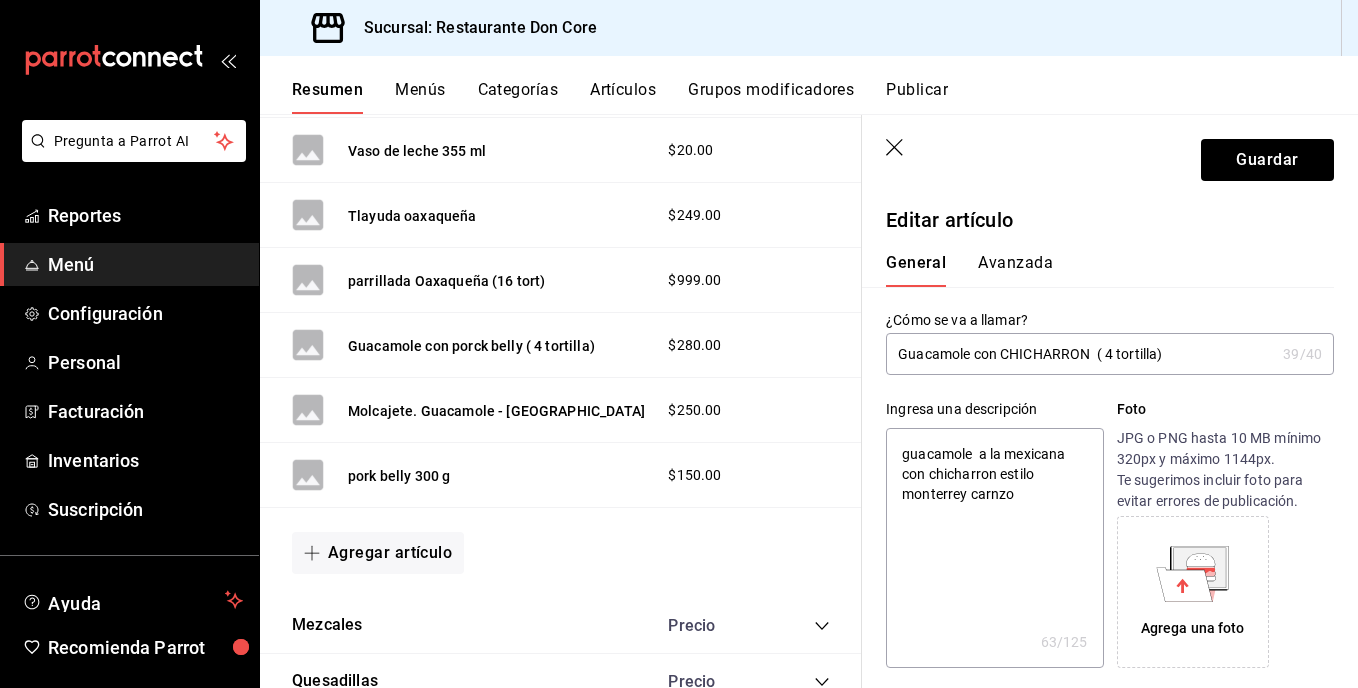 type on "x" 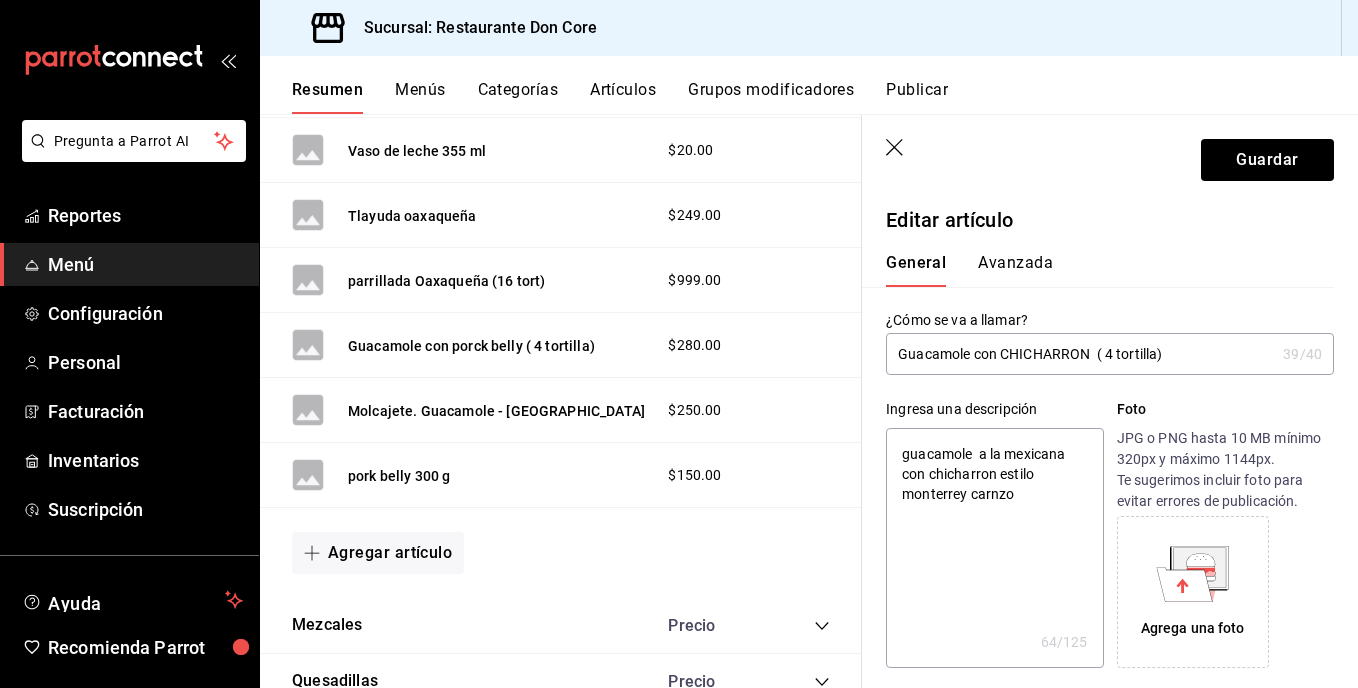 click on "guacamole  a la mexicana con chicharron estilo monterrey carnzo" at bounding box center [994, 548] 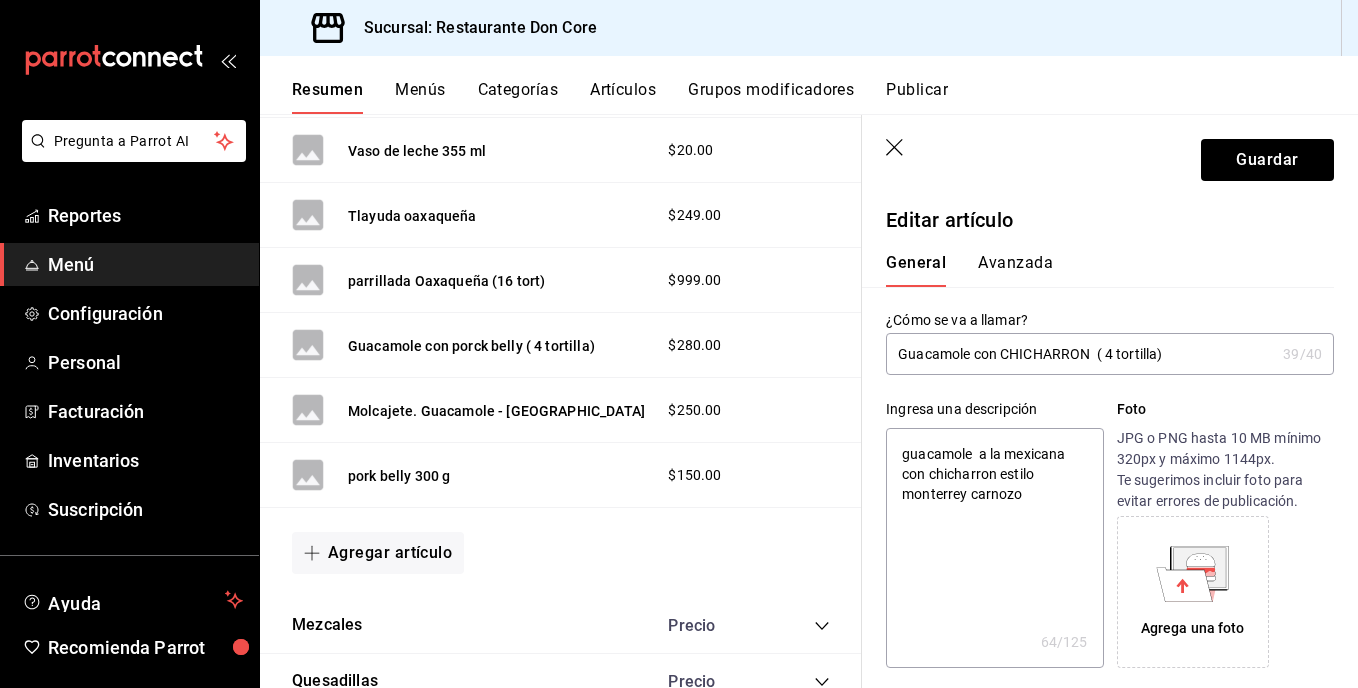 type on "x" 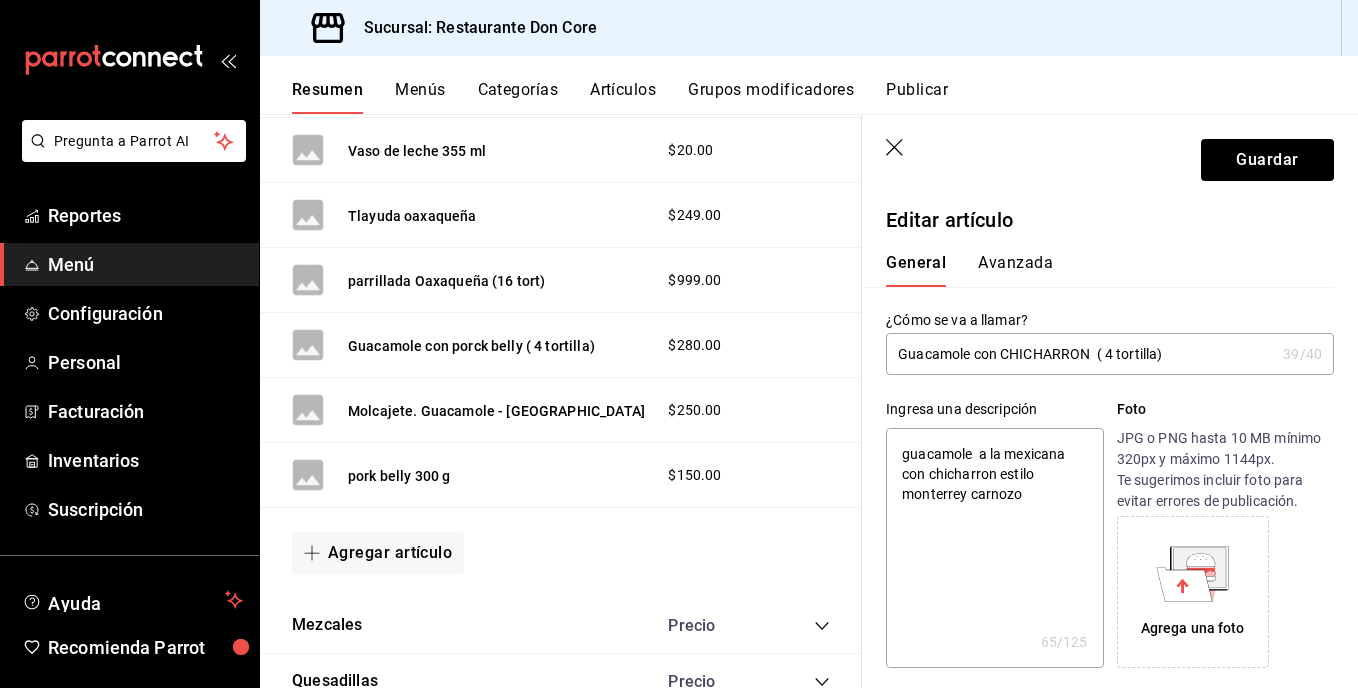 click on "guacamole  a la mexicana con chicharron estilo monterrey carnozo" at bounding box center (994, 548) 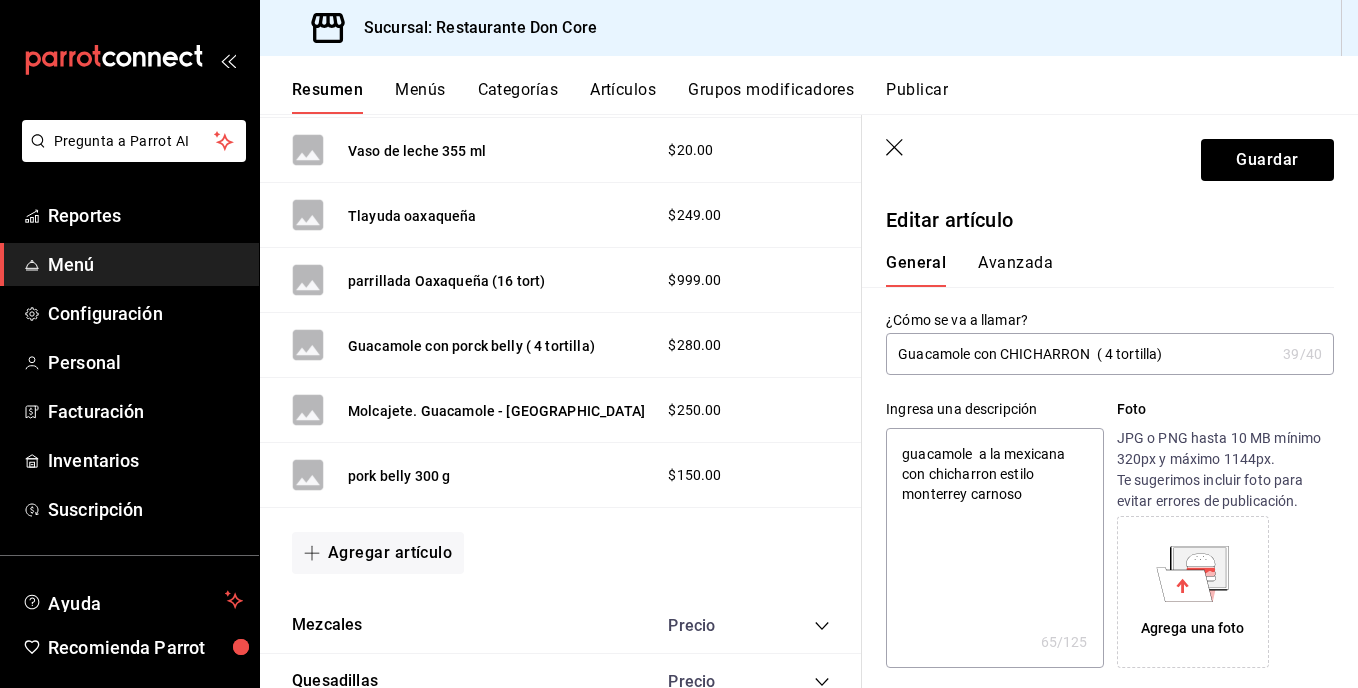 type on "guacamole  a la mexicana con chicharron estilo monterrey carnoso" 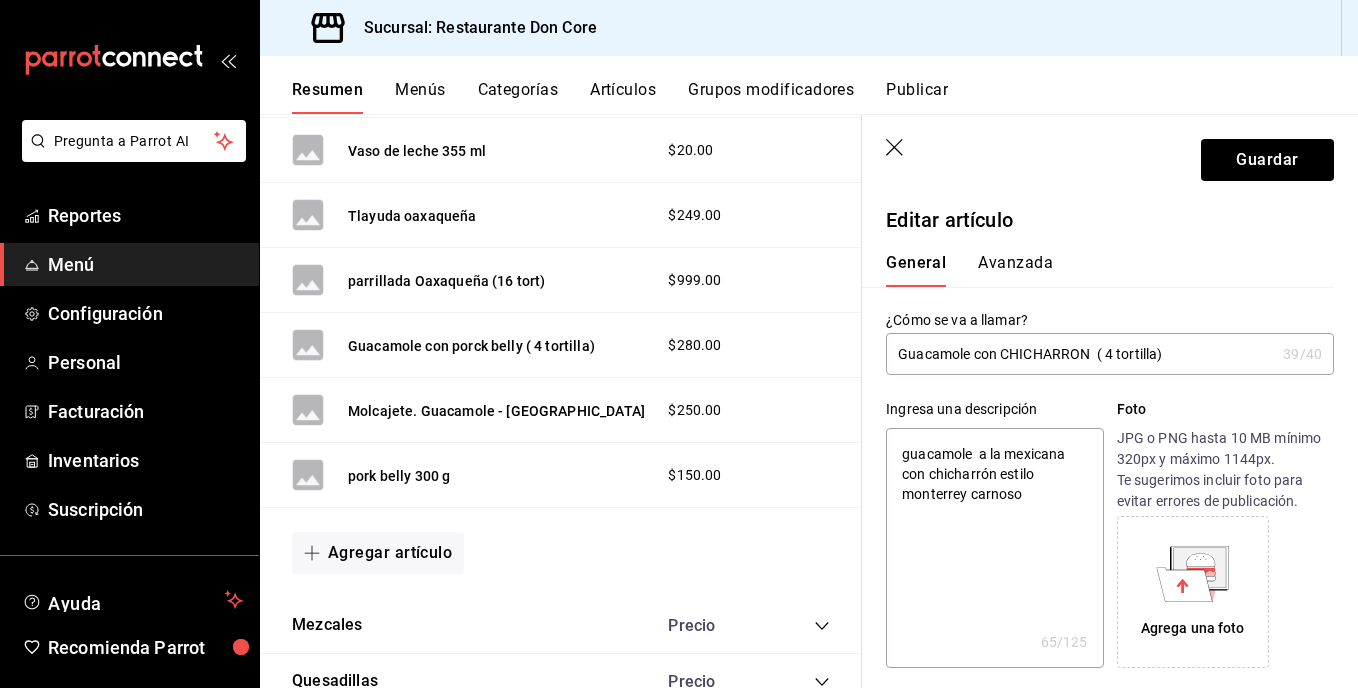 type on "guacamole  a la mexicana con chicharrón estilo monterrey carnoso" 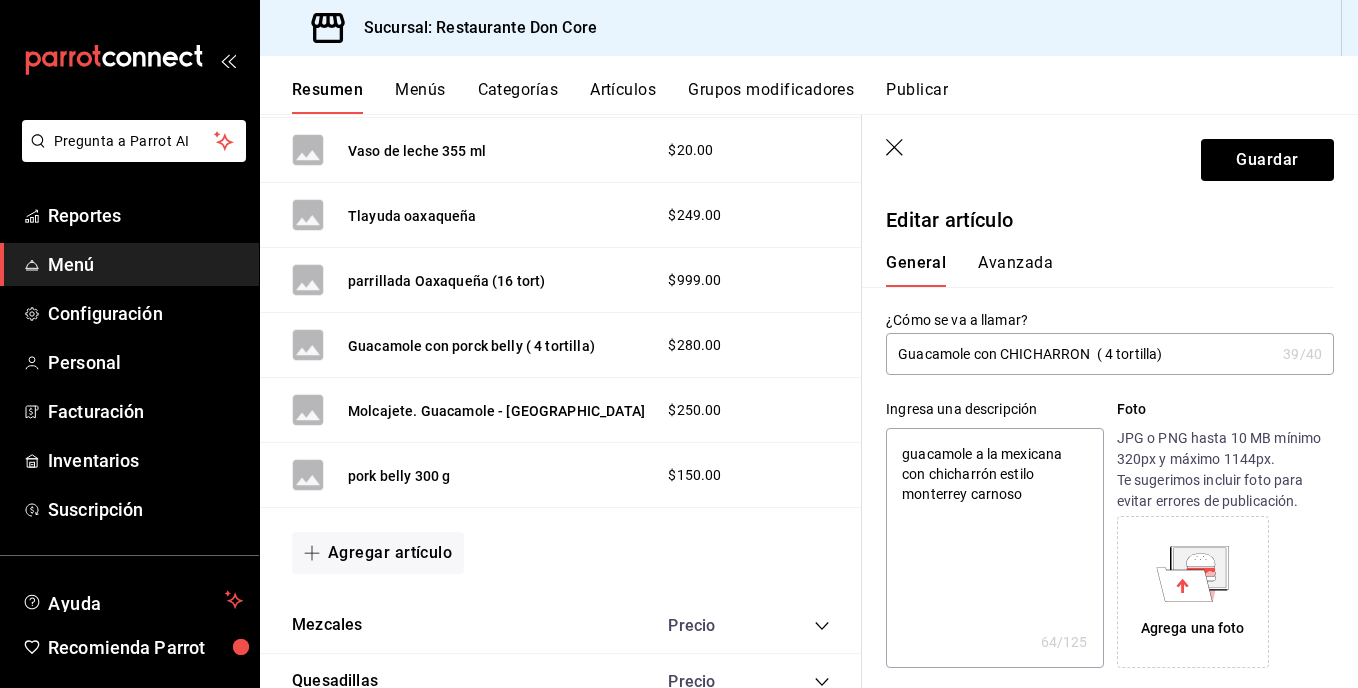 click on "guacamole a la mexicana con chicharrón estilo monterrey carnoso" at bounding box center (994, 548) 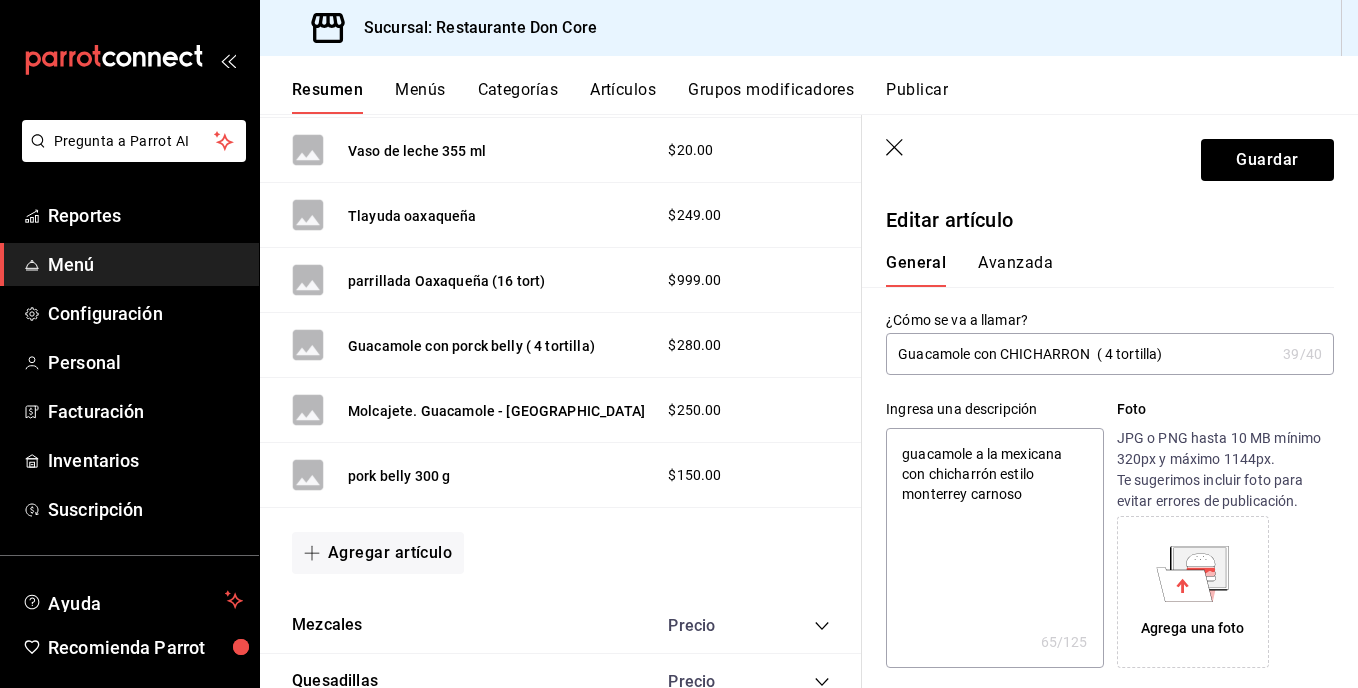 click on "guacamole a la mexicana con chicharrón estilo monterrey carnoso" at bounding box center [994, 548] 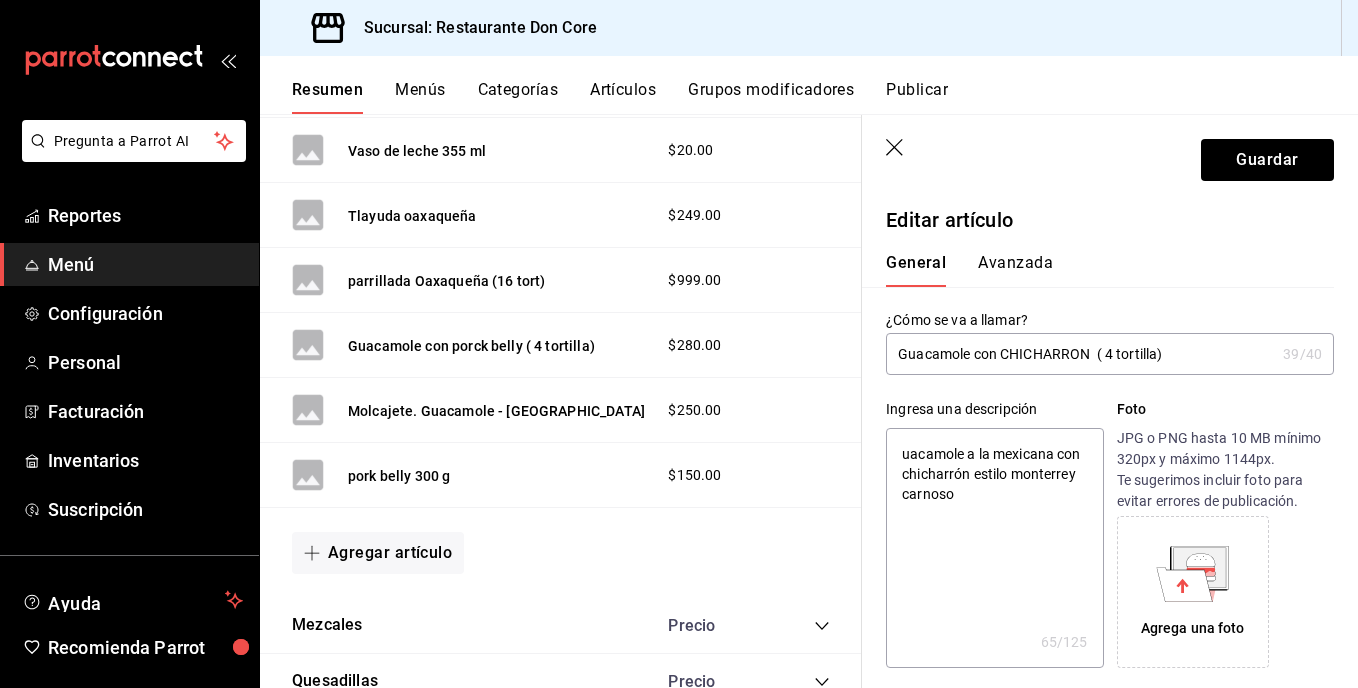 type on "x" 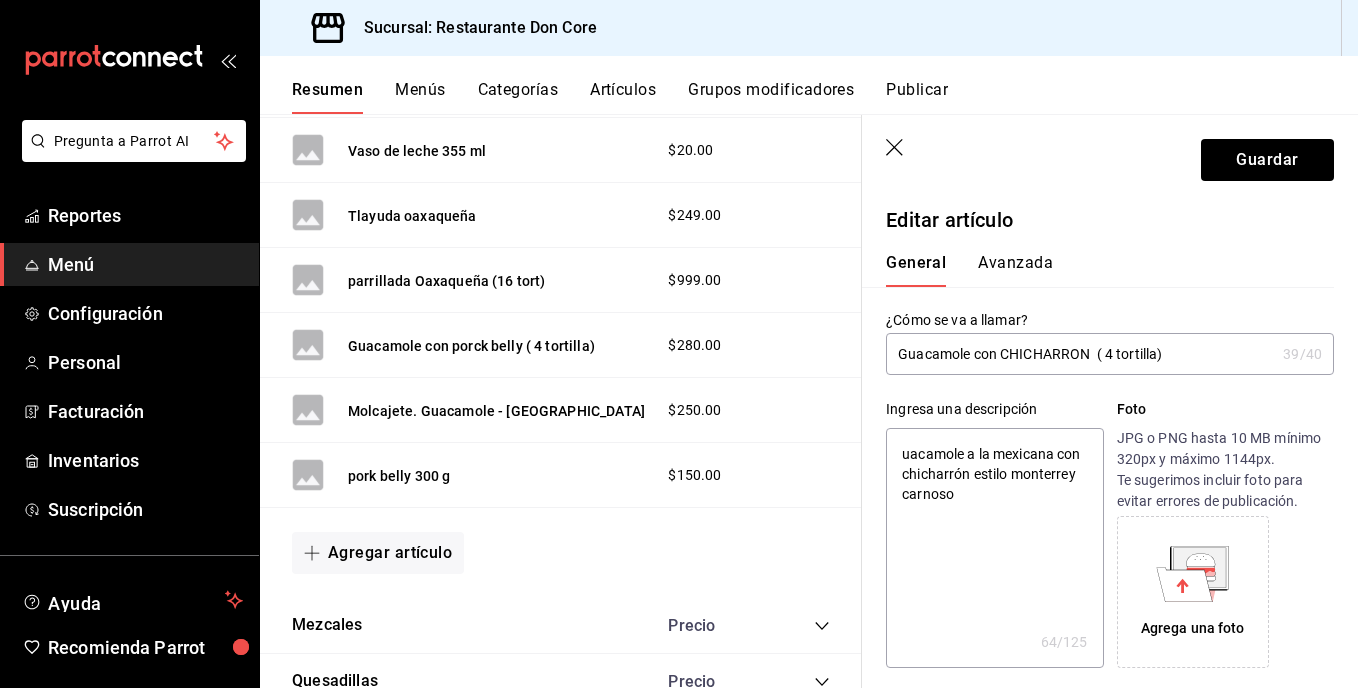 type on "Guacamole a la mexicana con chicharrón estilo monterrey carnoso" 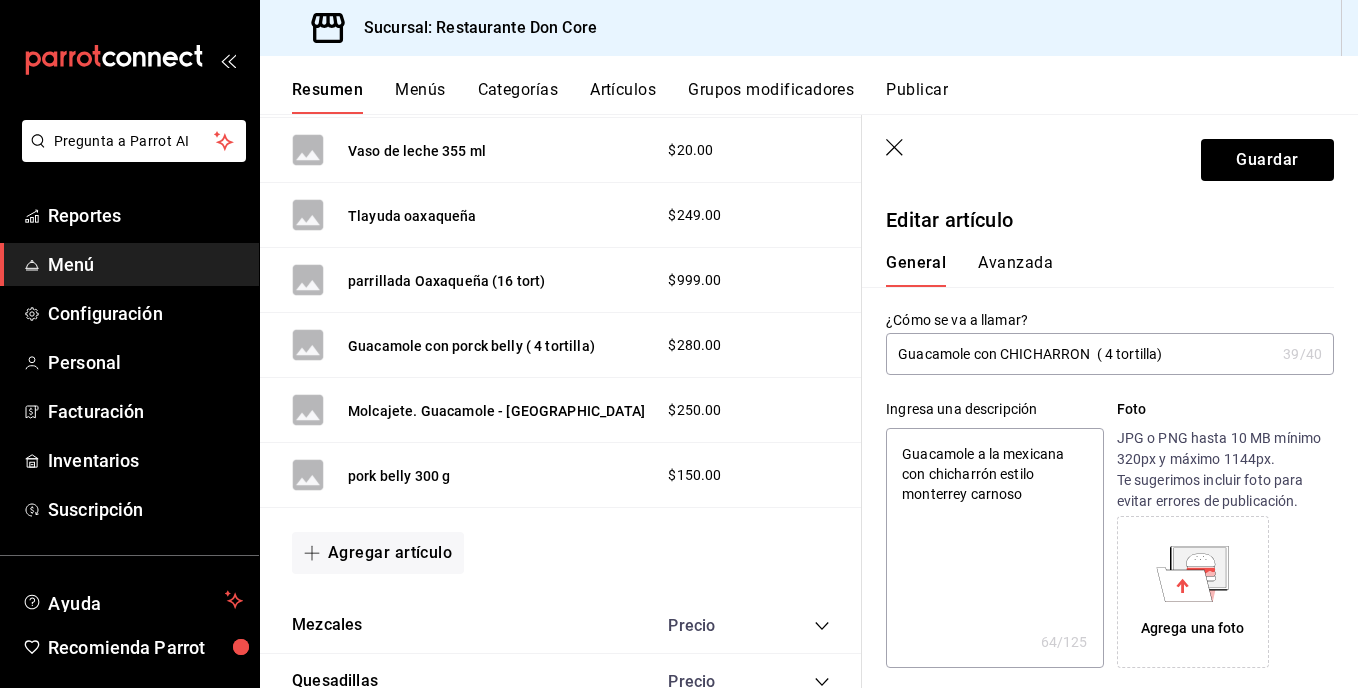 type on "x" 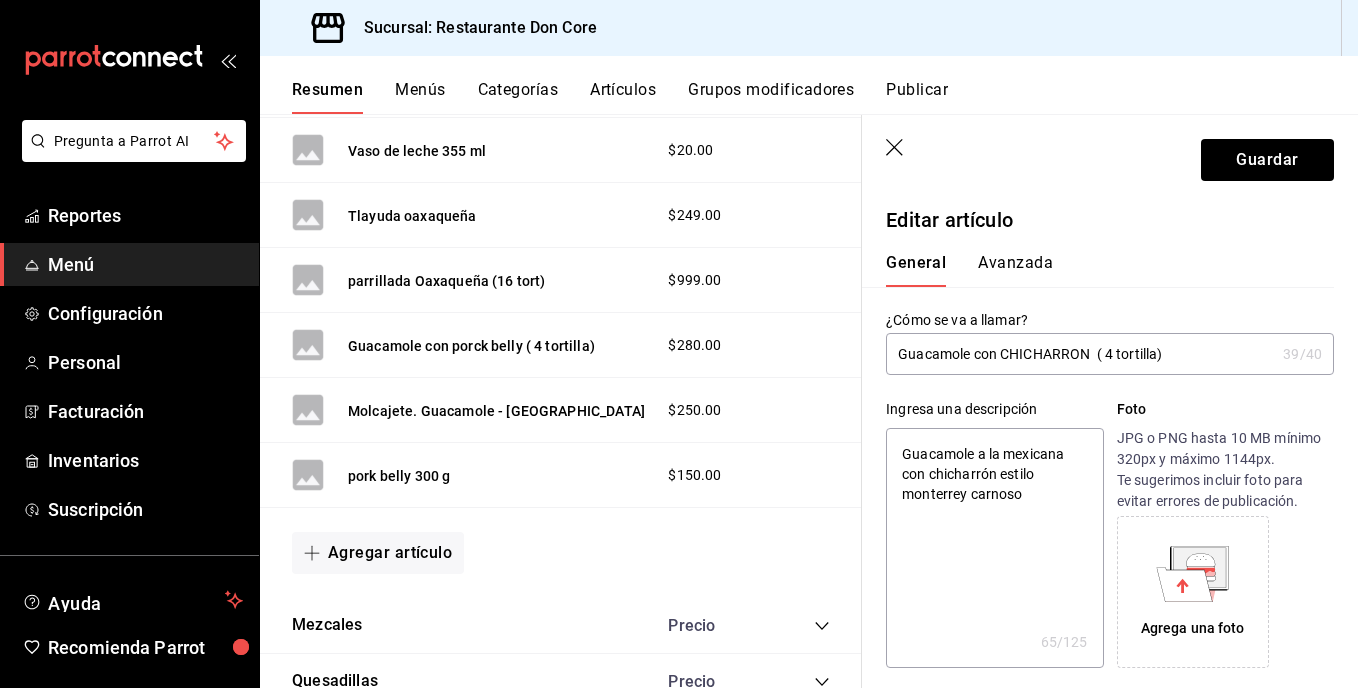 click on "Guacamole a la mexicana con chicharrón estilo monterrey carnoso" at bounding box center (994, 548) 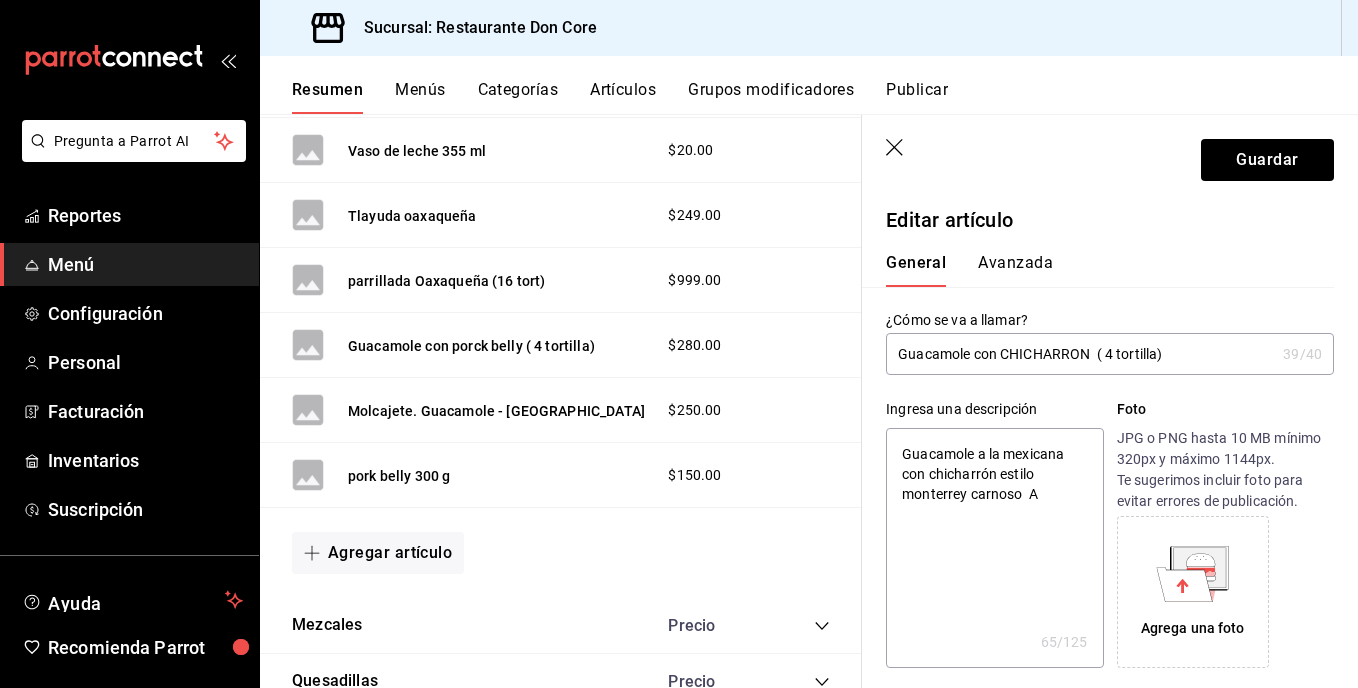 type on "x" 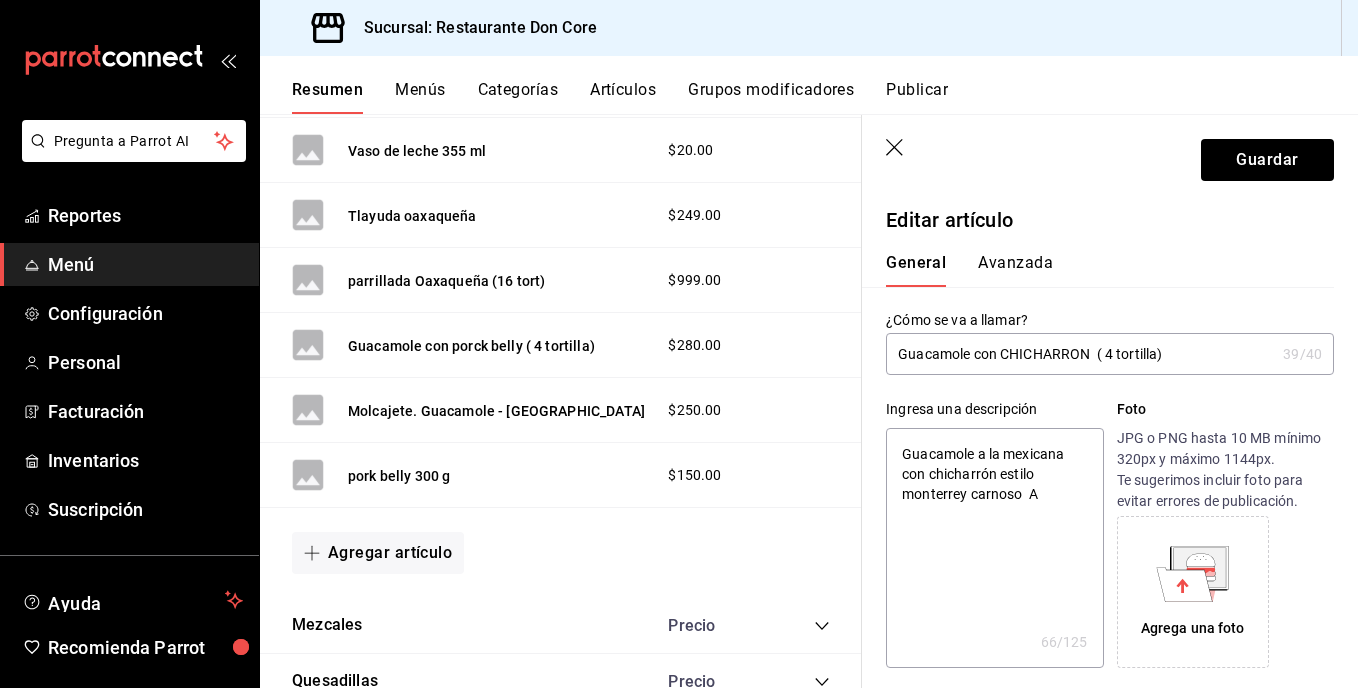 type on "Guacamole a la mexicana con chicharrón estilo monterrey carnoso  AC" 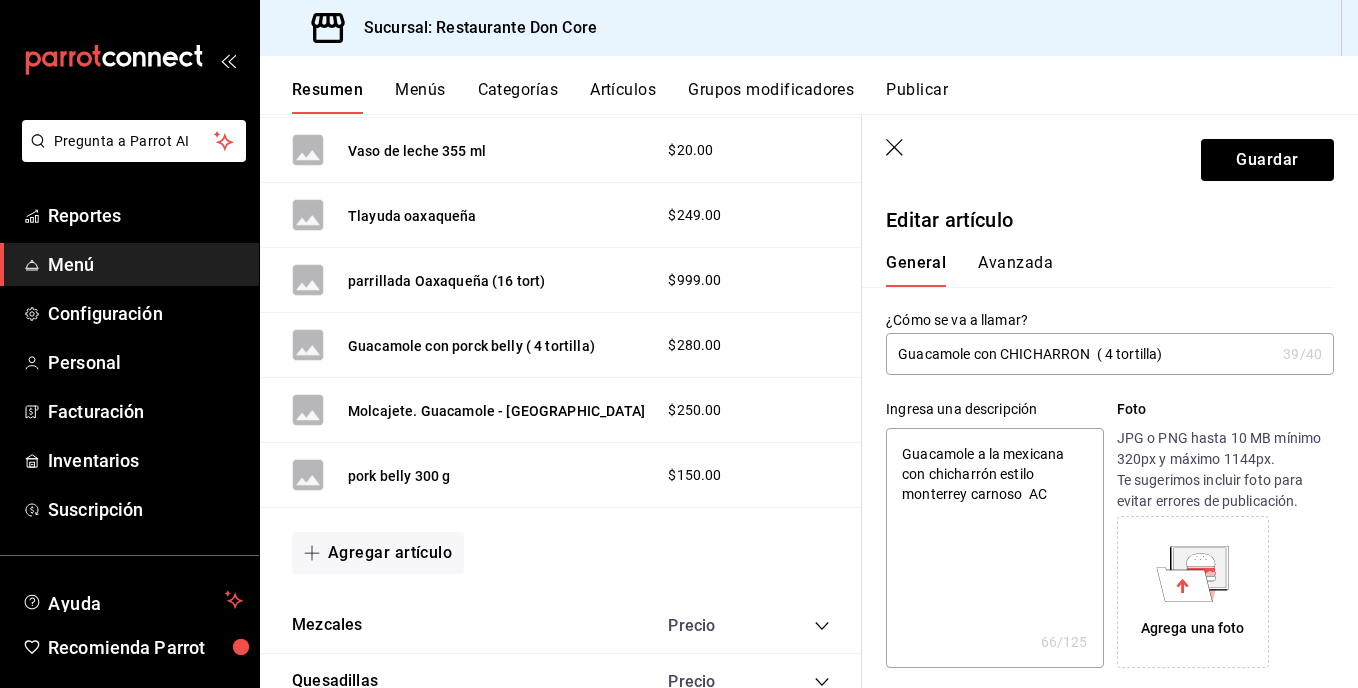 type on "x" 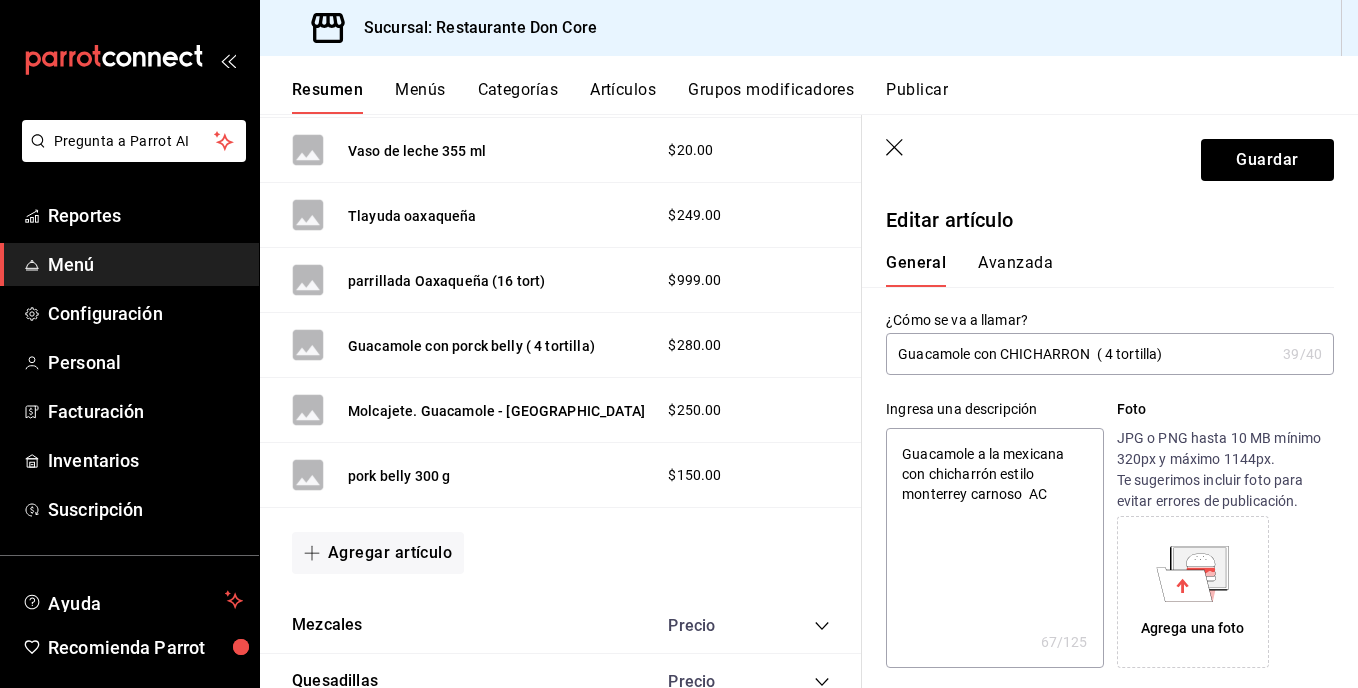 type on "Guacamole a la mexicana con chicharrón estilo monterrey carnoso  ACO" 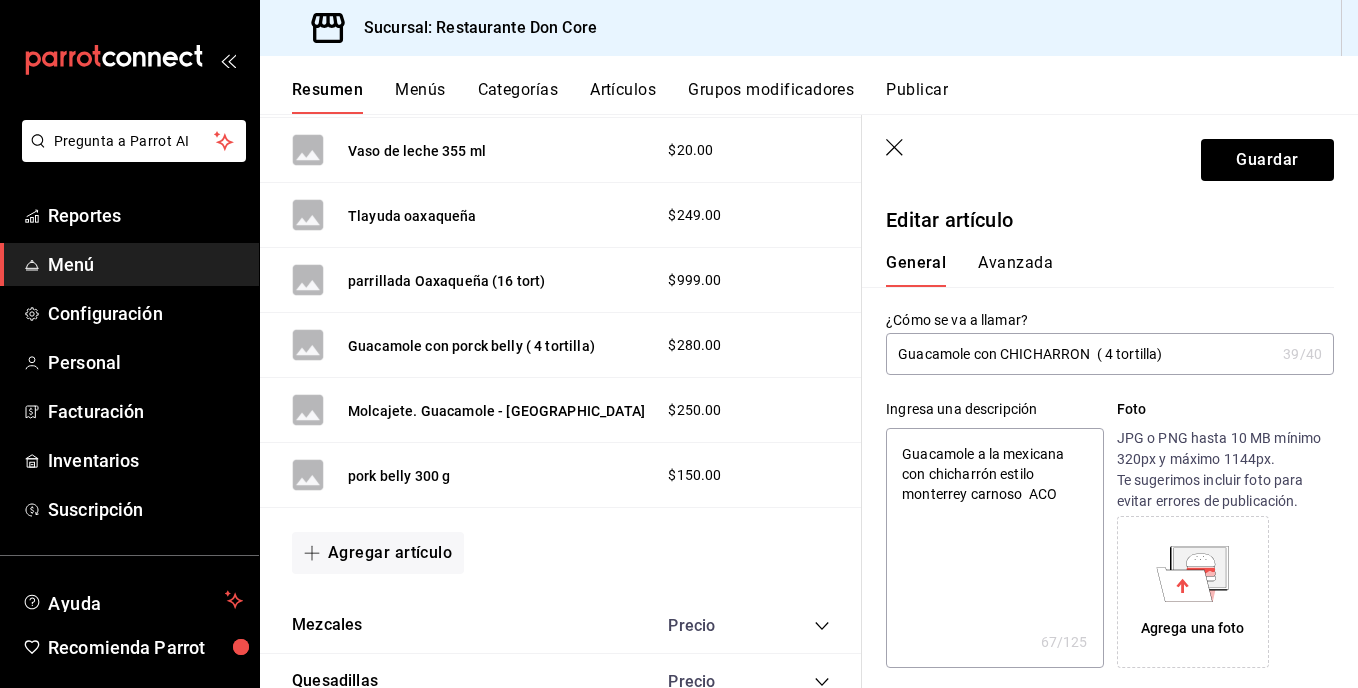 type on "x" 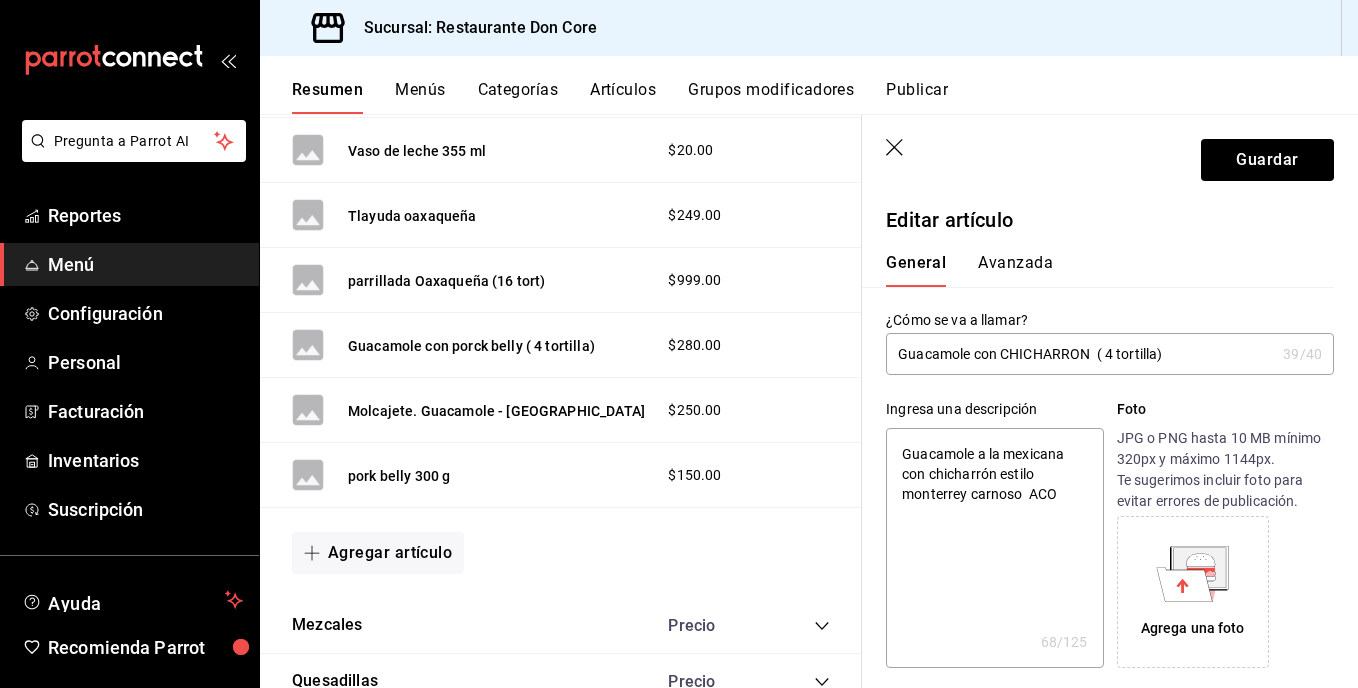 type on "Guacamole a la mexicana con chicharrón estilo monterrey carnoso  ACOM" 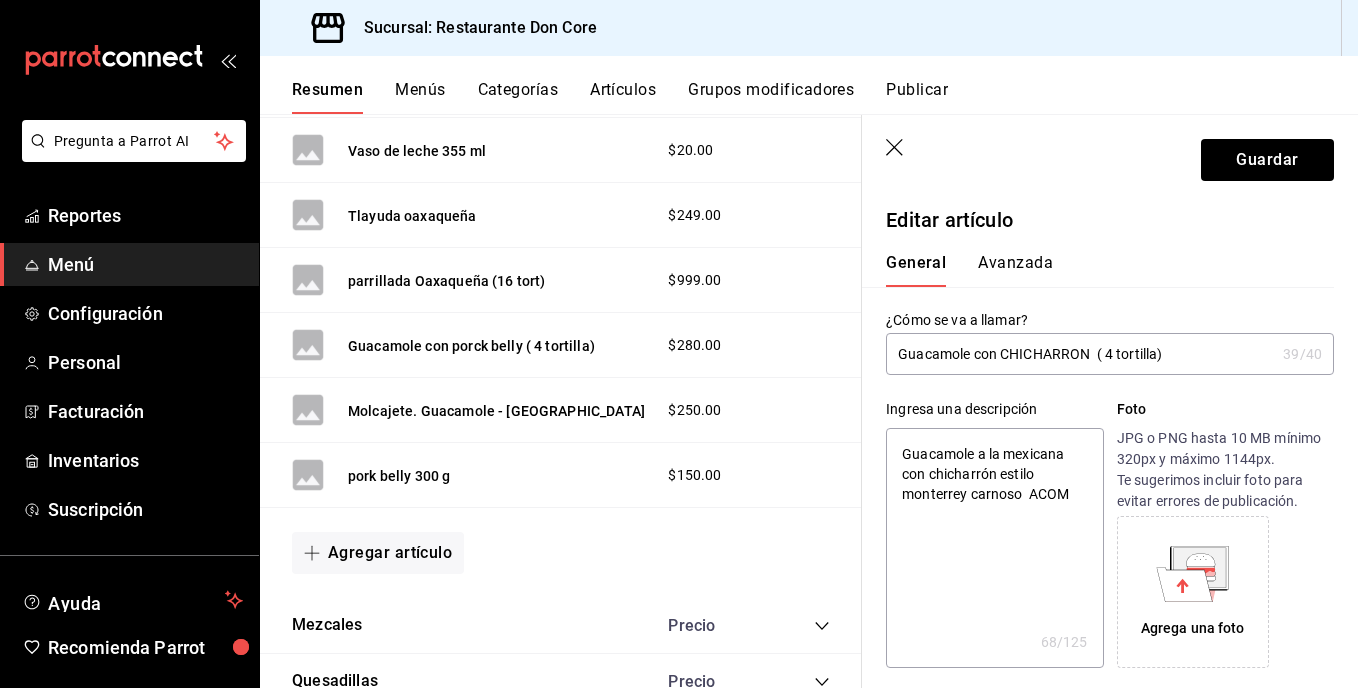 type on "x" 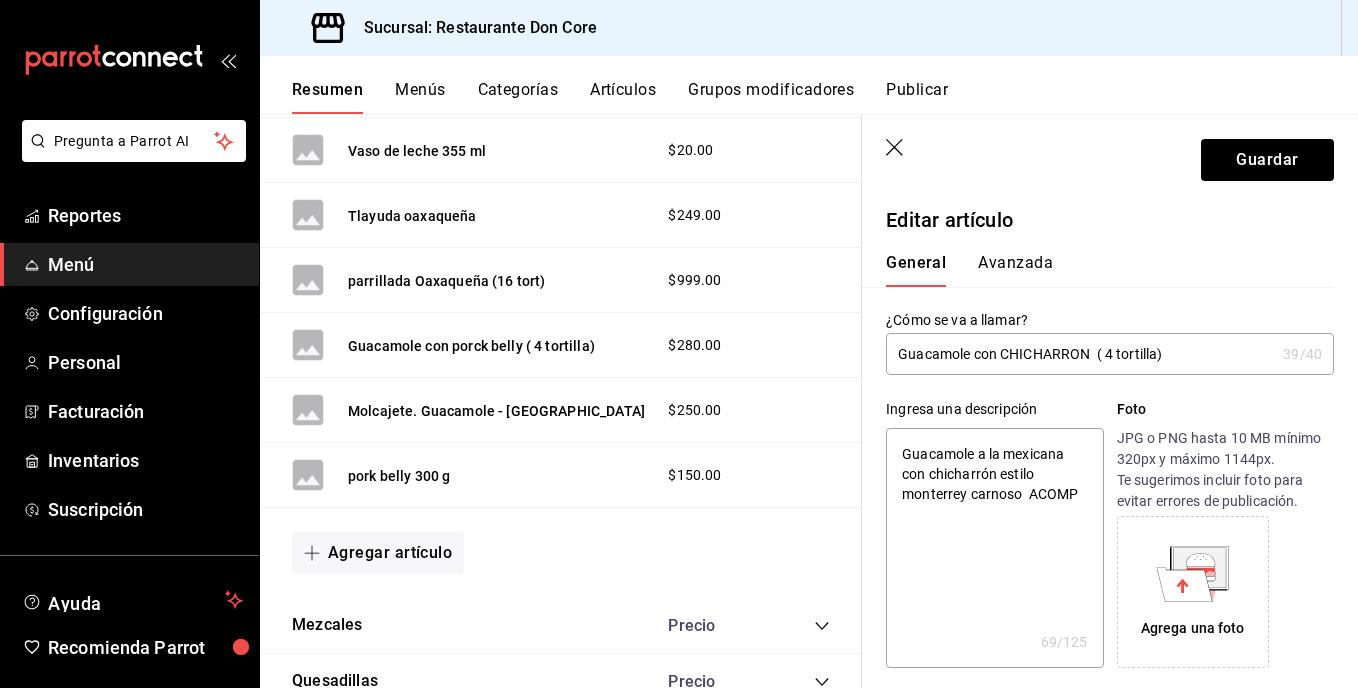 type on "Guacamole a la mexicana con chicharrón estilo monterrey carnoso  ACOMPA" 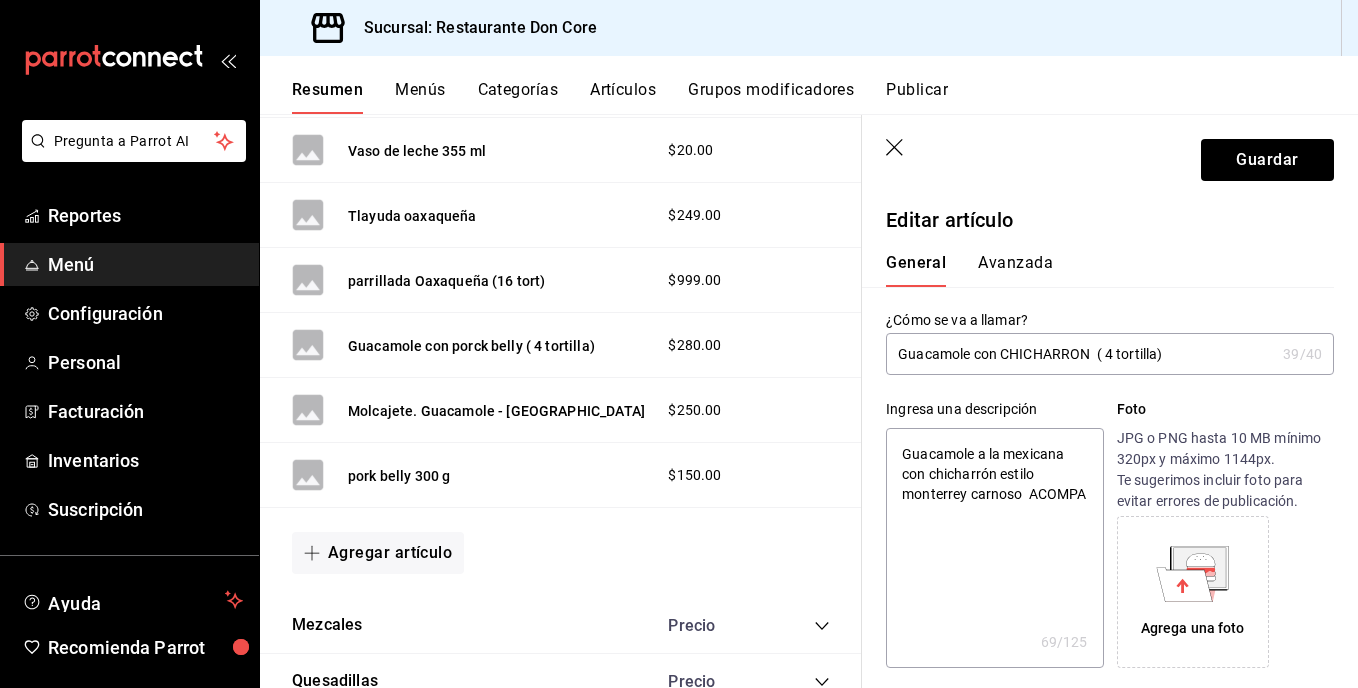 type on "x" 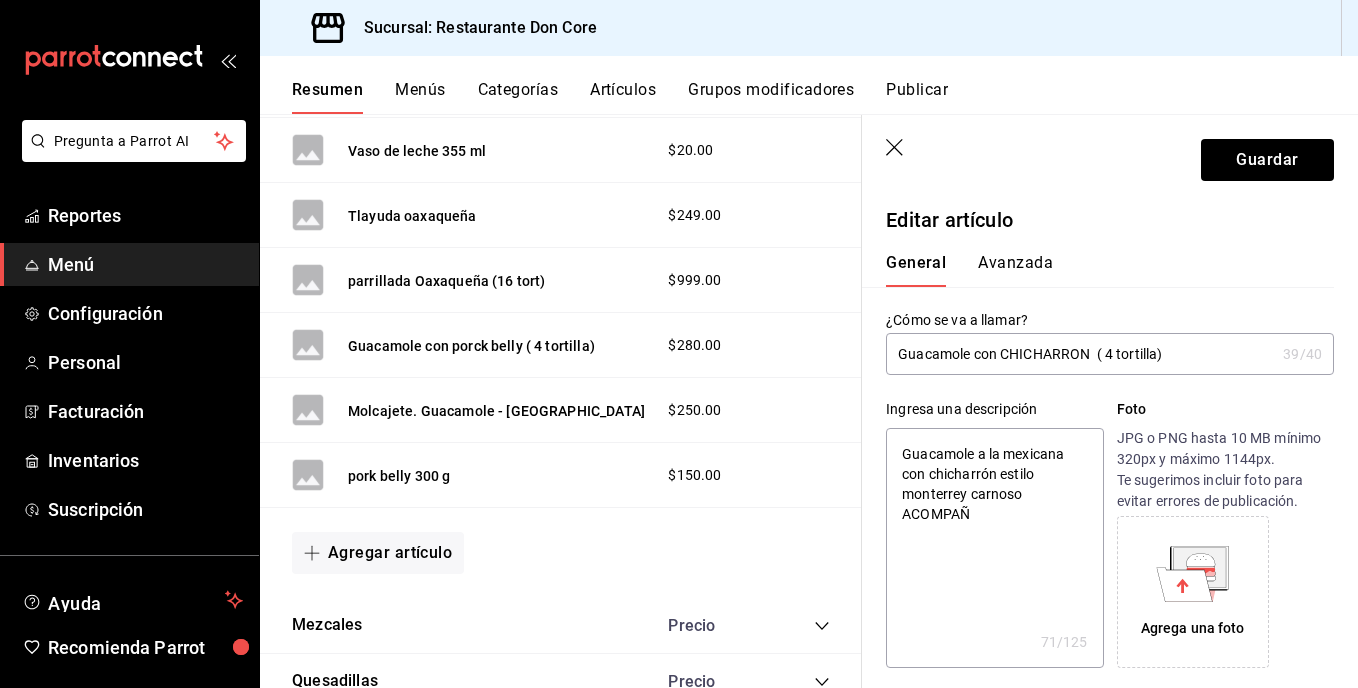 type on "Guacamole a la mexicana con chicharrón estilo monterrey carnoso  ACOMPAÑA" 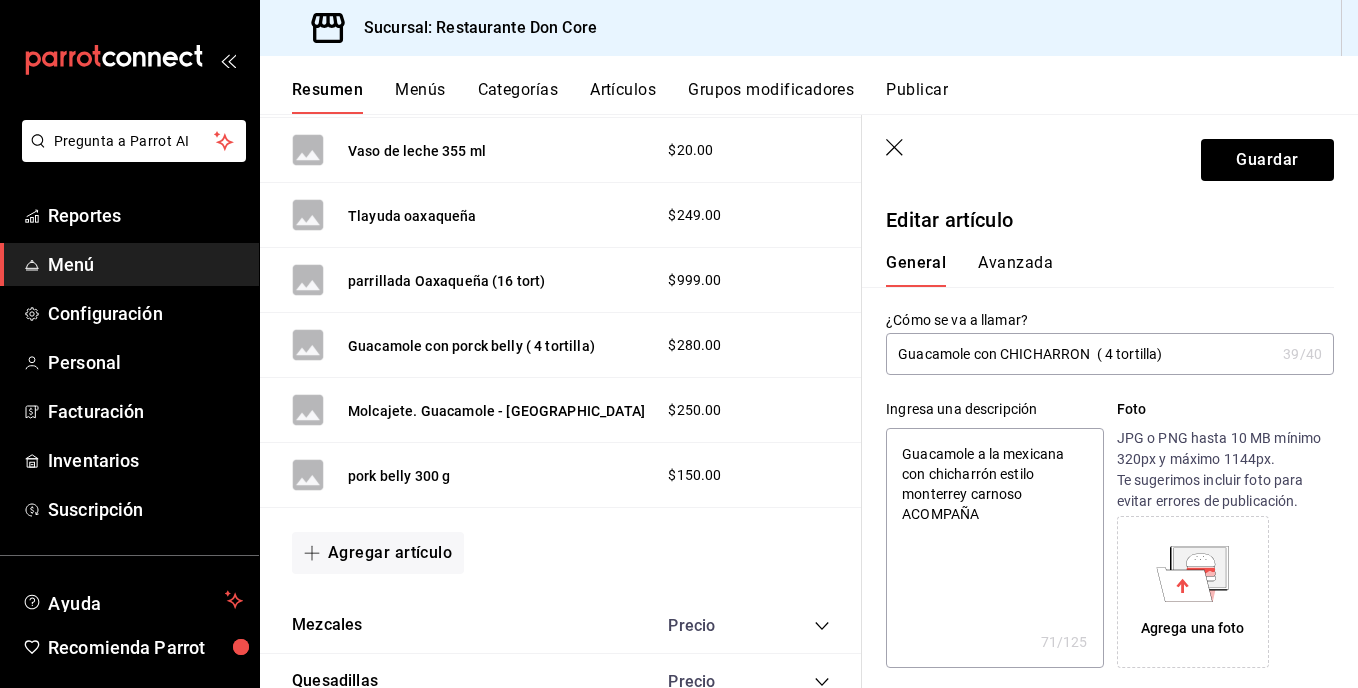 type on "x" 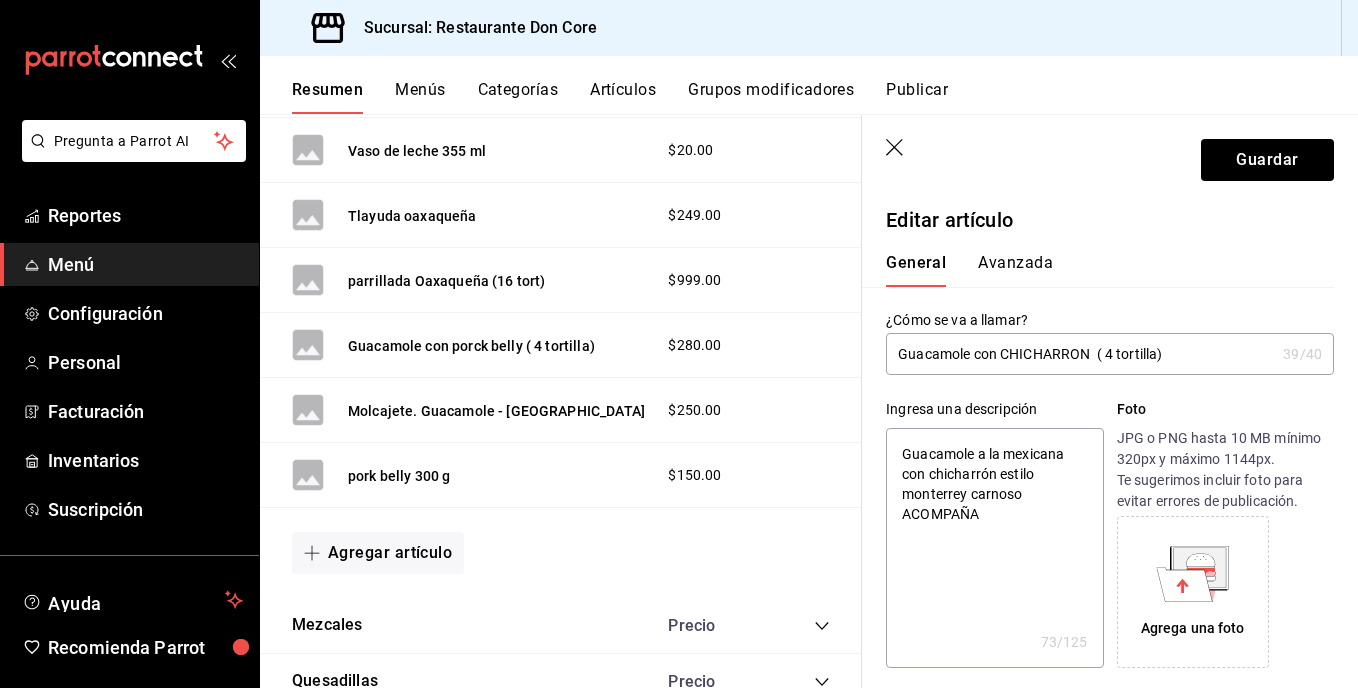 type on "Guacamole a la mexicana con chicharrón estilo monterrey carnoso  ACOMPAÑAD" 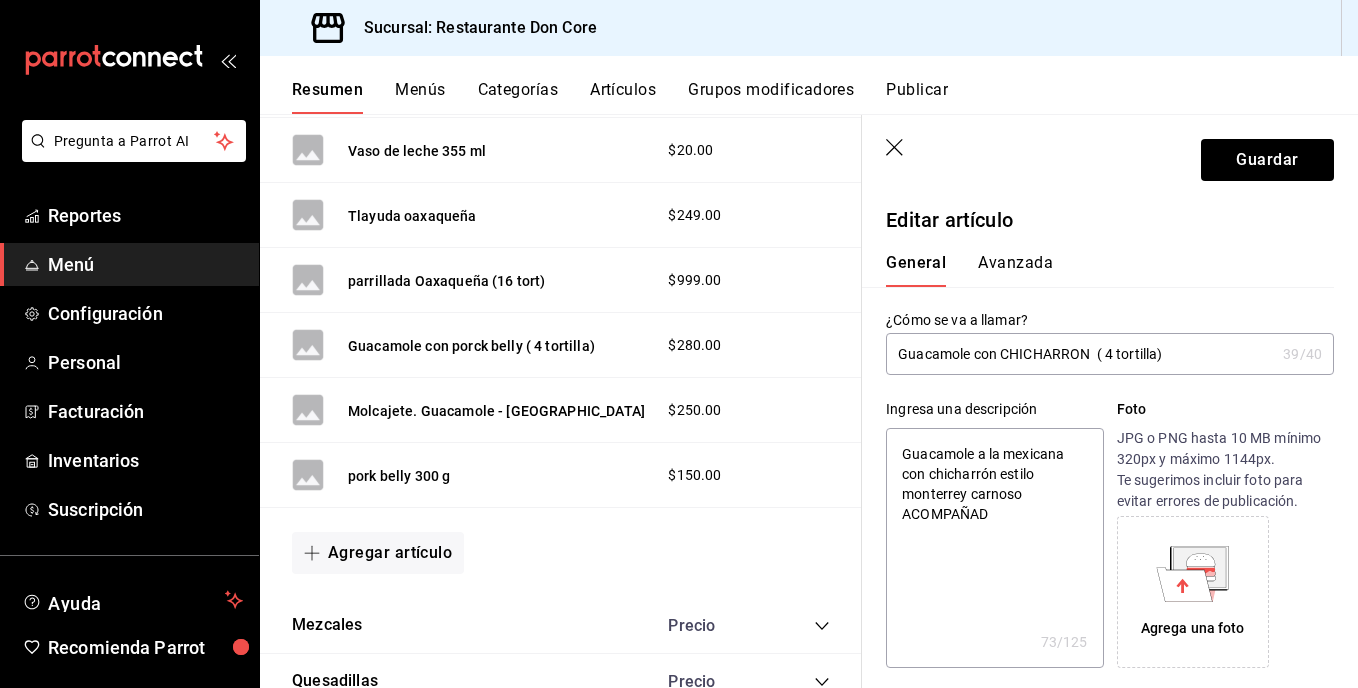 type on "x" 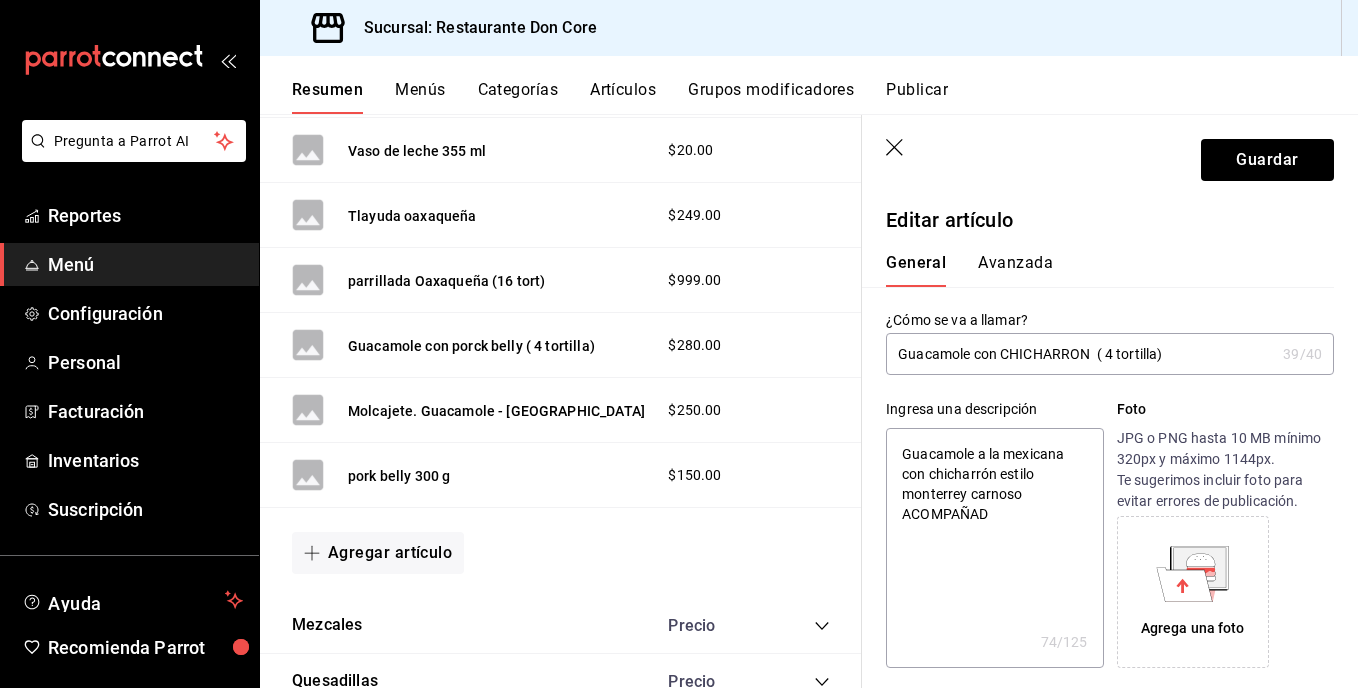 type on "Guacamole a la mexicana con chicharrón estilo monterrey carnoso  ACOMPAÑADO" 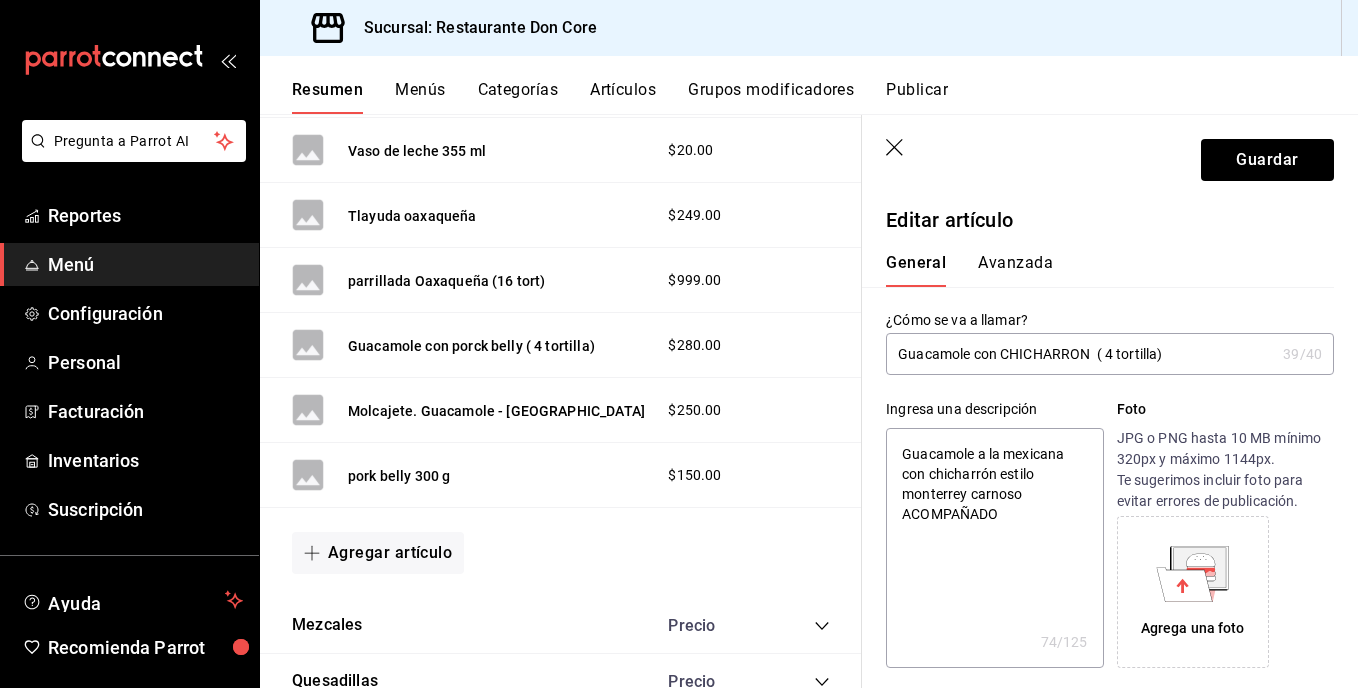 type on "x" 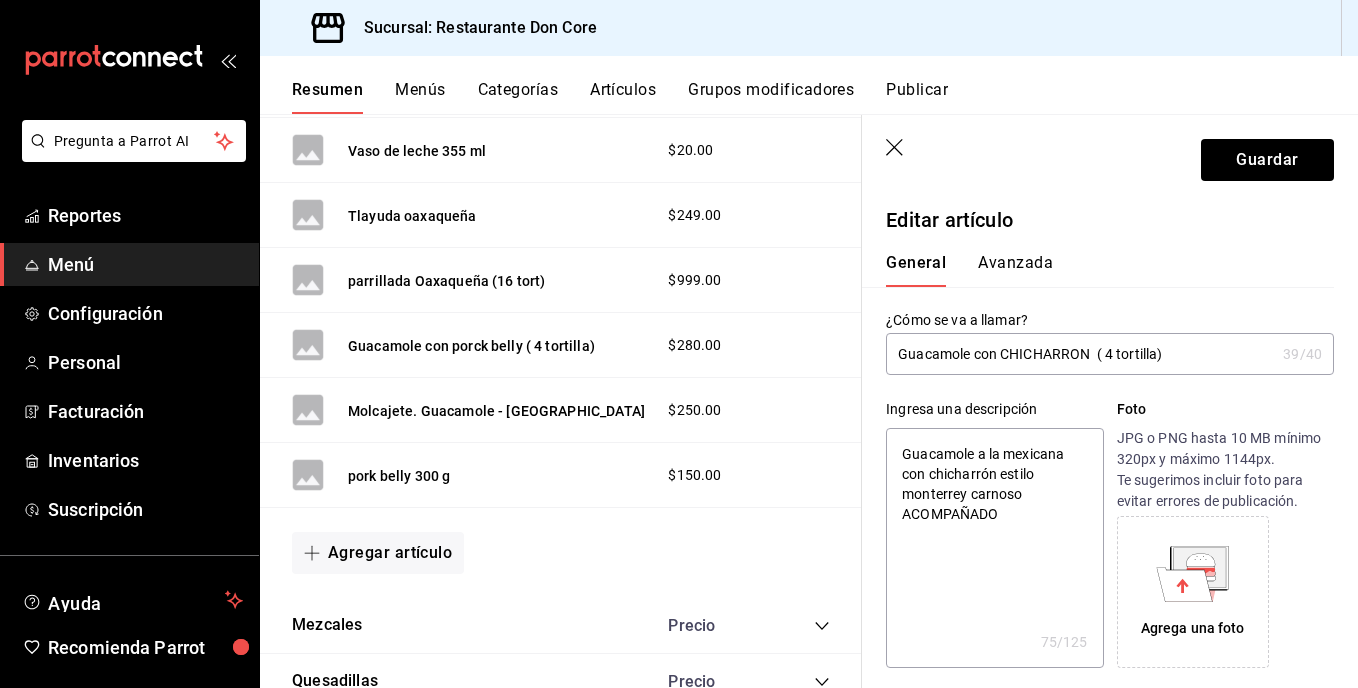 type on "Guacamole a la mexicana con chicharrón estilo monterrey carnoso  ACOMPAÑADO" 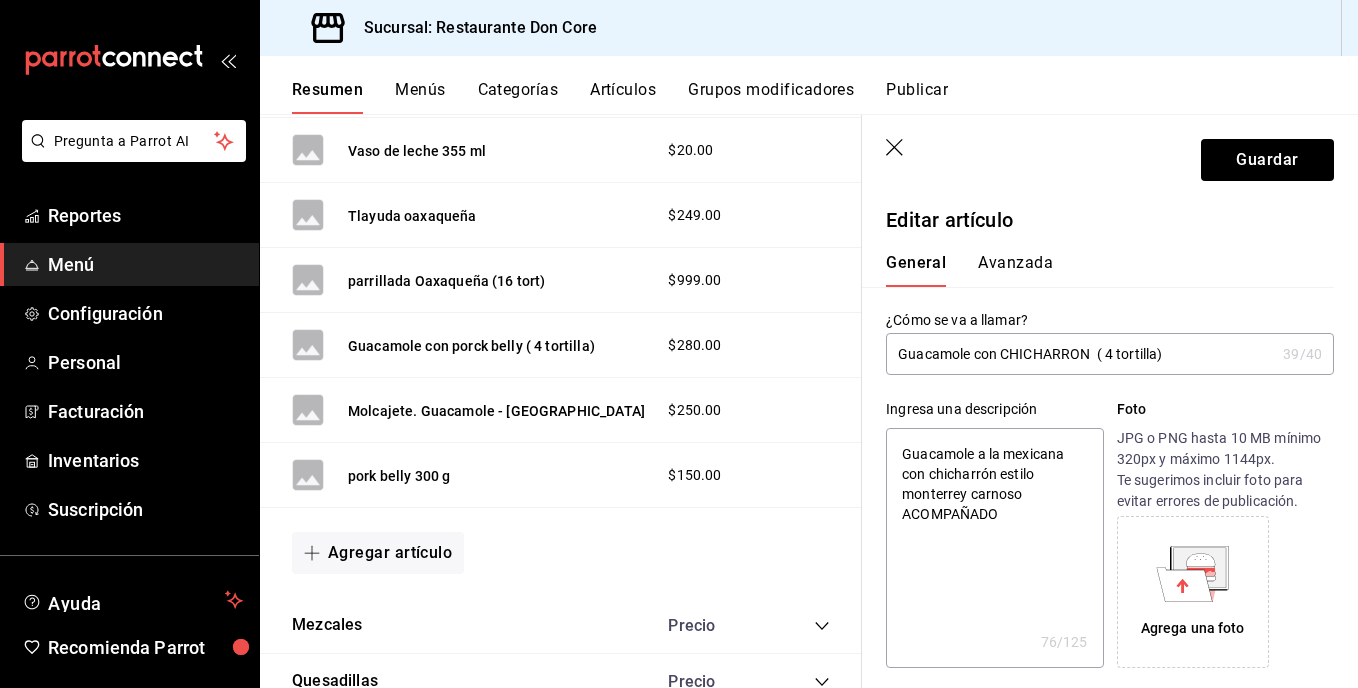 type on "Guacamole a la mexicana con chicharrón estilo monterrey carnoso  ACOMPAÑADO D" 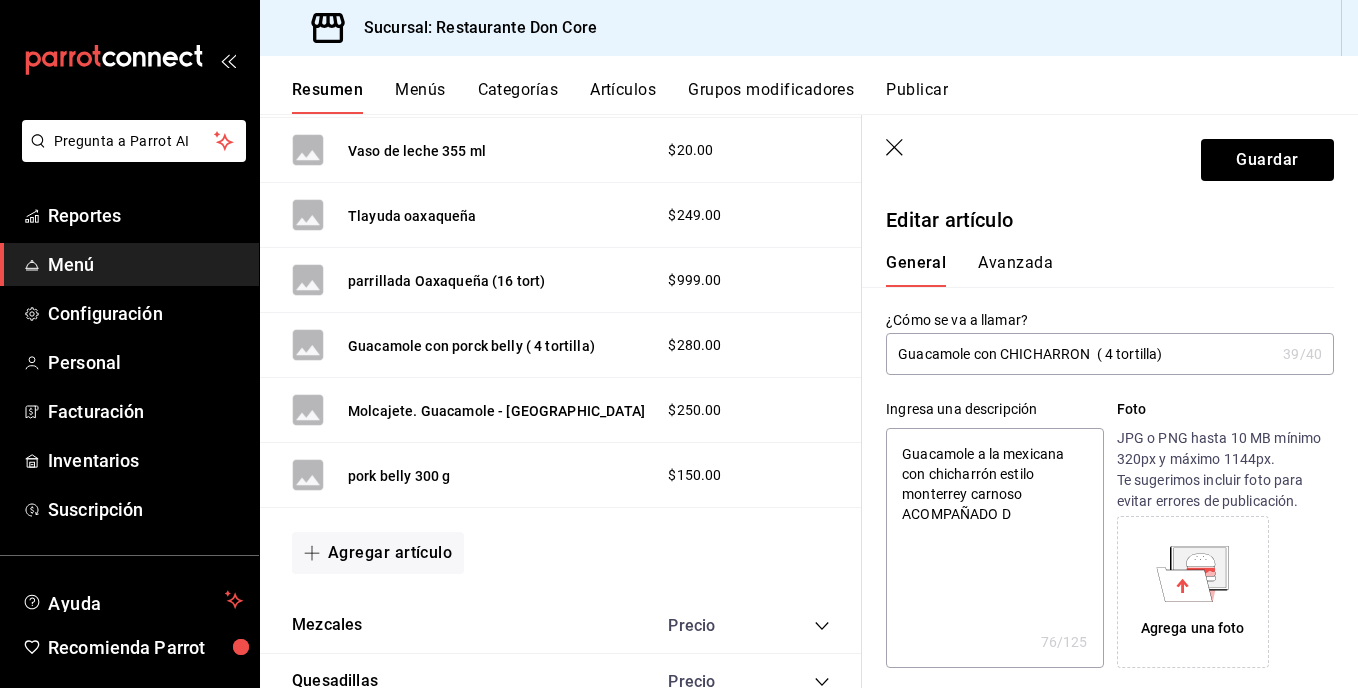 type on "x" 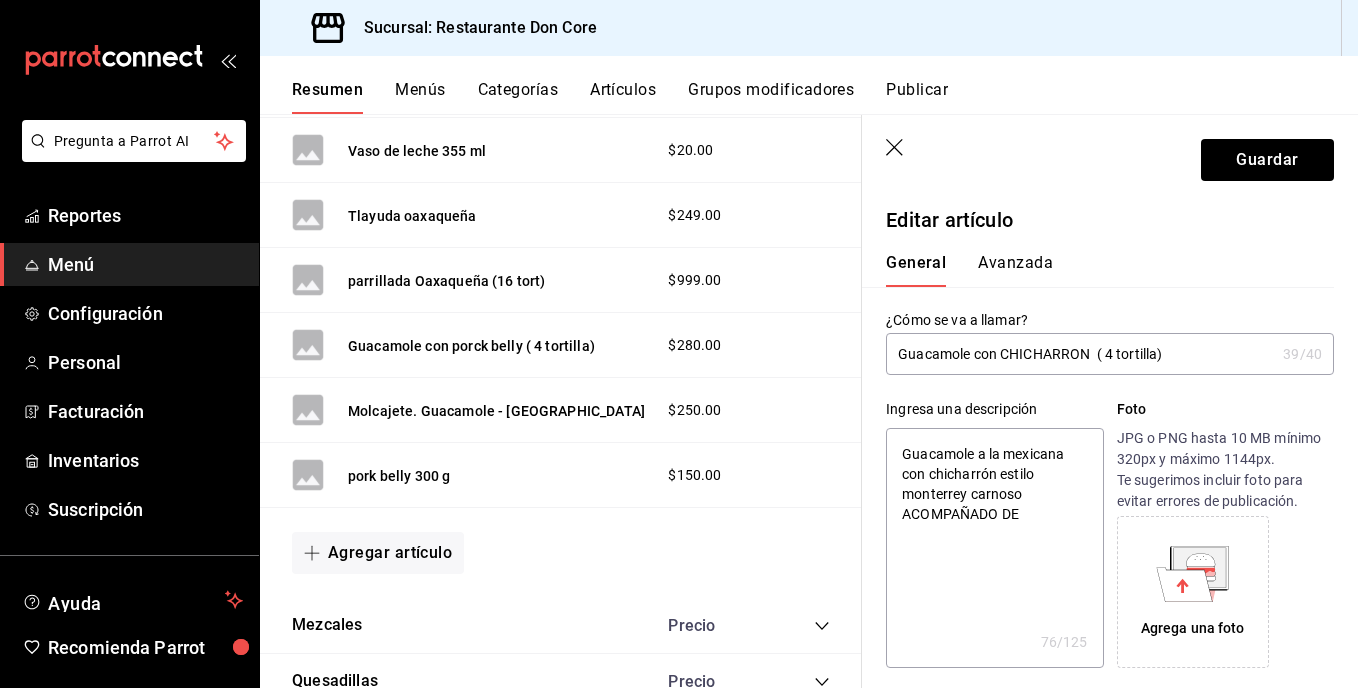 type on "Guacamole a la mexicana con chicharrón estilo monterrey carnoso  ACOMPAÑADO DE" 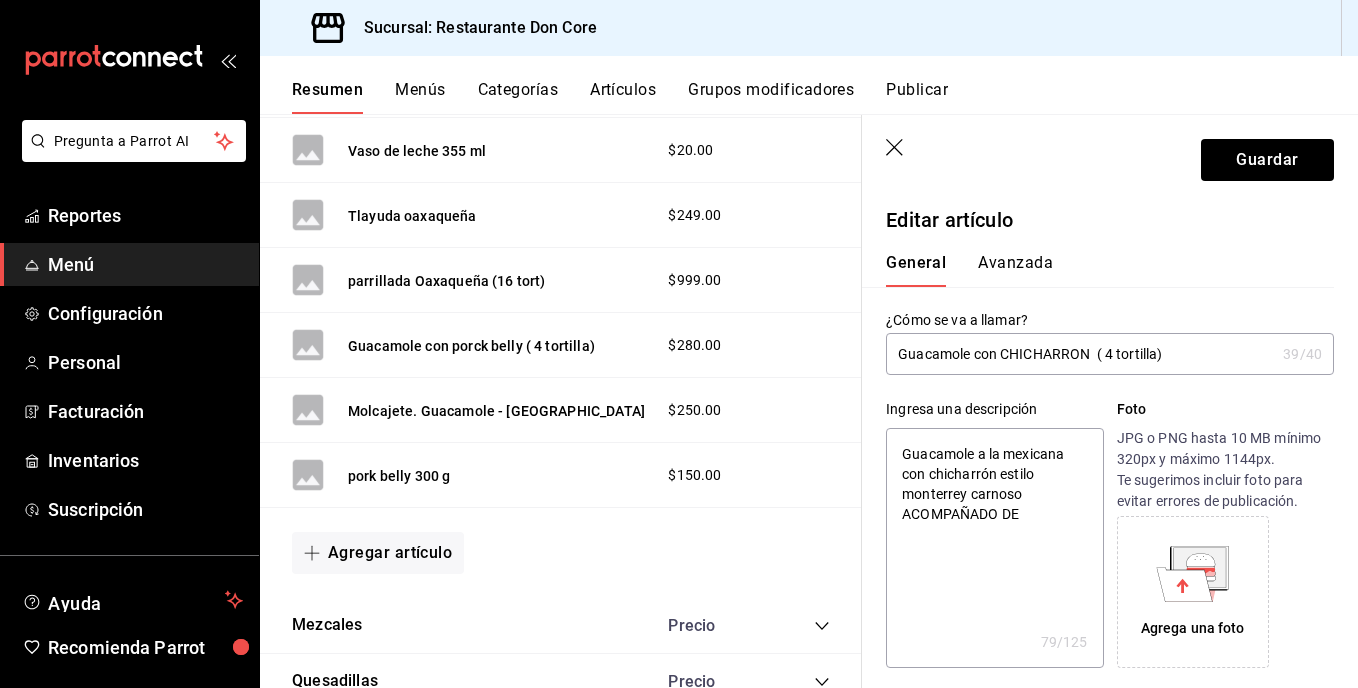 type on "Guacamole a la mexicana con chicharrón estilo monterrey carnoso  ACOMPAÑADO DE T" 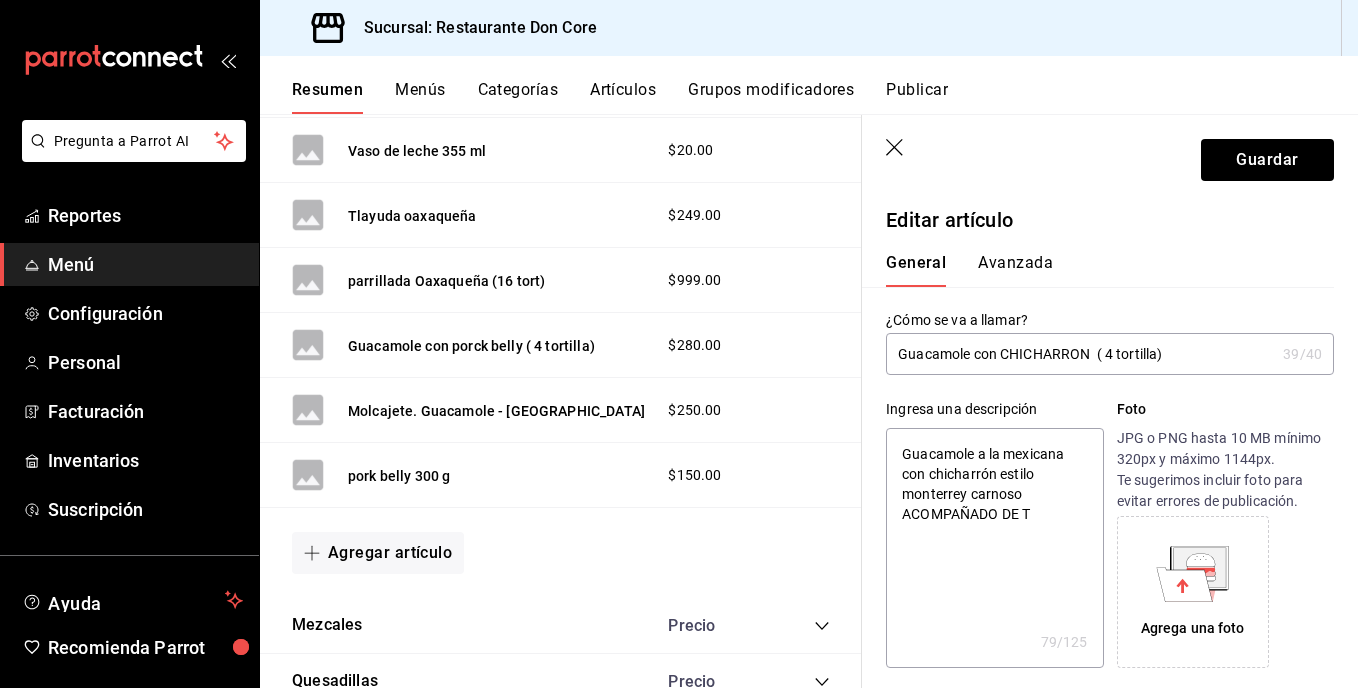 type on "x" 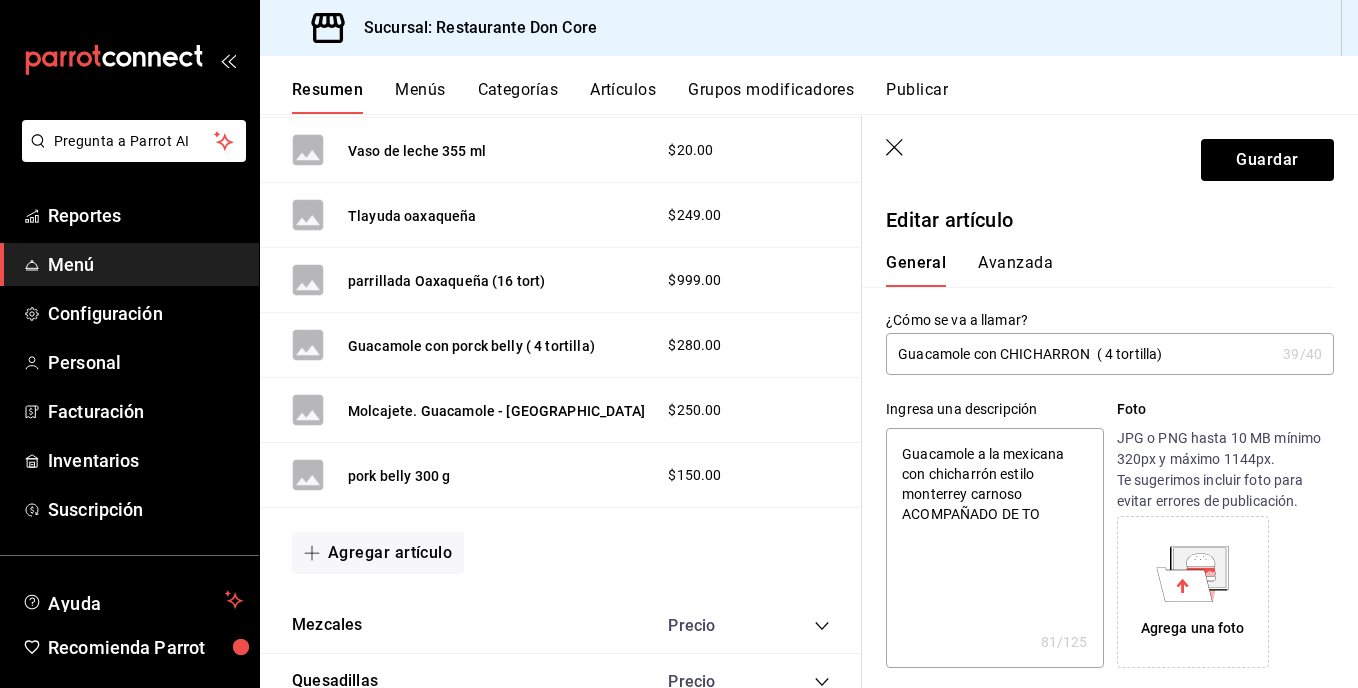 type on "x" 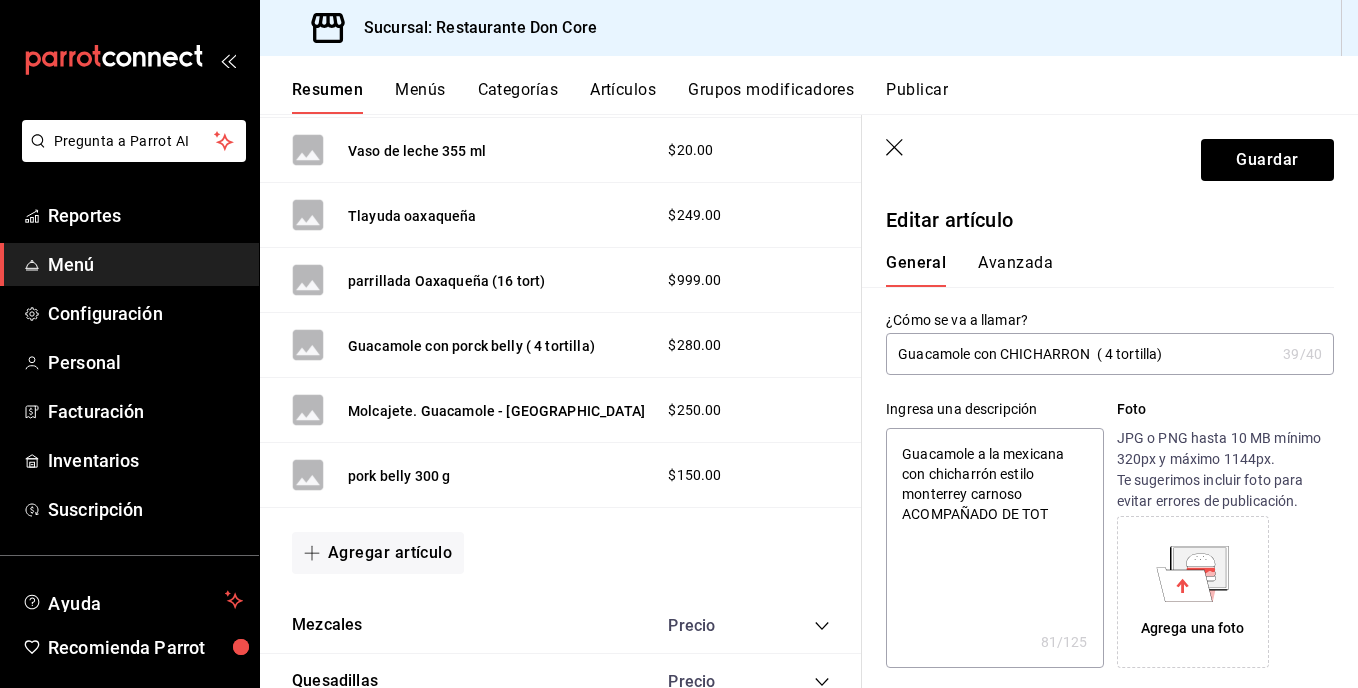 type on "x" 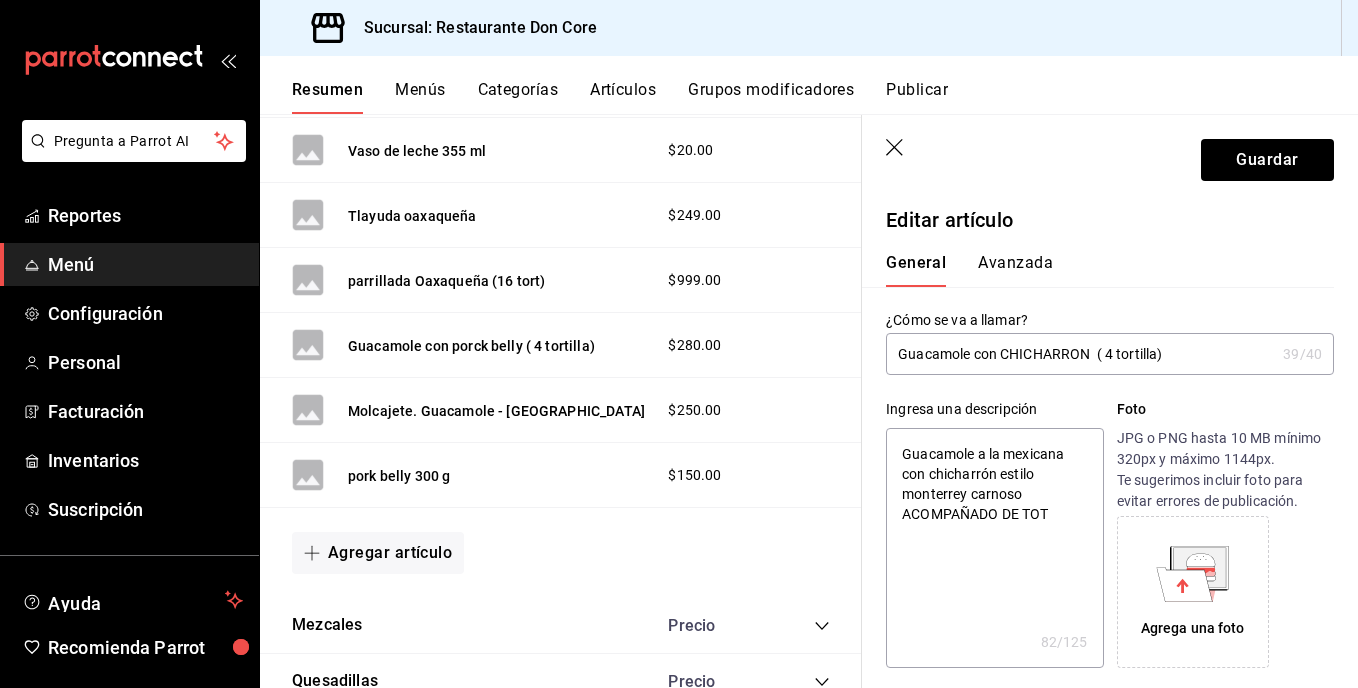 type on "Guacamole a la mexicana con chicharrón estilo monterrey carnoso  ACOMPAÑADO DE TOTO" 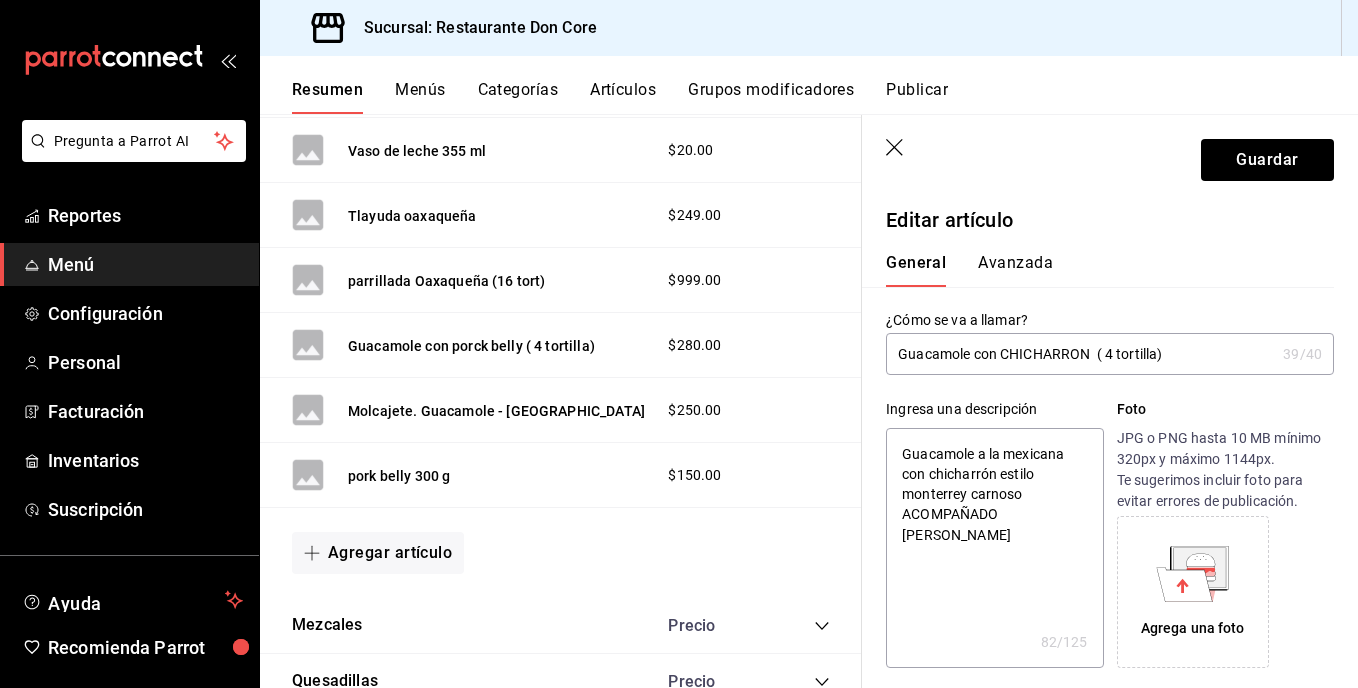 type on "x" 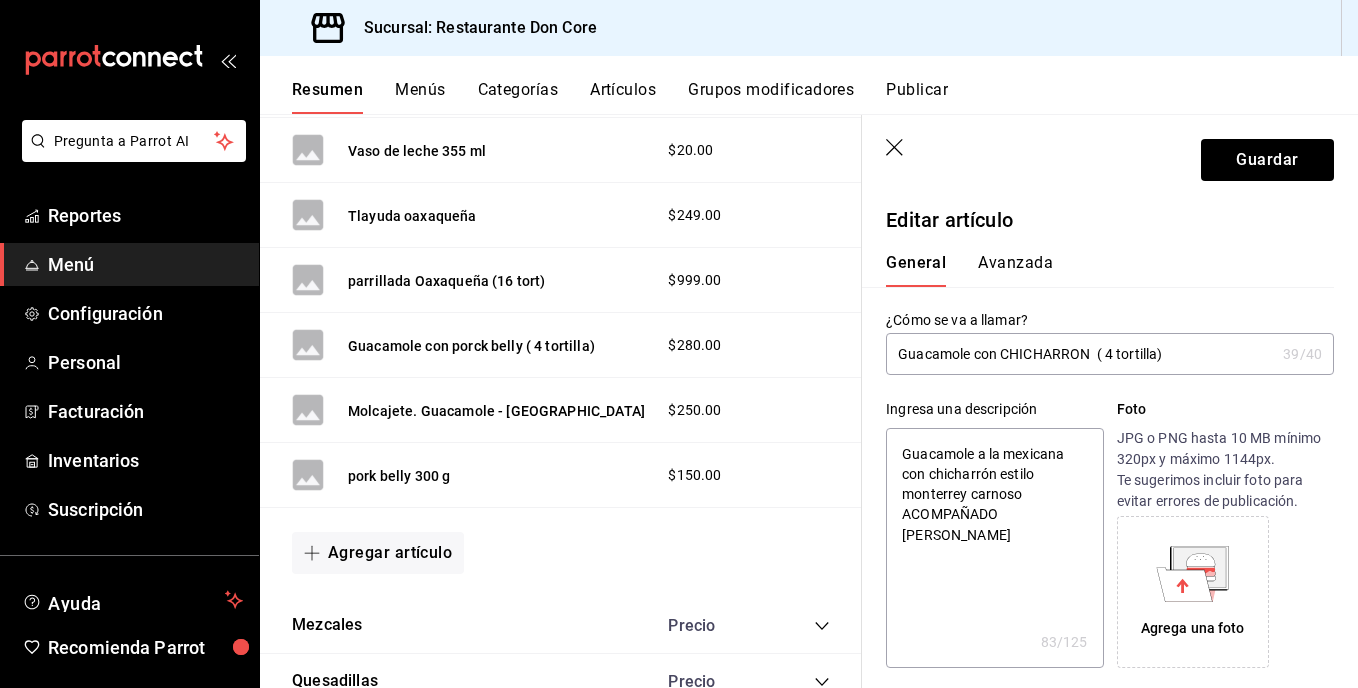 type on "Guacamole a la mexicana con chicharrón estilo monterrey carnoso  ACOMPAÑADO DE TOTOP" 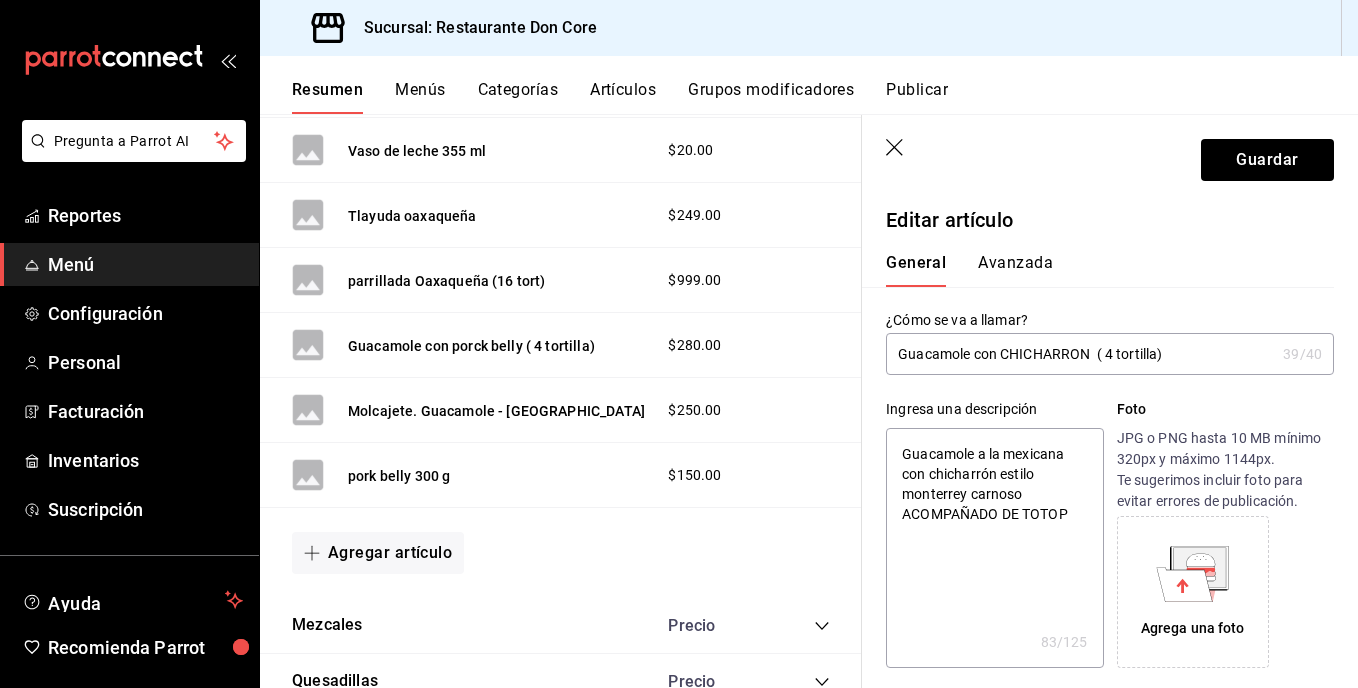 type on "x" 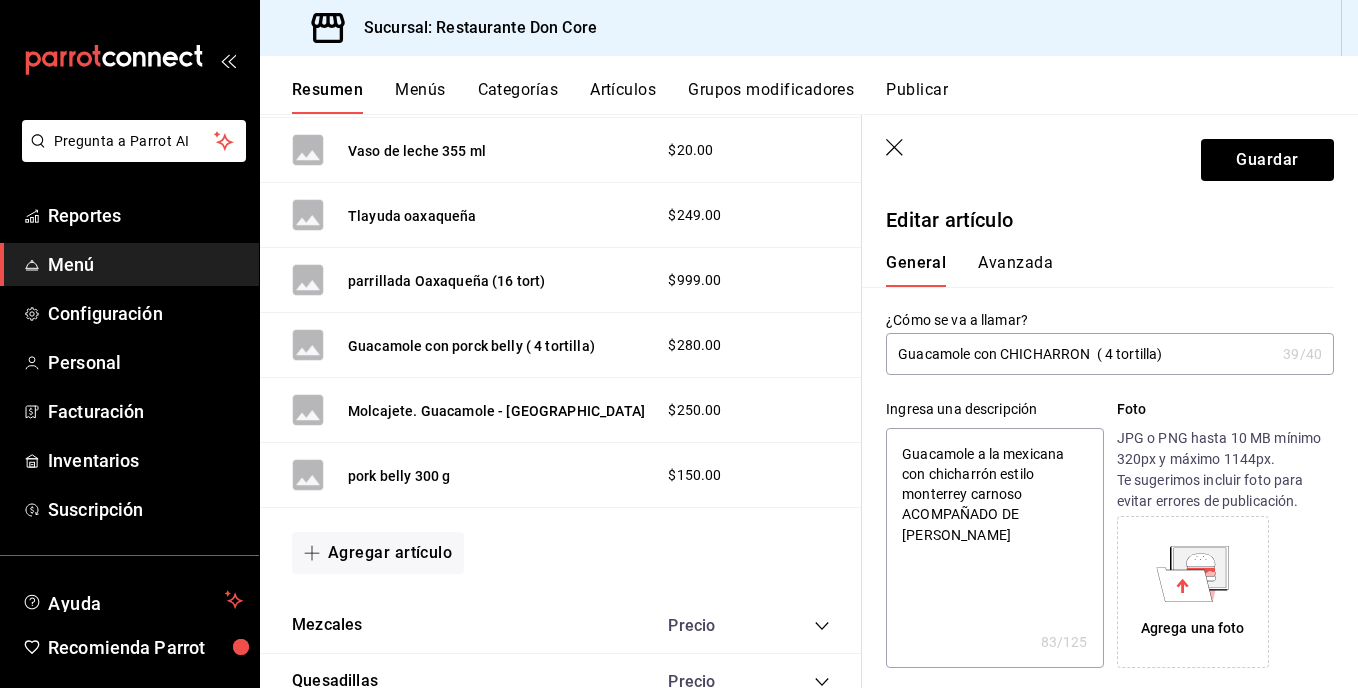 type on "x" 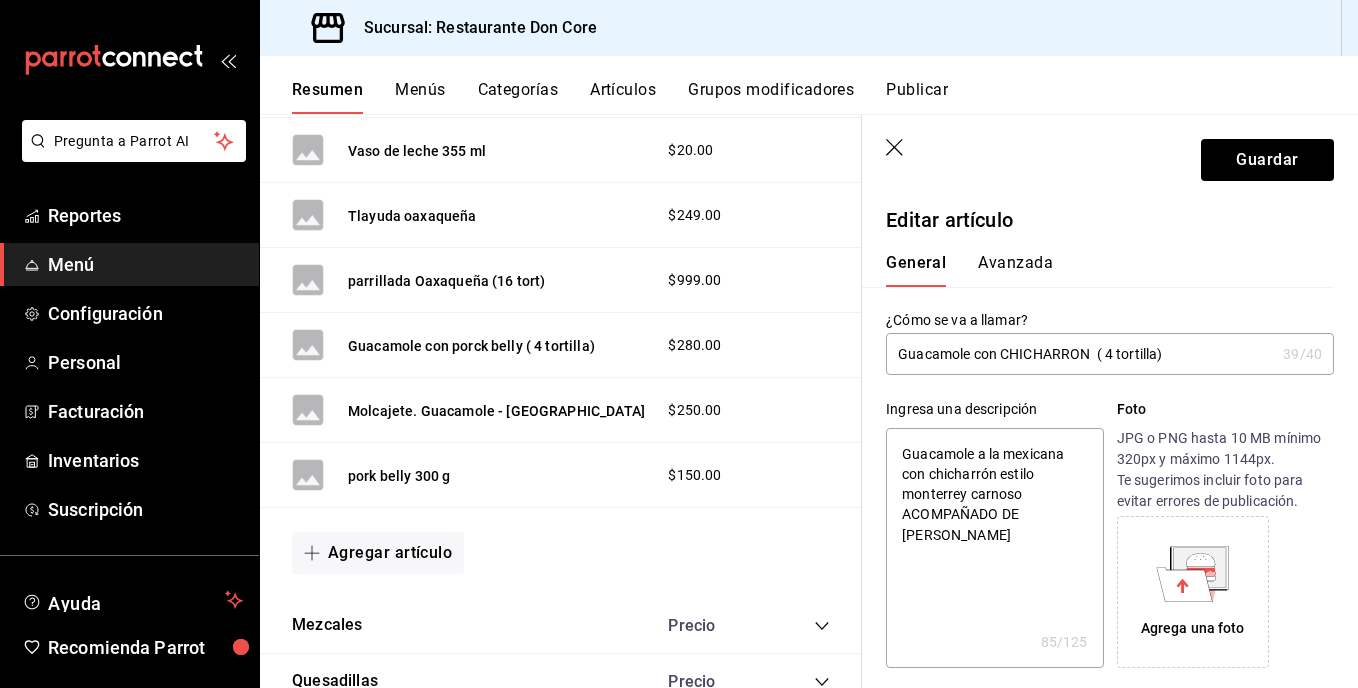 type on "Guacamole a la mexicana con chicharrón estilo monterrey carnoso  ACOMPAÑADO DE TOTOPOS" 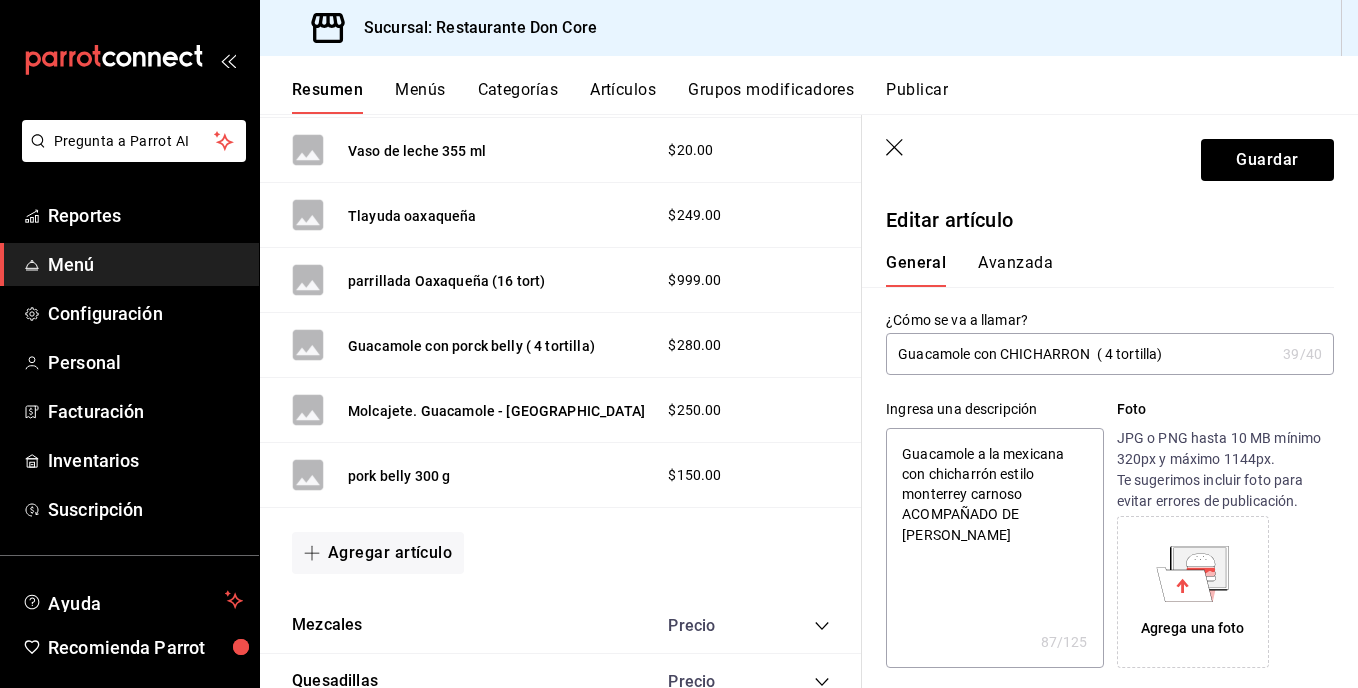 type on "Guacamole a la mexicana con chicharrón estilo monterrey carnoso  ACOMPAÑADO DE TOTOPOS Y" 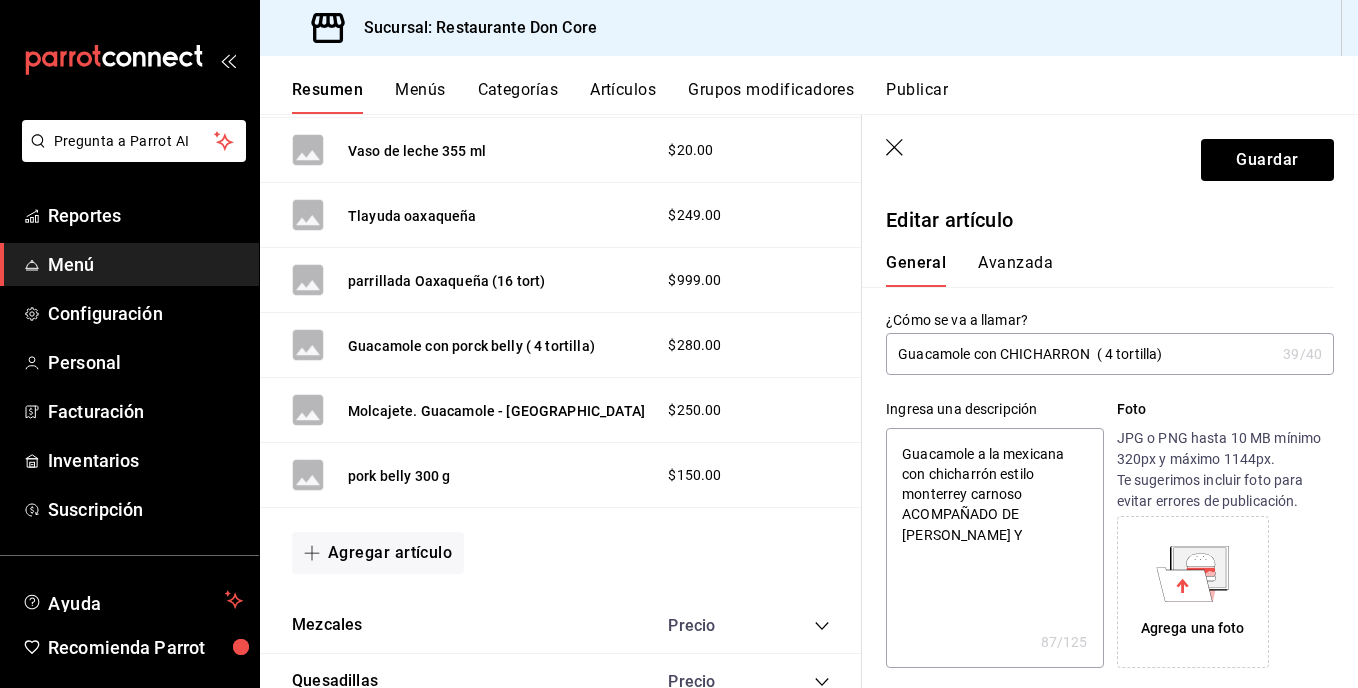 type on "x" 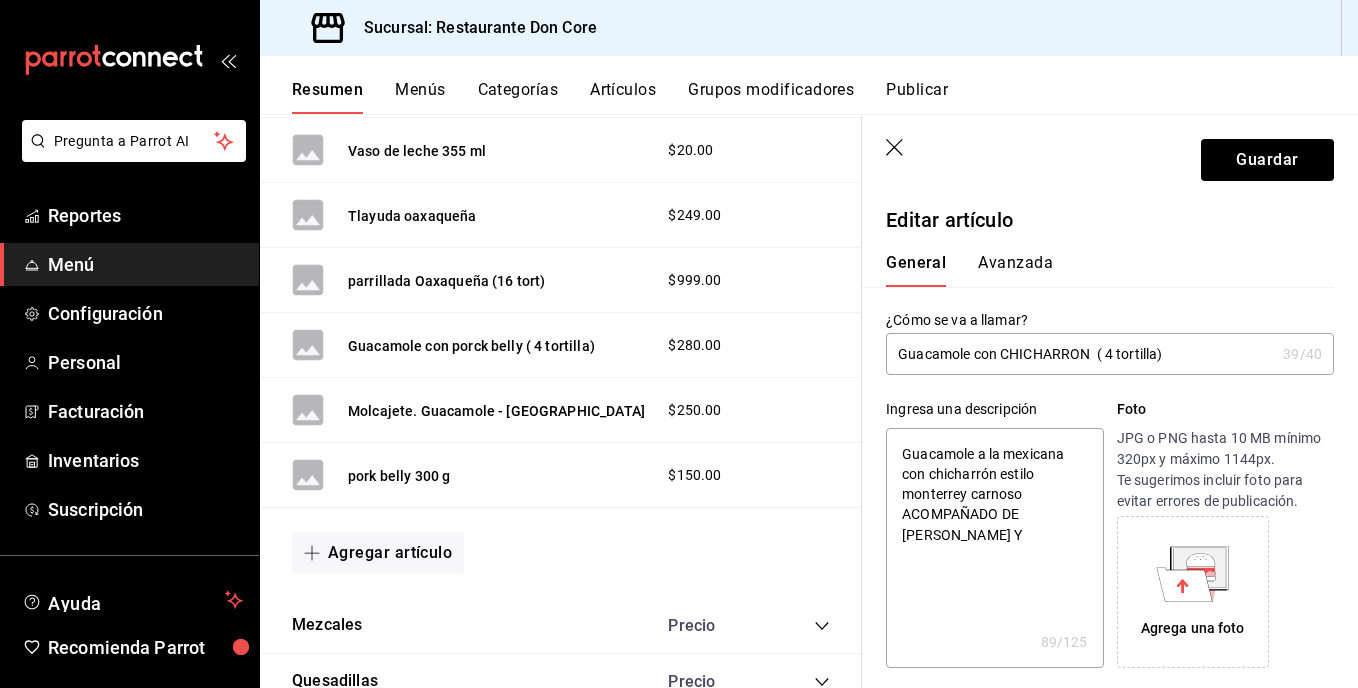 type on "x" 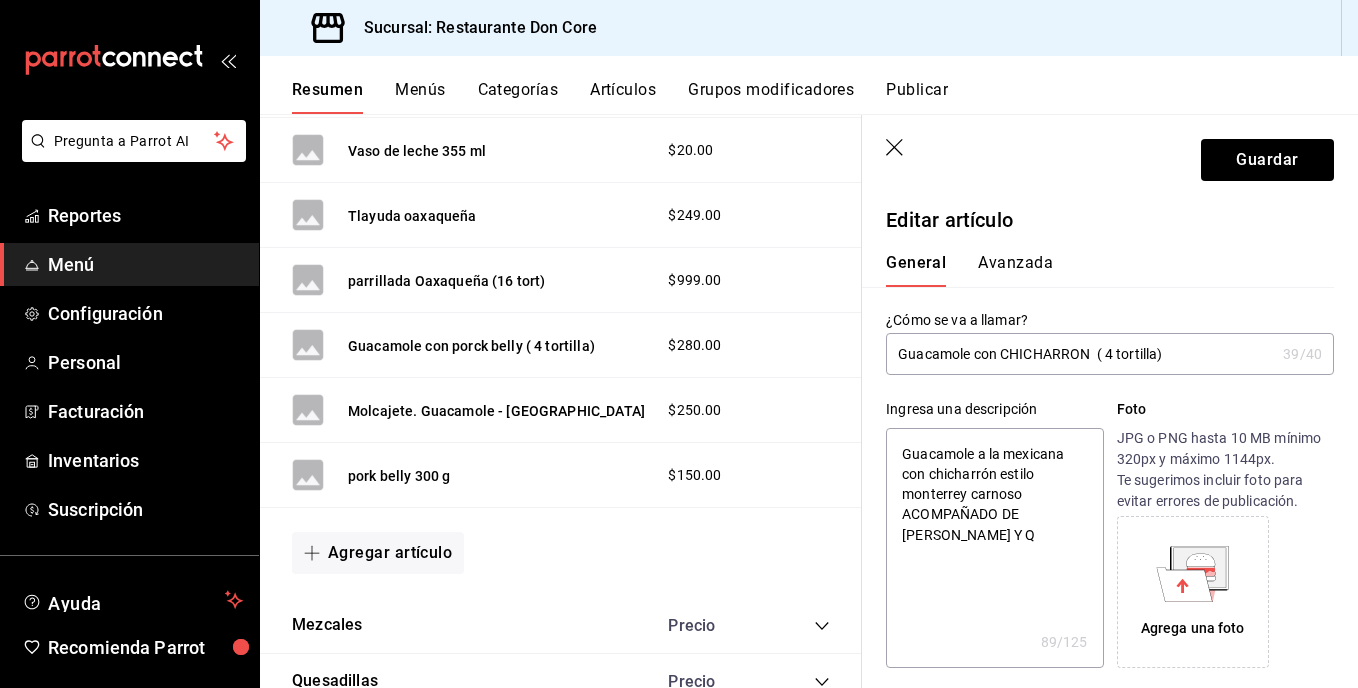 type on "x" 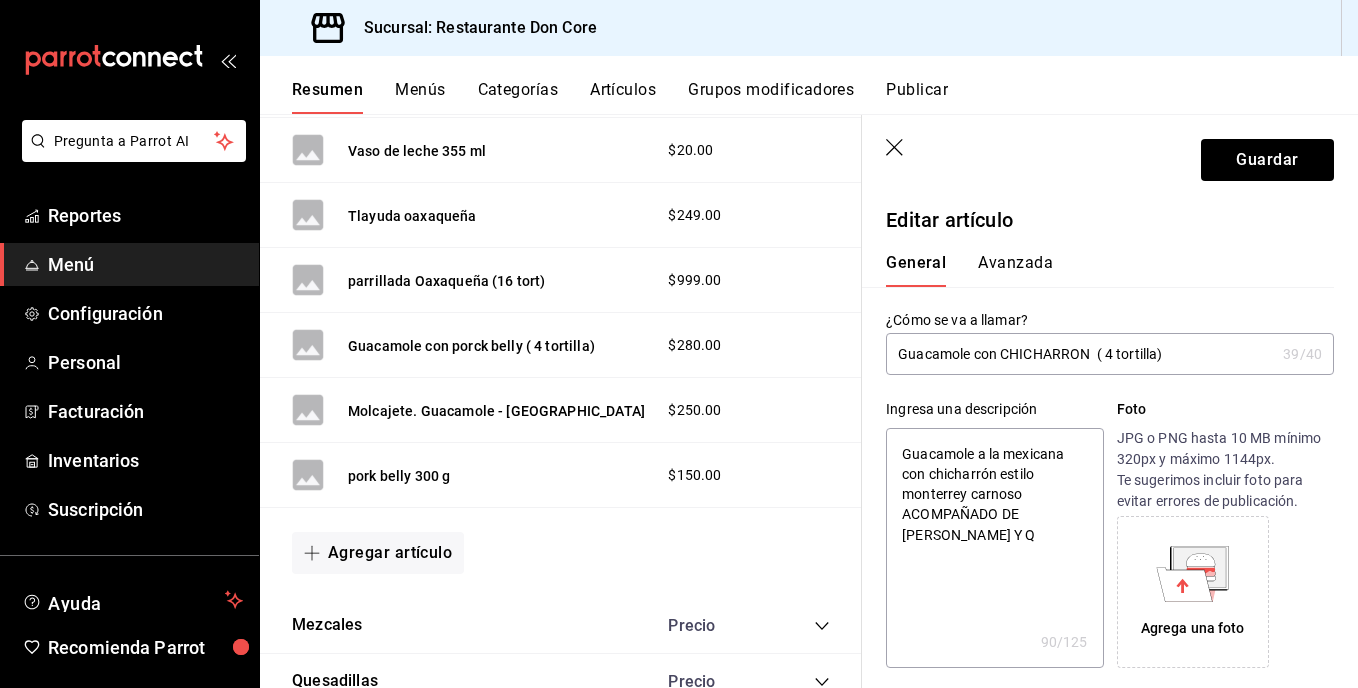type on "Guacamole a la mexicana con chicharrón estilo monterrey carnoso  ACOMPAÑADO DE TOTOPOS Y QU" 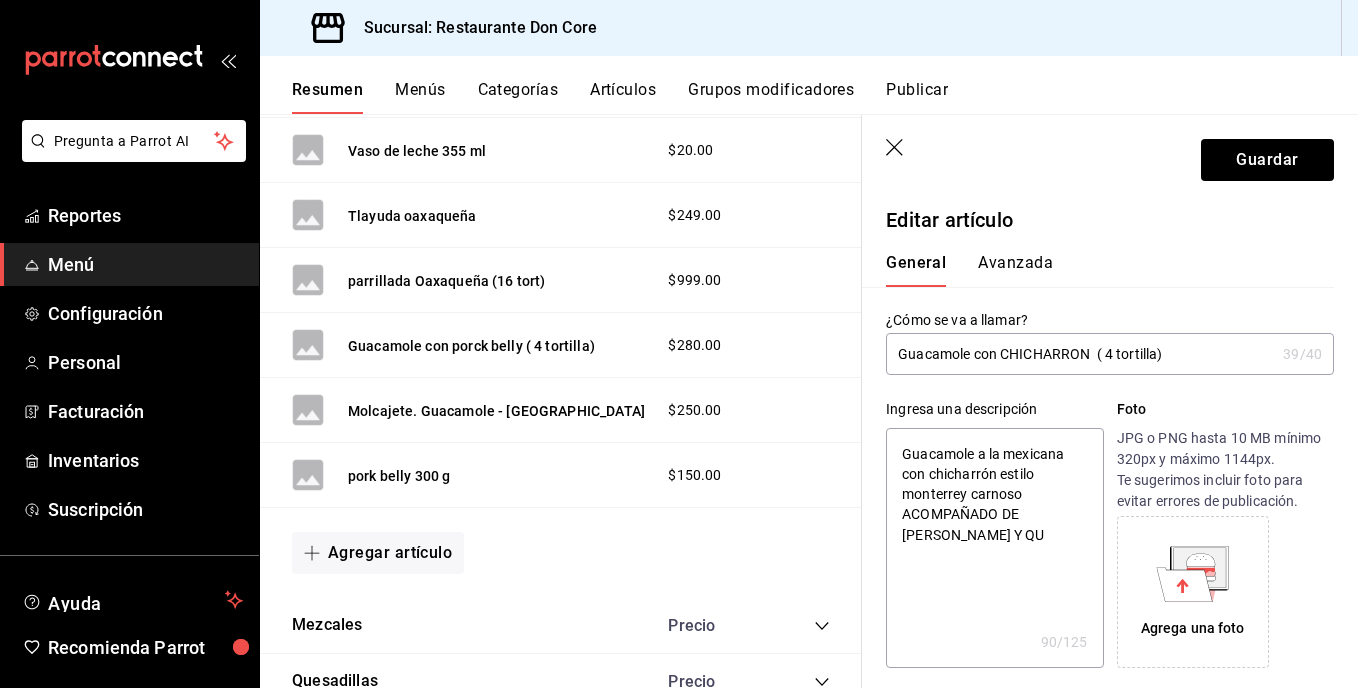 type on "x" 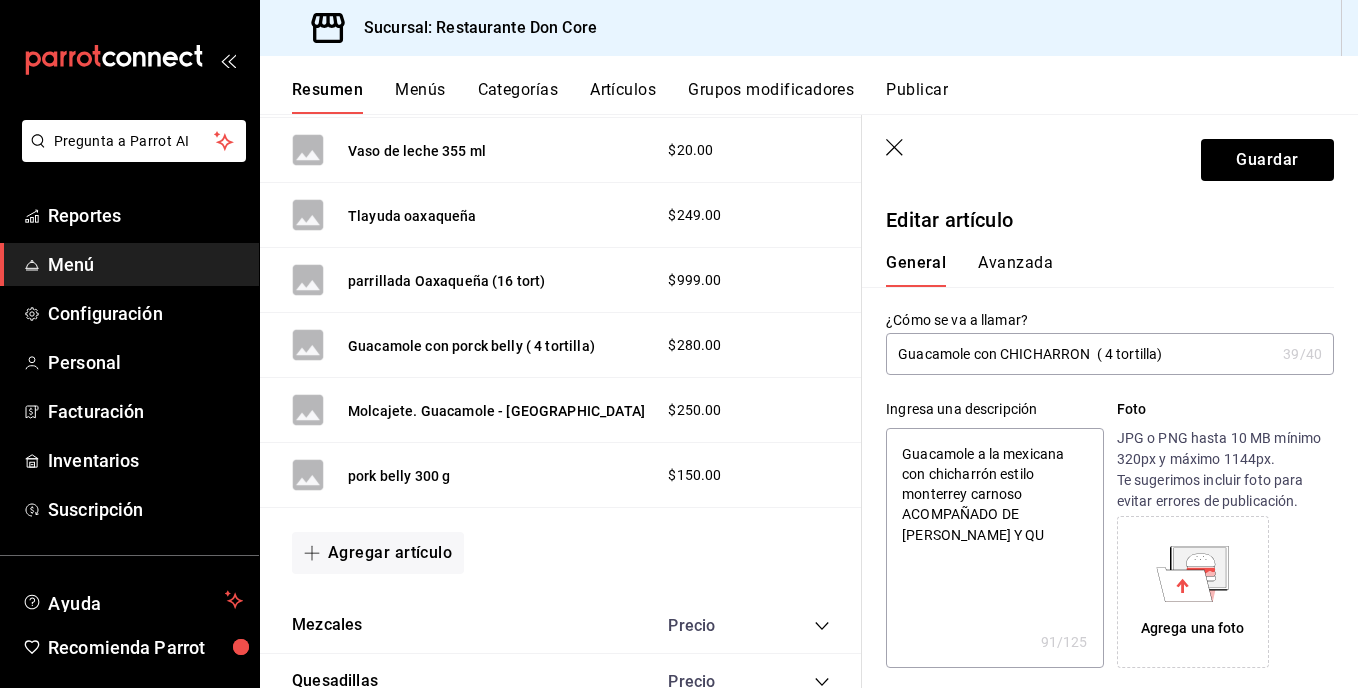 type on "Guacamole a la mexicana con chicharrón estilo monterrey carnoso  ACOMPAÑADO DE TOTOPOS Y QUE" 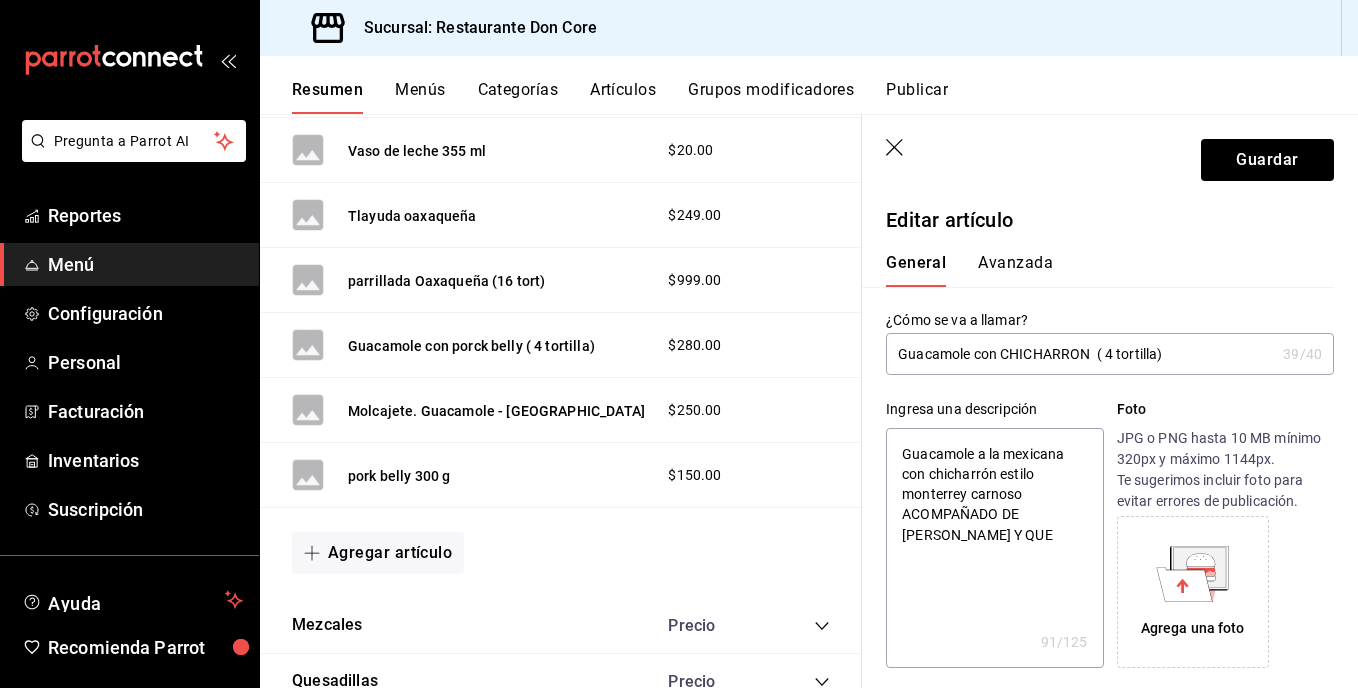 type on "x" 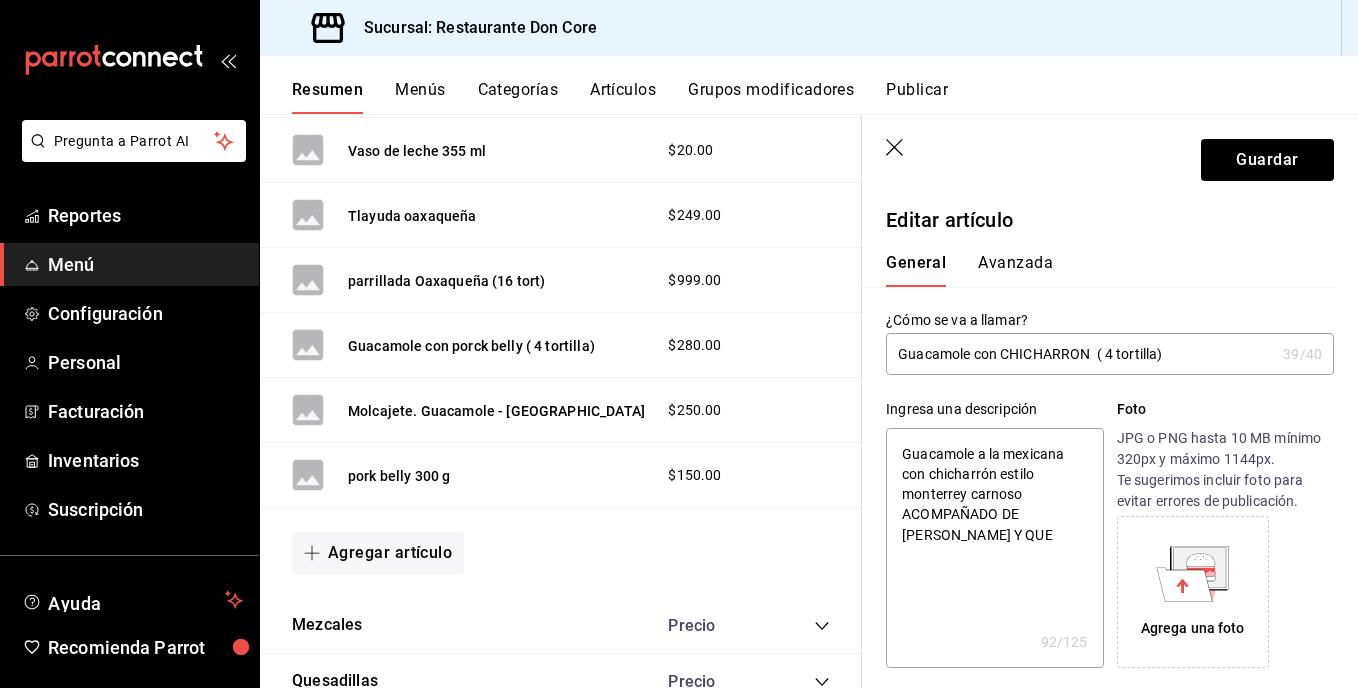 type on "Guacamole a la mexicana con chicharrón estilo monterrey carnoso  ACOMPAÑADO DE TOTOPOS Y QUES" 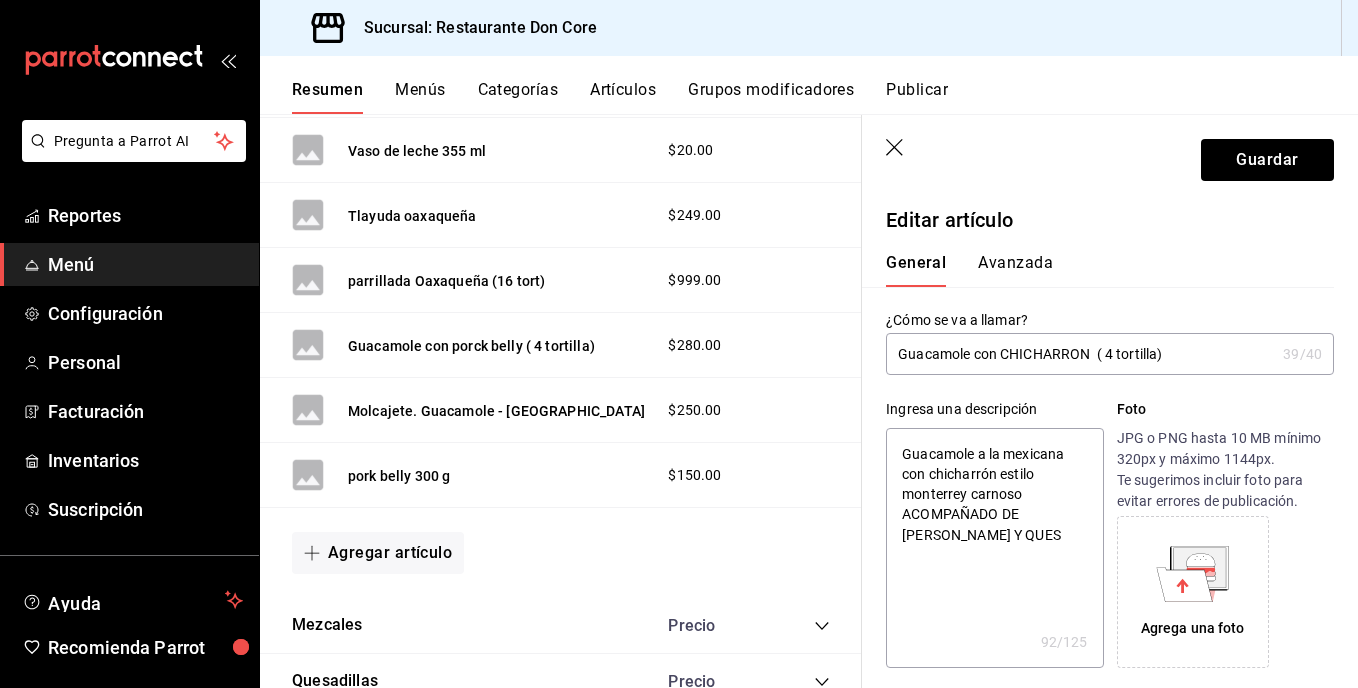 type on "x" 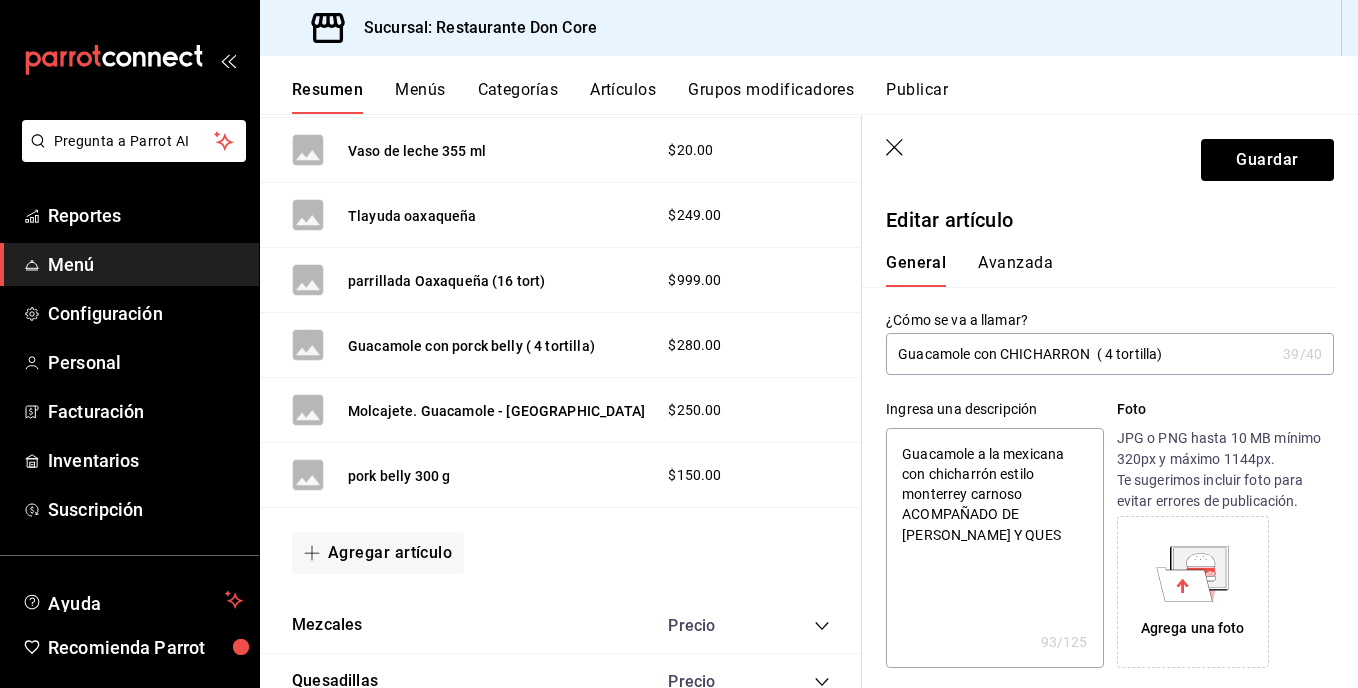 type on "Guacamole a la mexicana con chicharrón estilo monterrey carnoso  ACOMPAÑADO DE TOTOPOS Y QUESO" 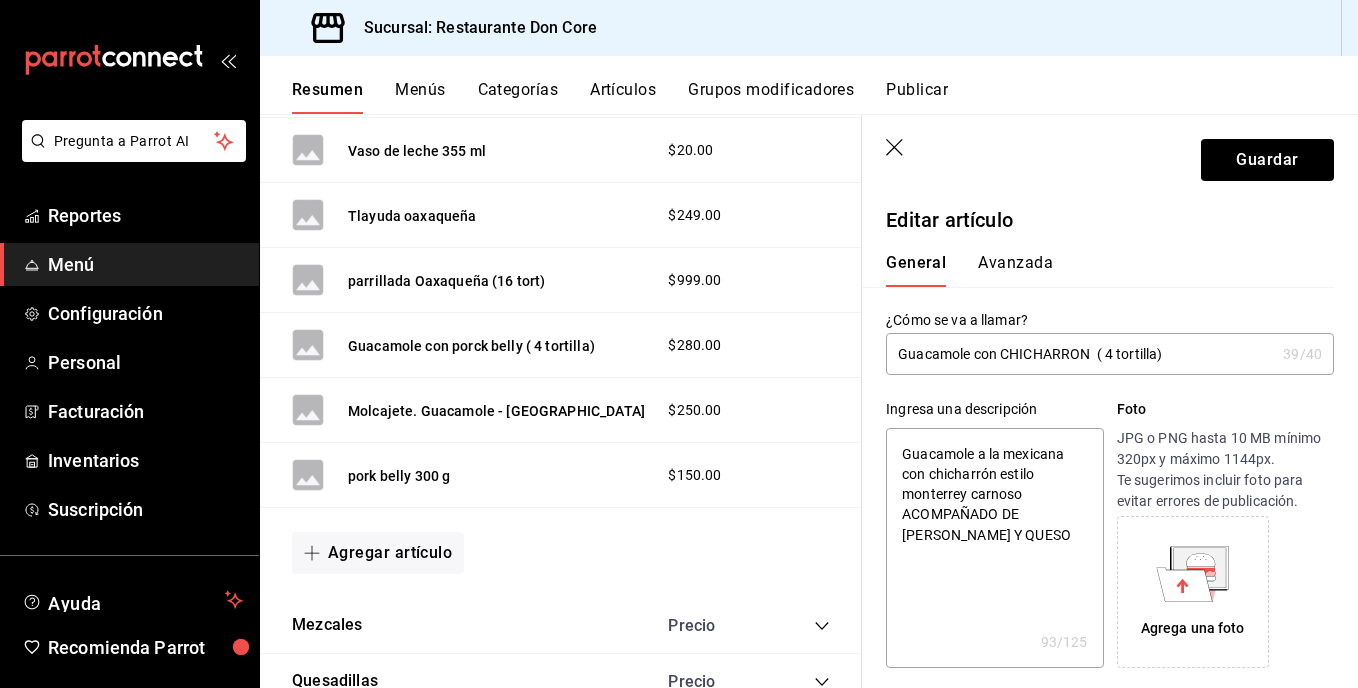 type on "x" 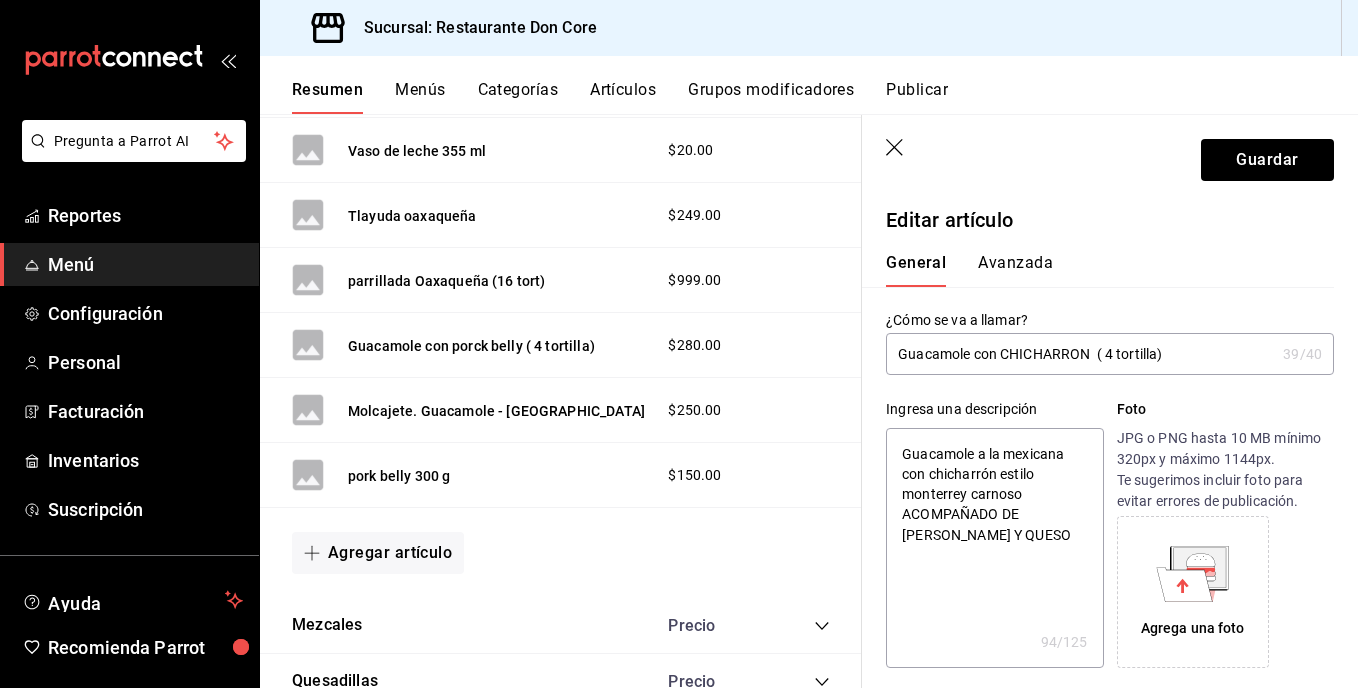 click on "Guacamole a la mexicana con chicharrón estilo monterrey carnoso  ACOMPAÑADO DE TOTOPOS Y QUESO" at bounding box center (994, 548) 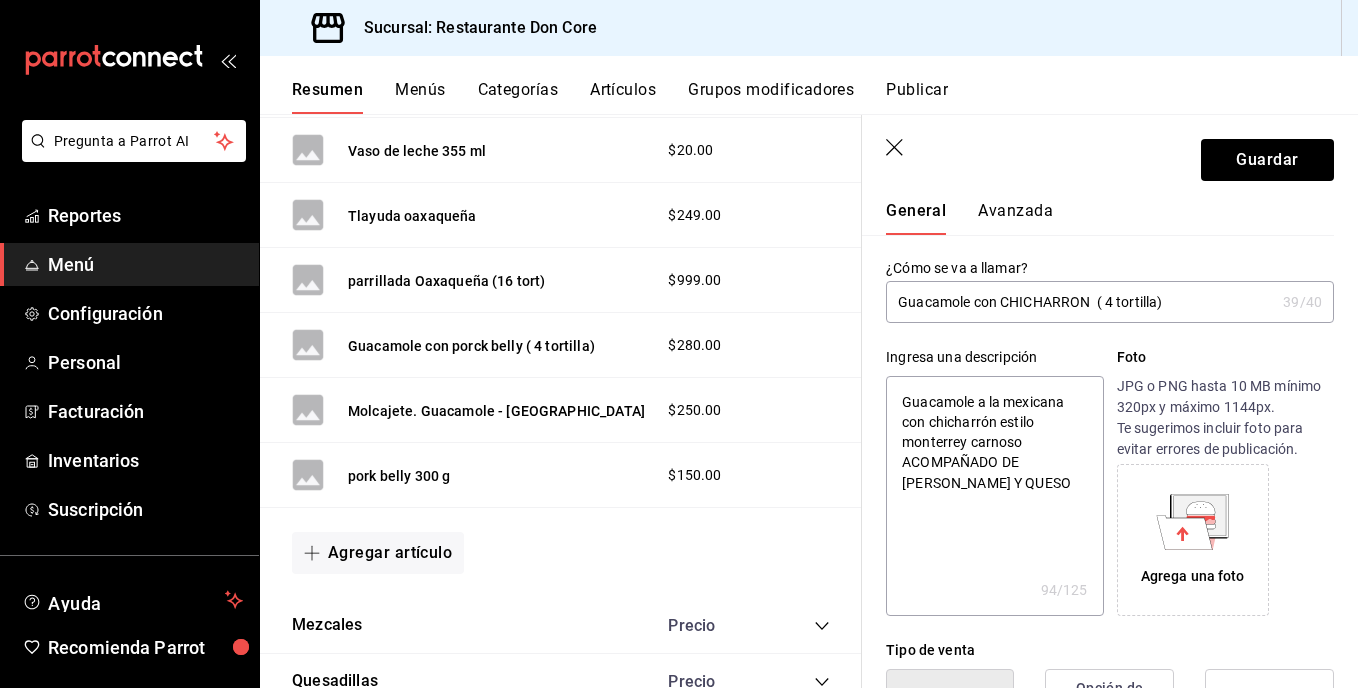 scroll, scrollTop: 133, scrollLeft: 0, axis: vertical 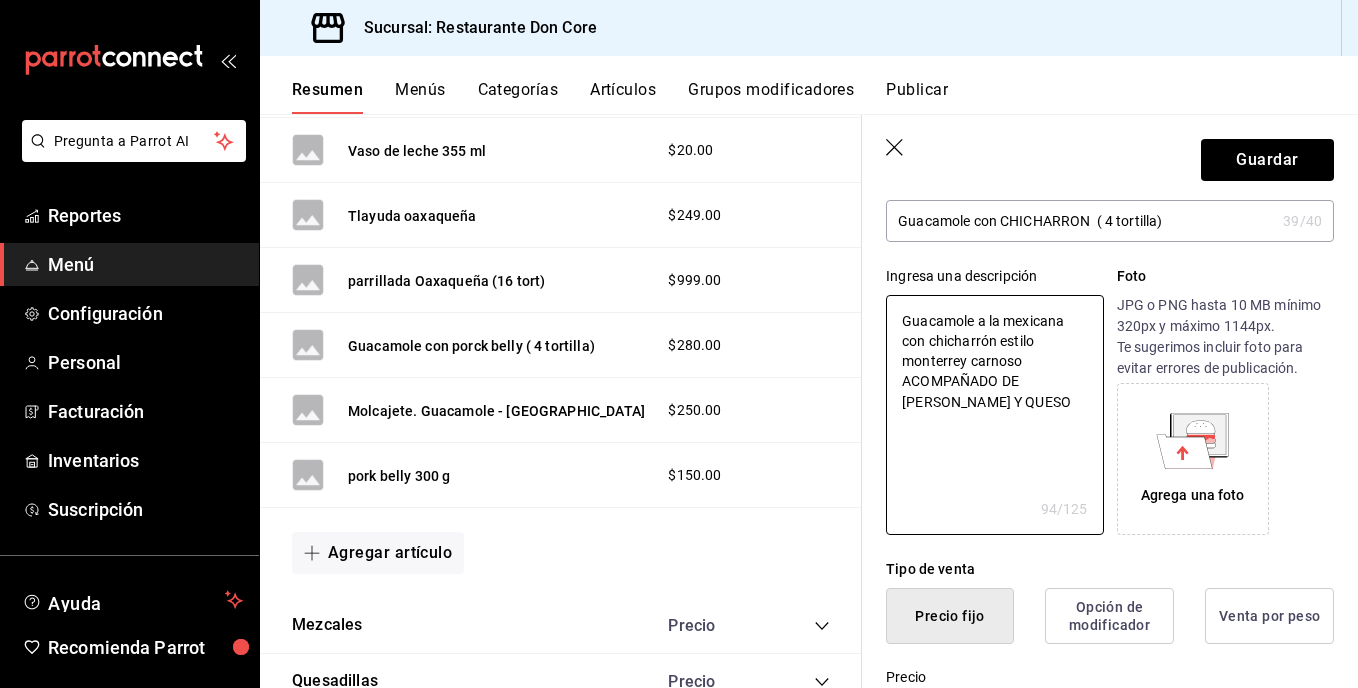 type on "Guacamole a la mexicana con chicharrón estilo monterrey carnoso  ACOMPAÑADO DE TOTOPOS Y QUESO" 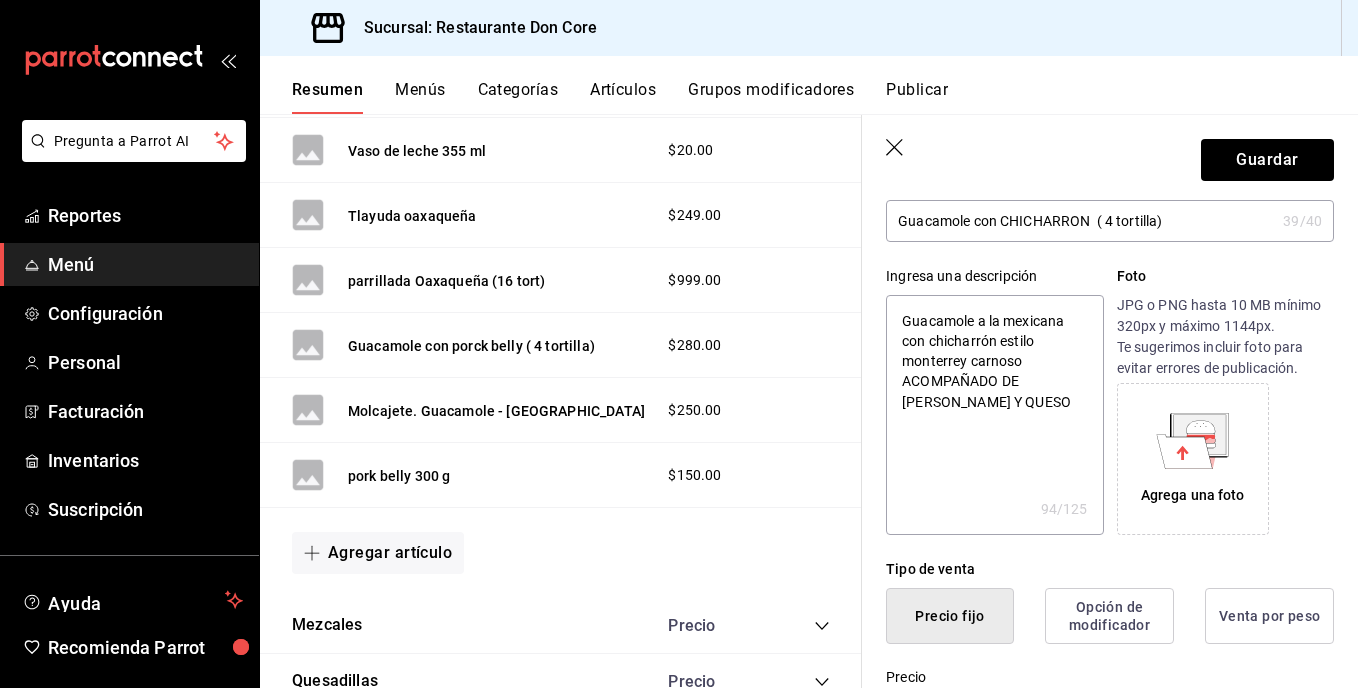 click on "Guacamole con CHICHARRON  ( 4 tortilla)" at bounding box center (1080, 221) 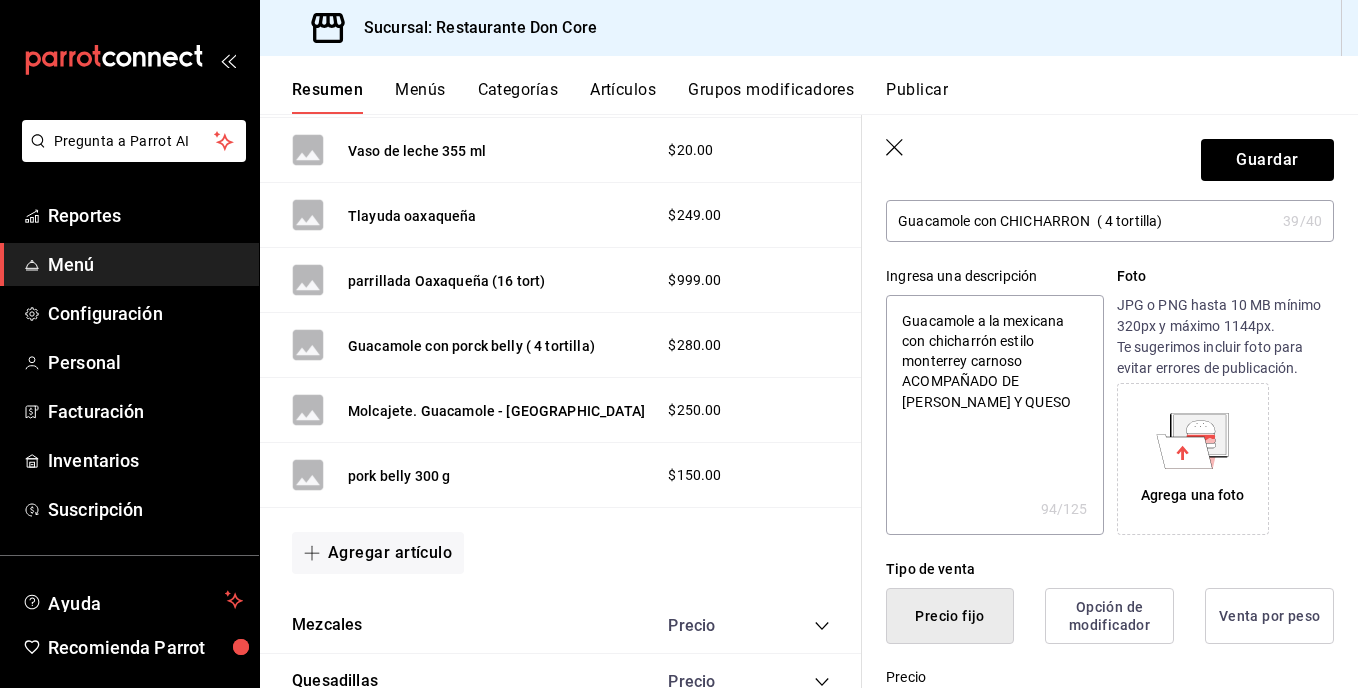click on "Guacamole con CHICHARRON  ( 4 tortilla)" at bounding box center [1080, 221] 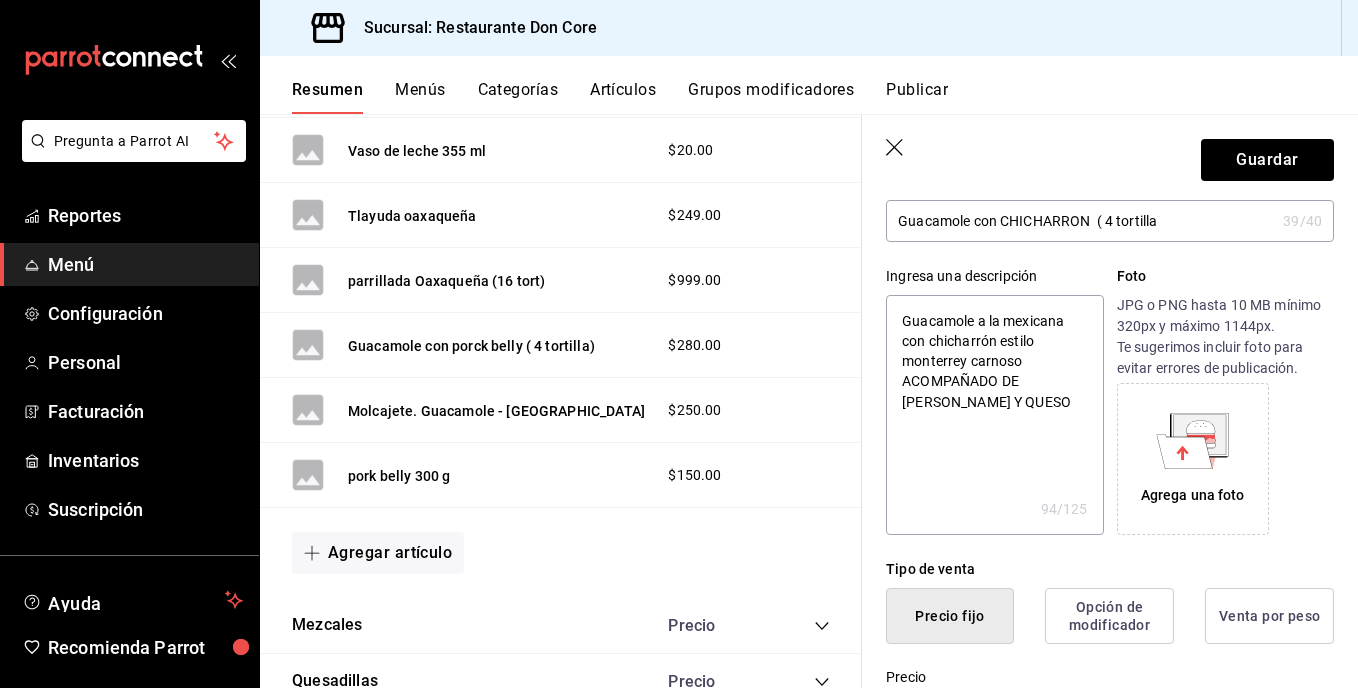 type on "x" 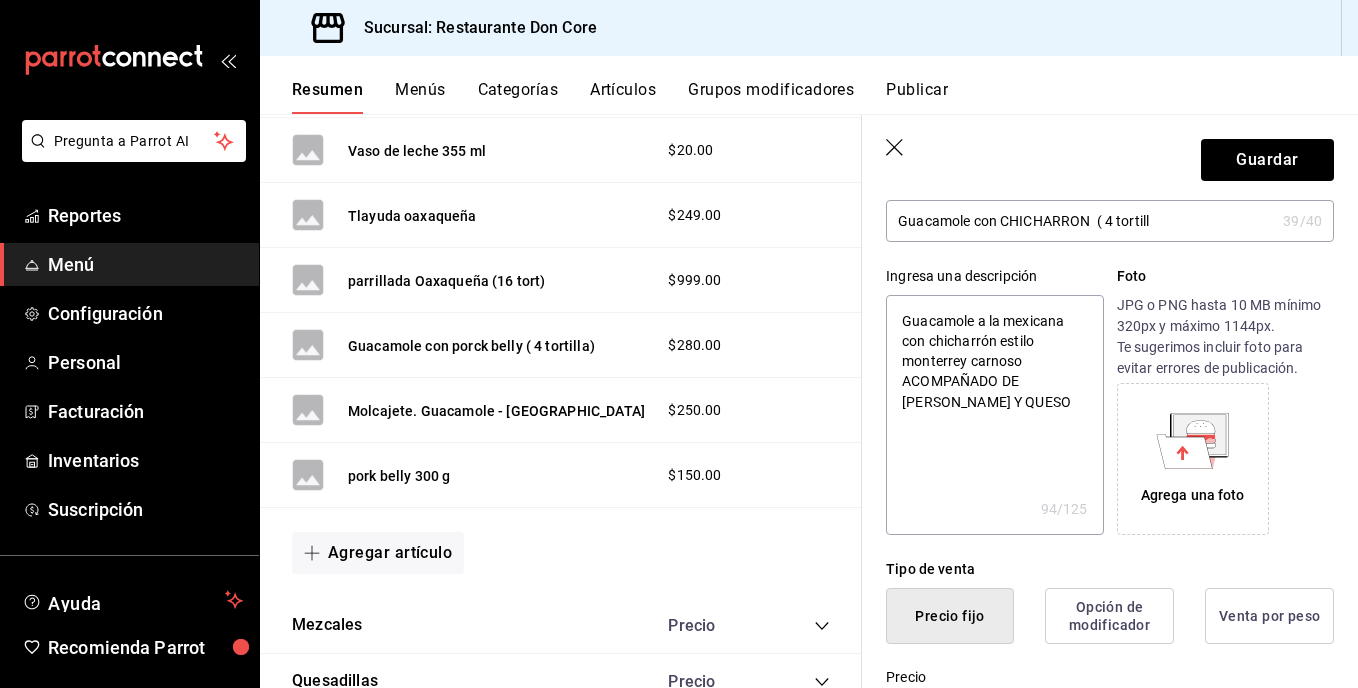 type on "x" 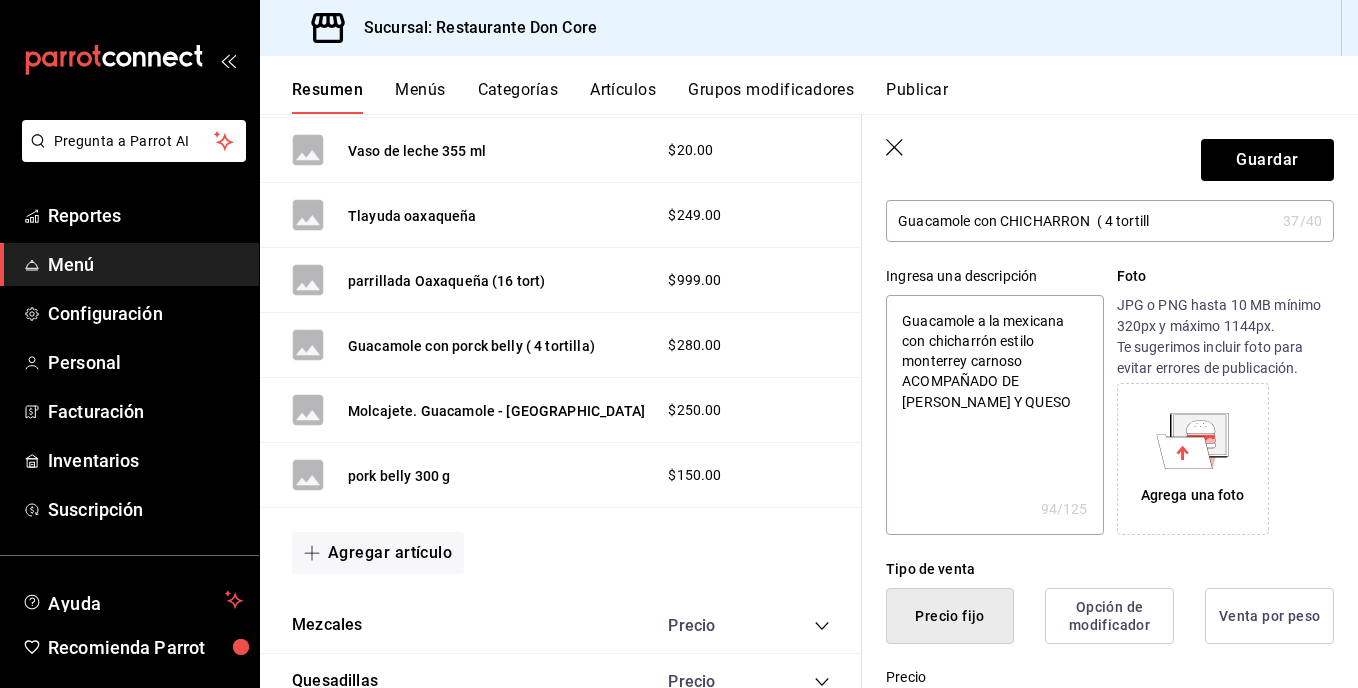 type on "Guacamole con CHICHARRON  ( 4 tortil" 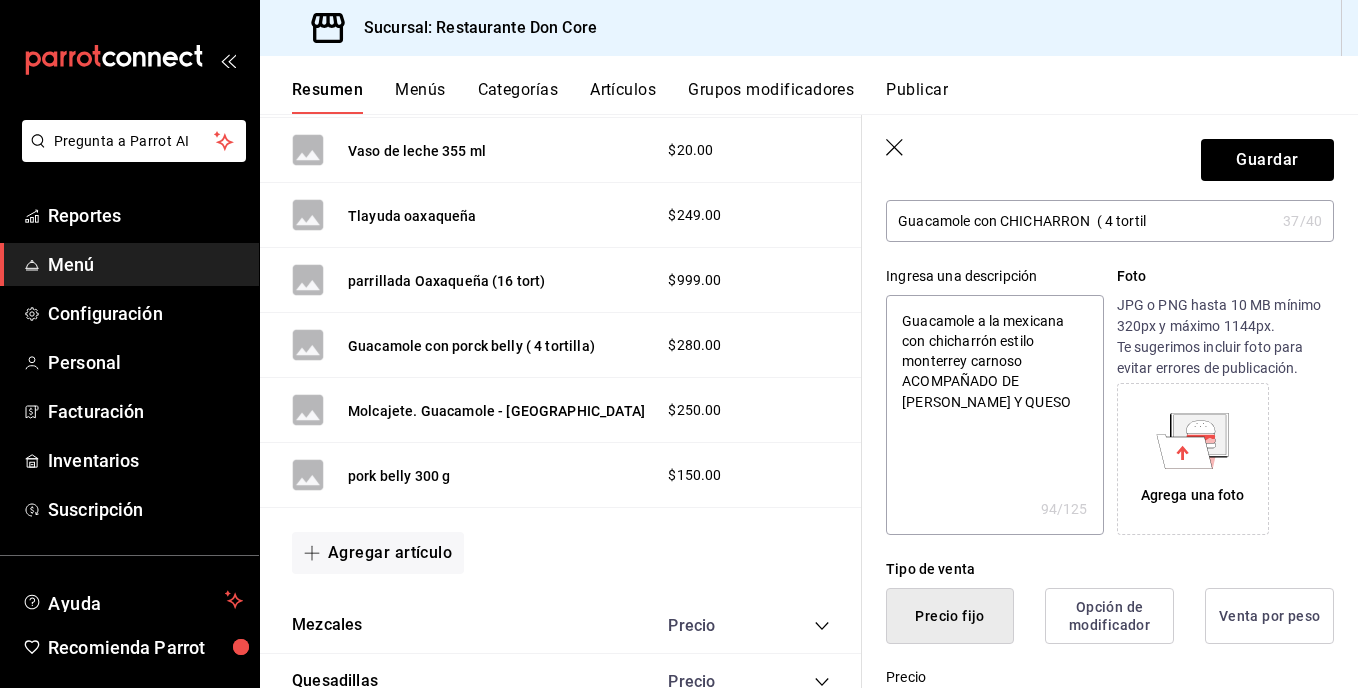 type on "x" 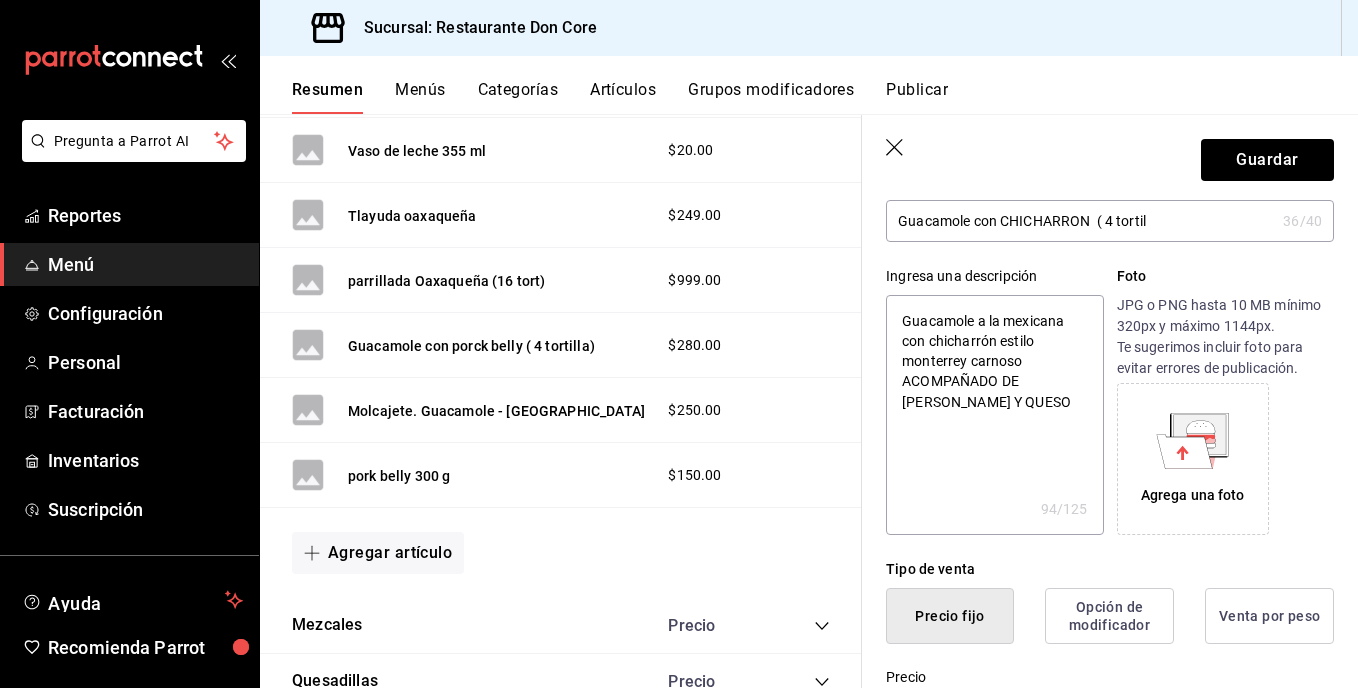 type on "Guacamole con CHICHARRON  ( 4 torti" 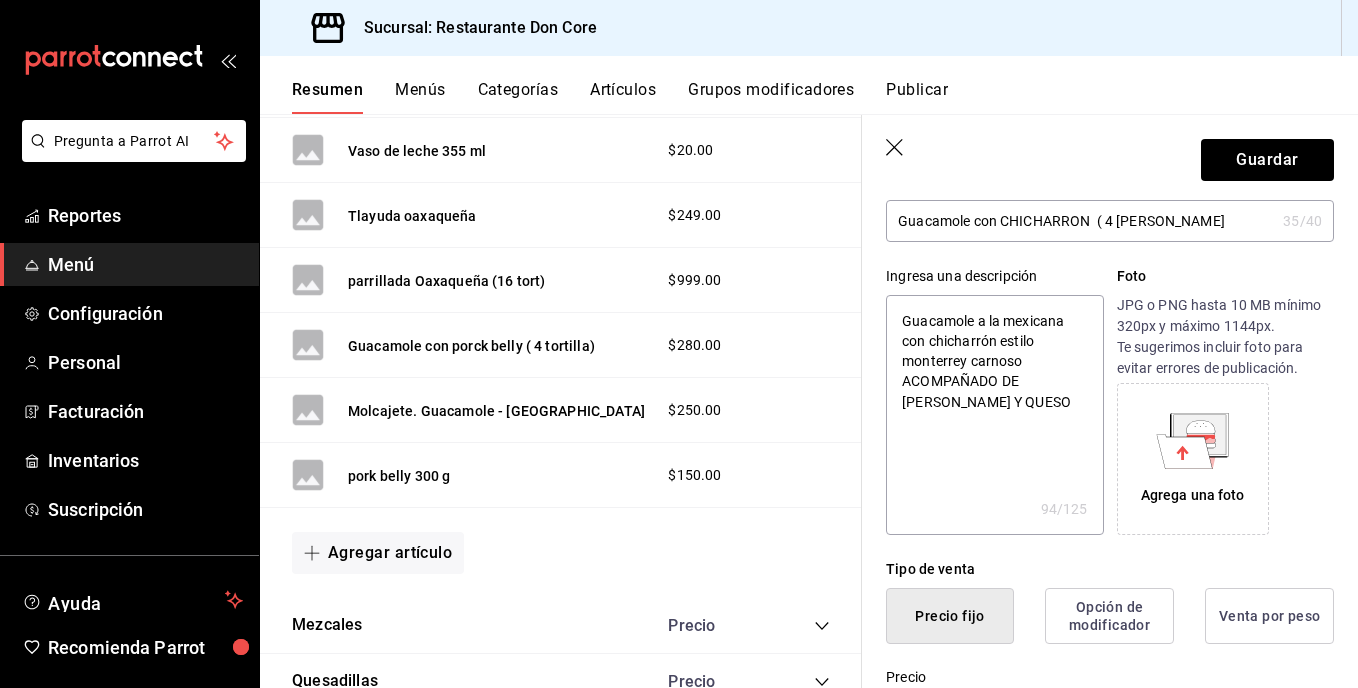 type on "x" 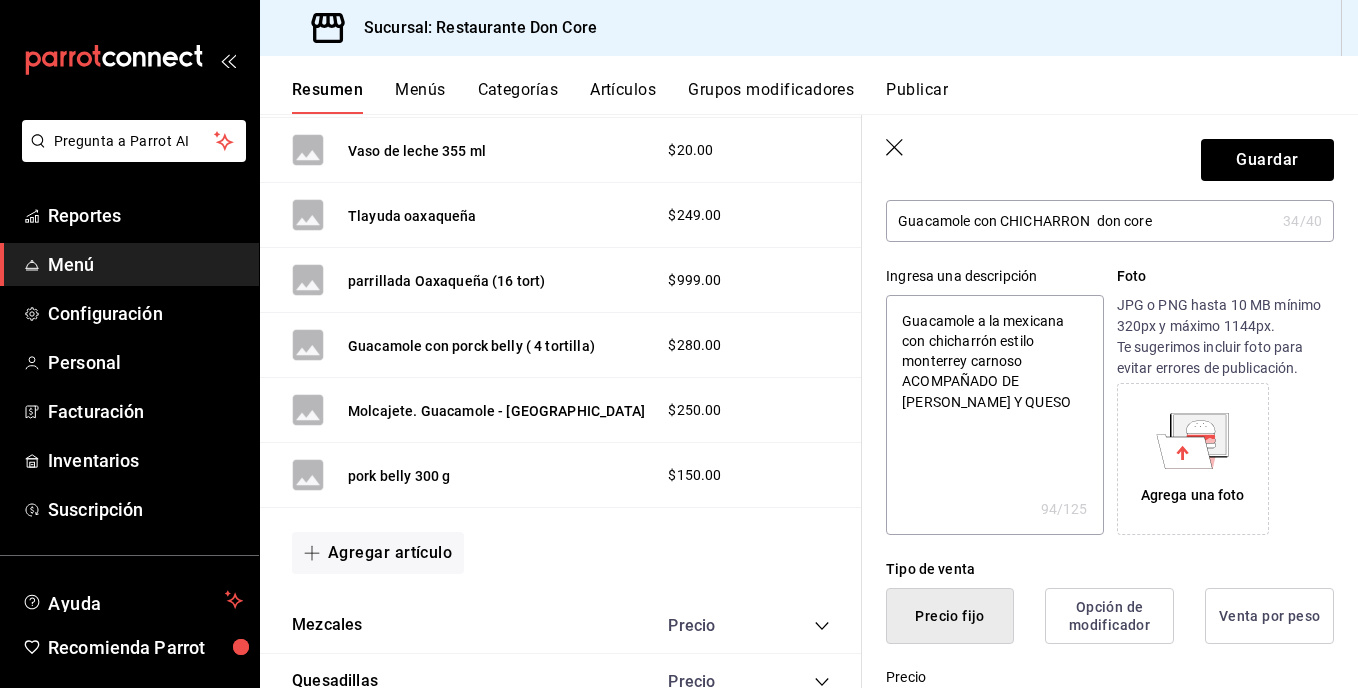 click on "Foto" at bounding box center (1225, 276) 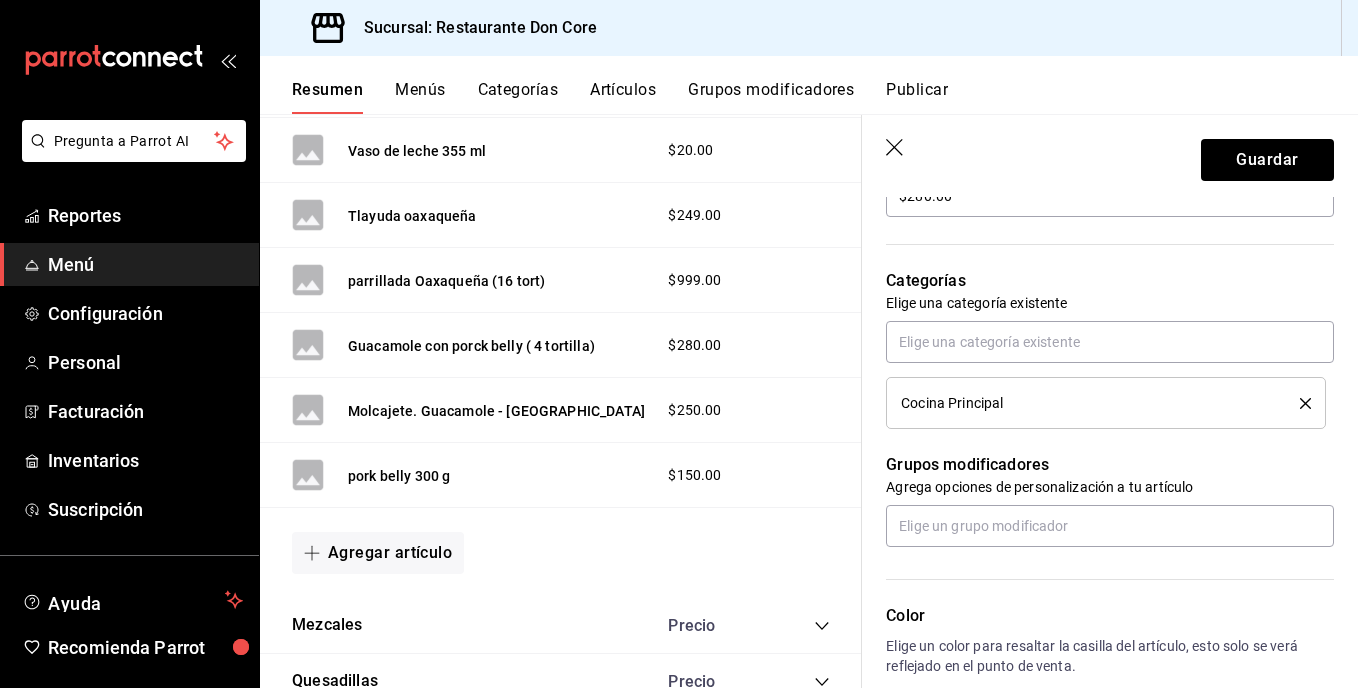 scroll, scrollTop: 645, scrollLeft: 0, axis: vertical 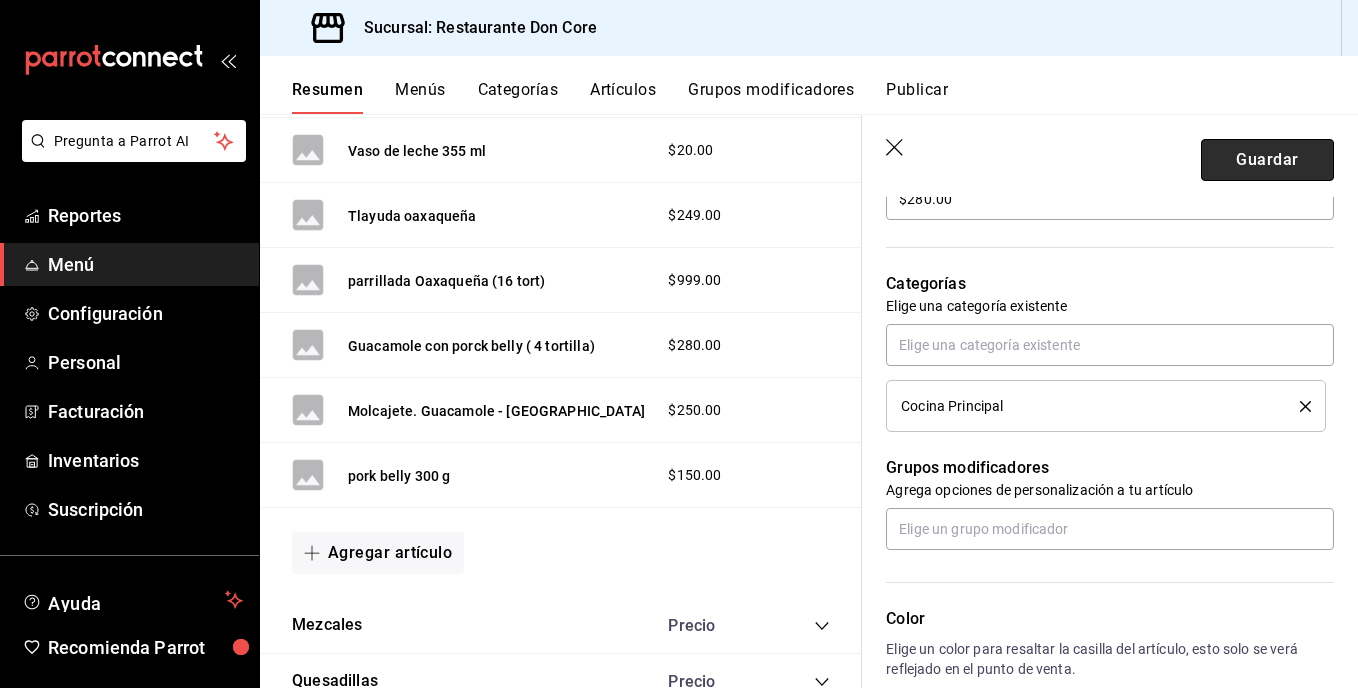 click on "Guardar" at bounding box center [1267, 160] 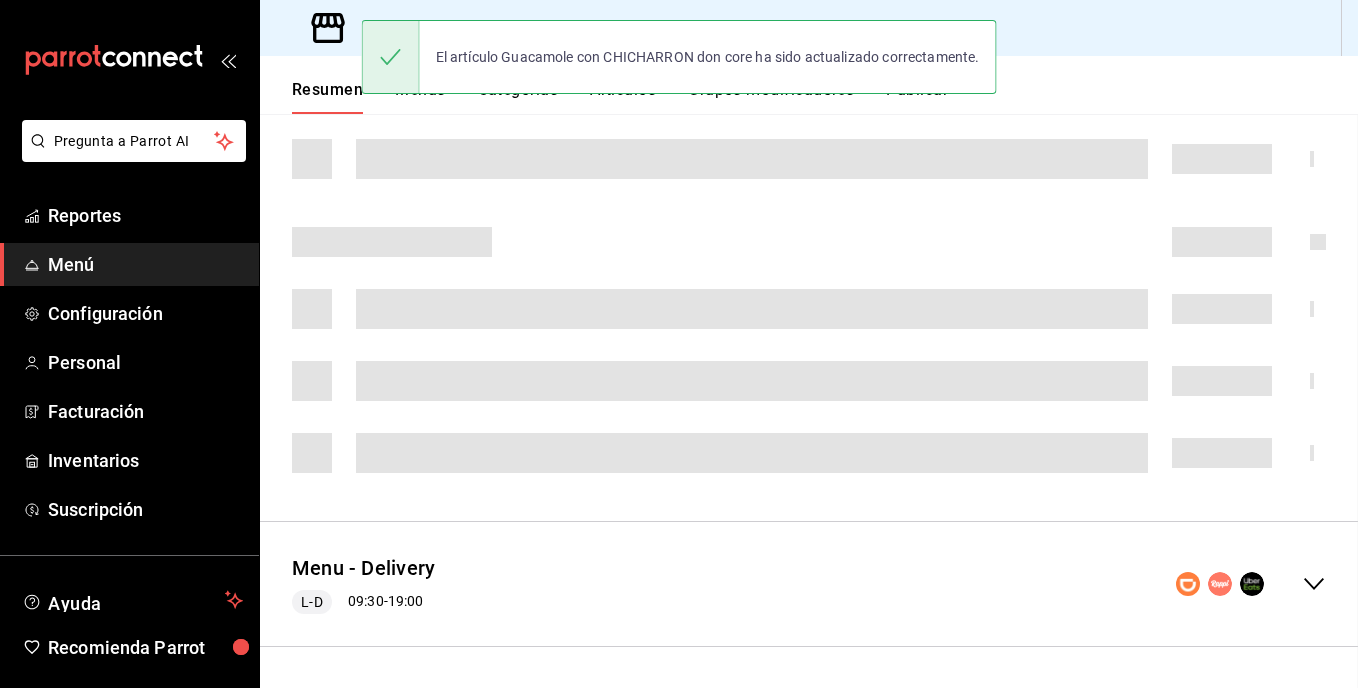 scroll, scrollTop: 0, scrollLeft: 0, axis: both 